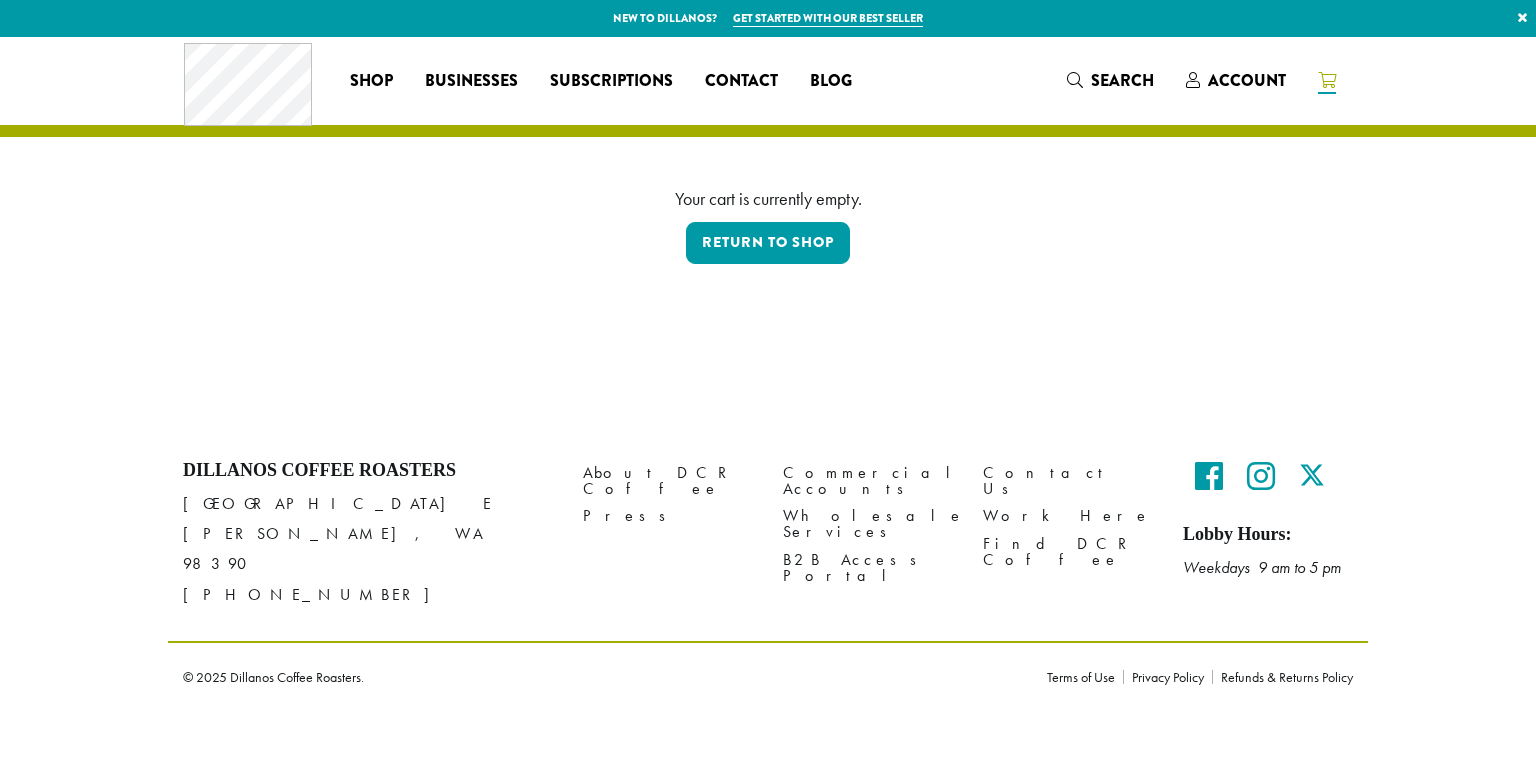 scroll, scrollTop: 0, scrollLeft: 0, axis: both 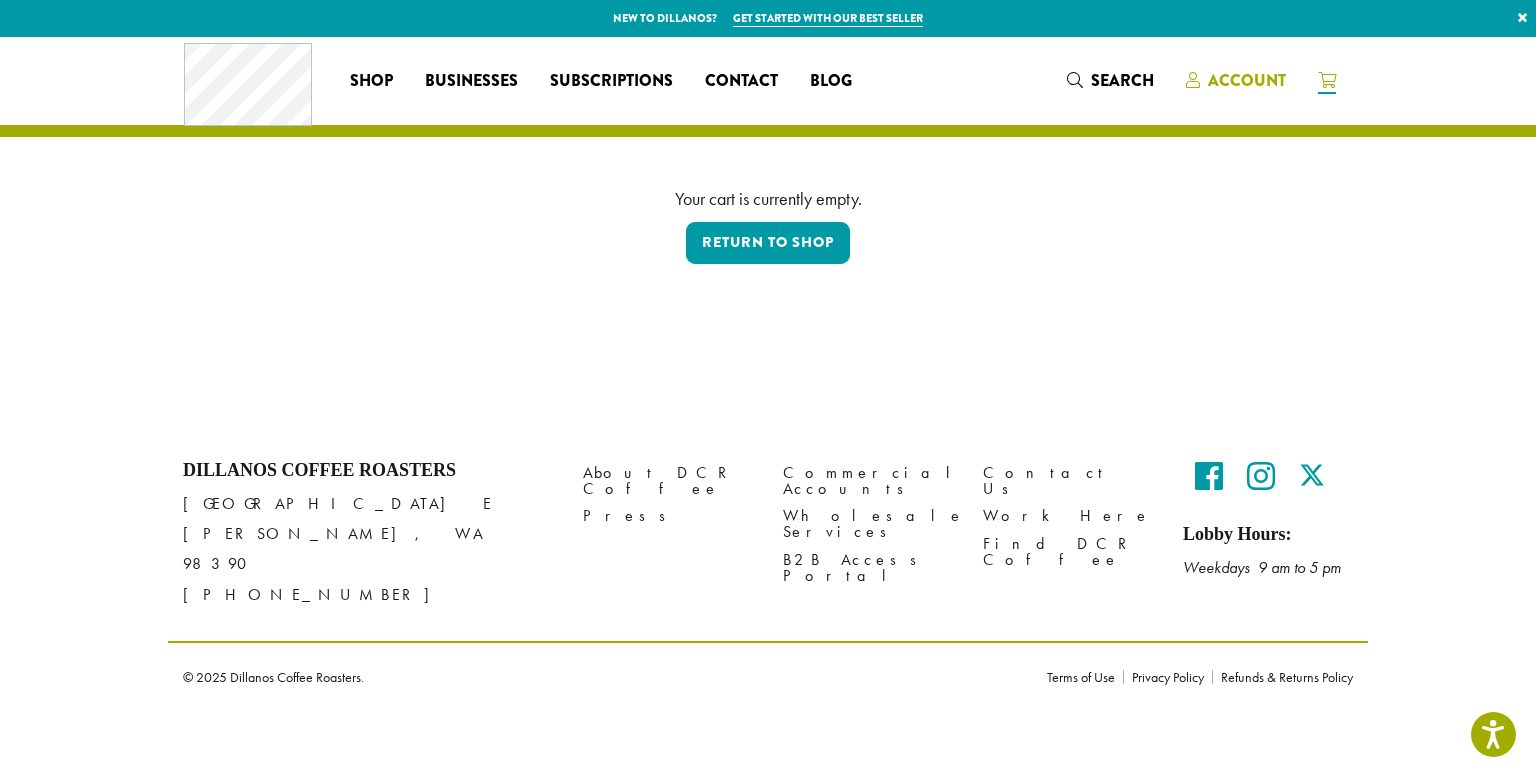 click on "Account" at bounding box center (1247, 80) 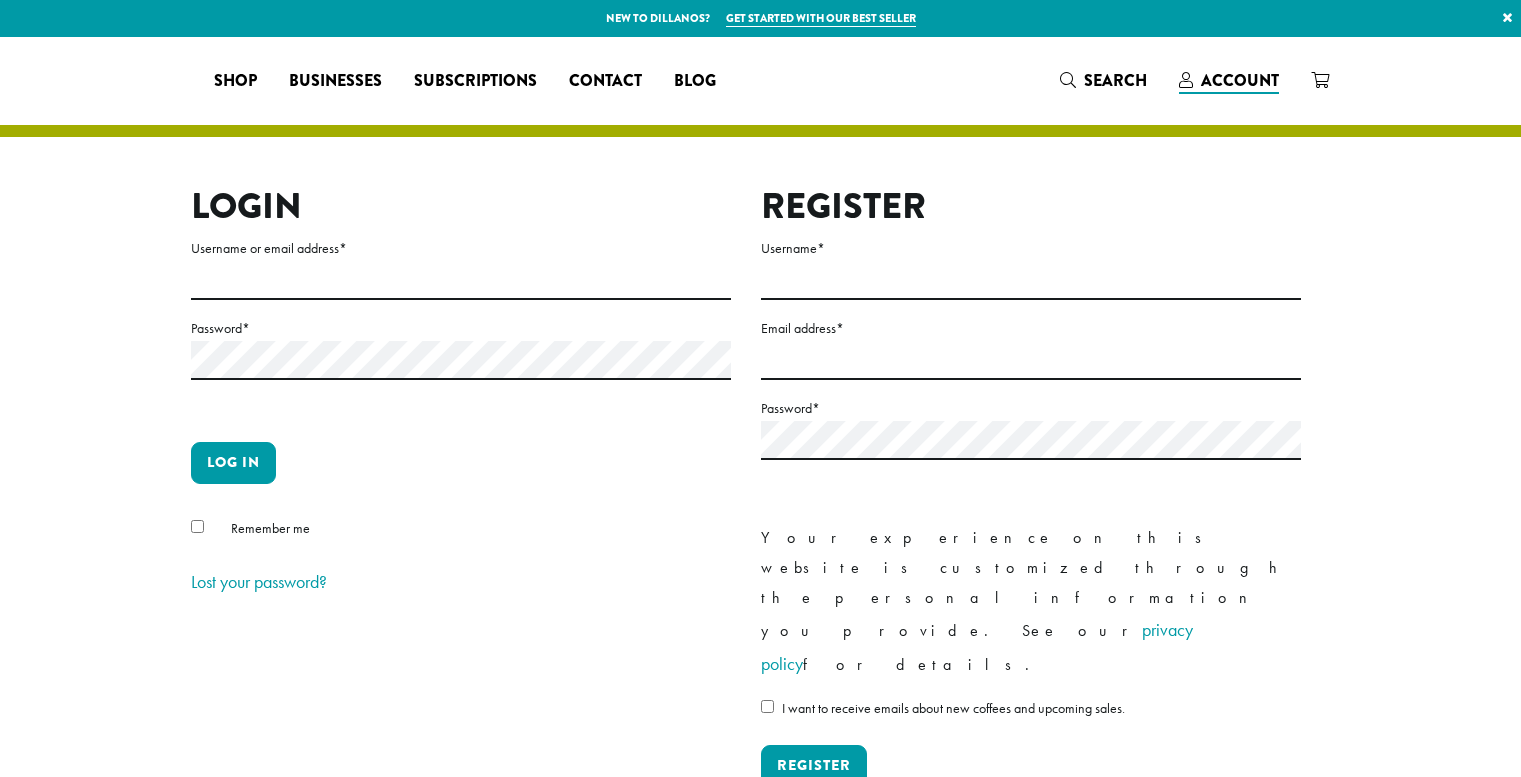 scroll, scrollTop: 0, scrollLeft: 0, axis: both 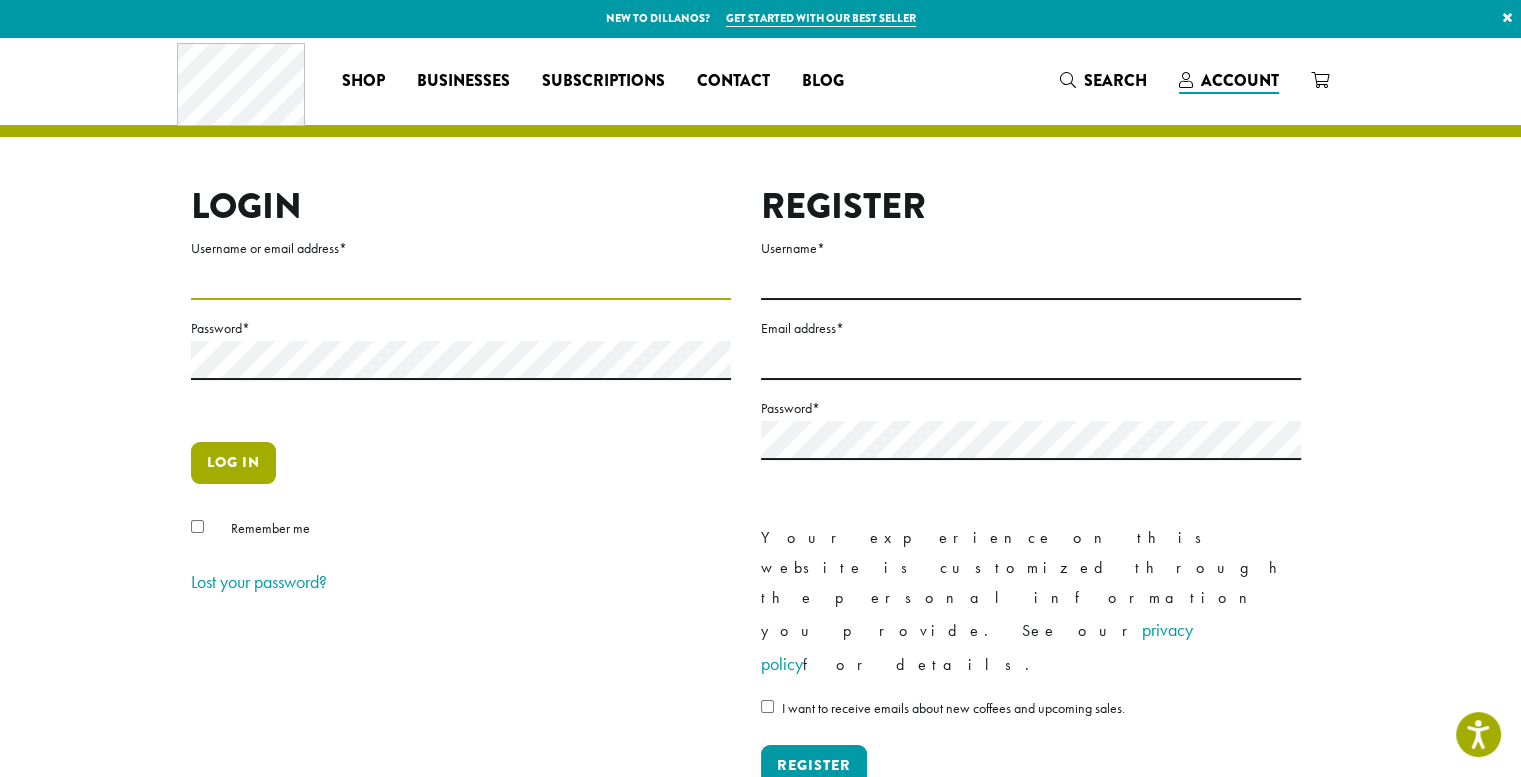 type on "**********" 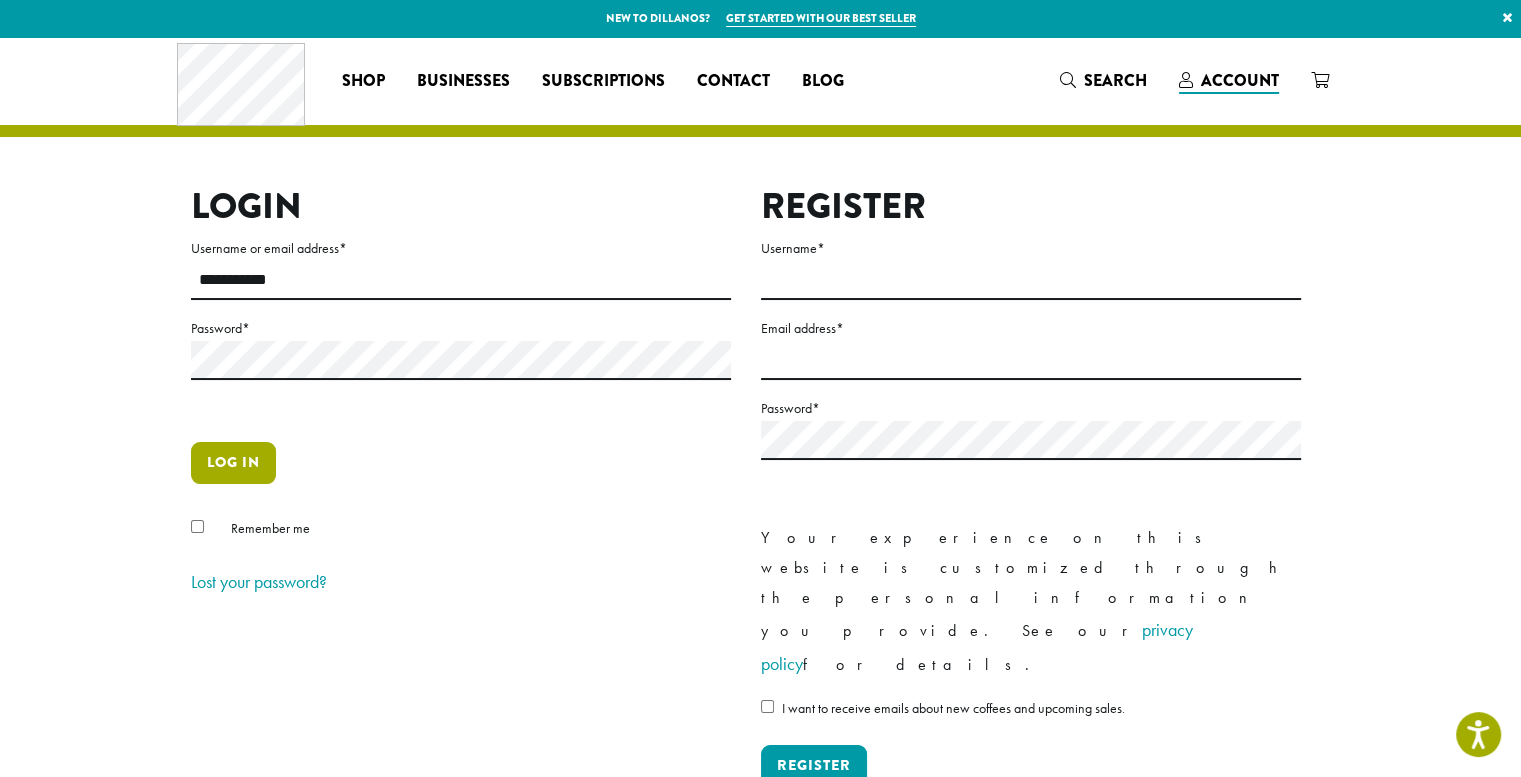 click on "Log in" at bounding box center (233, 463) 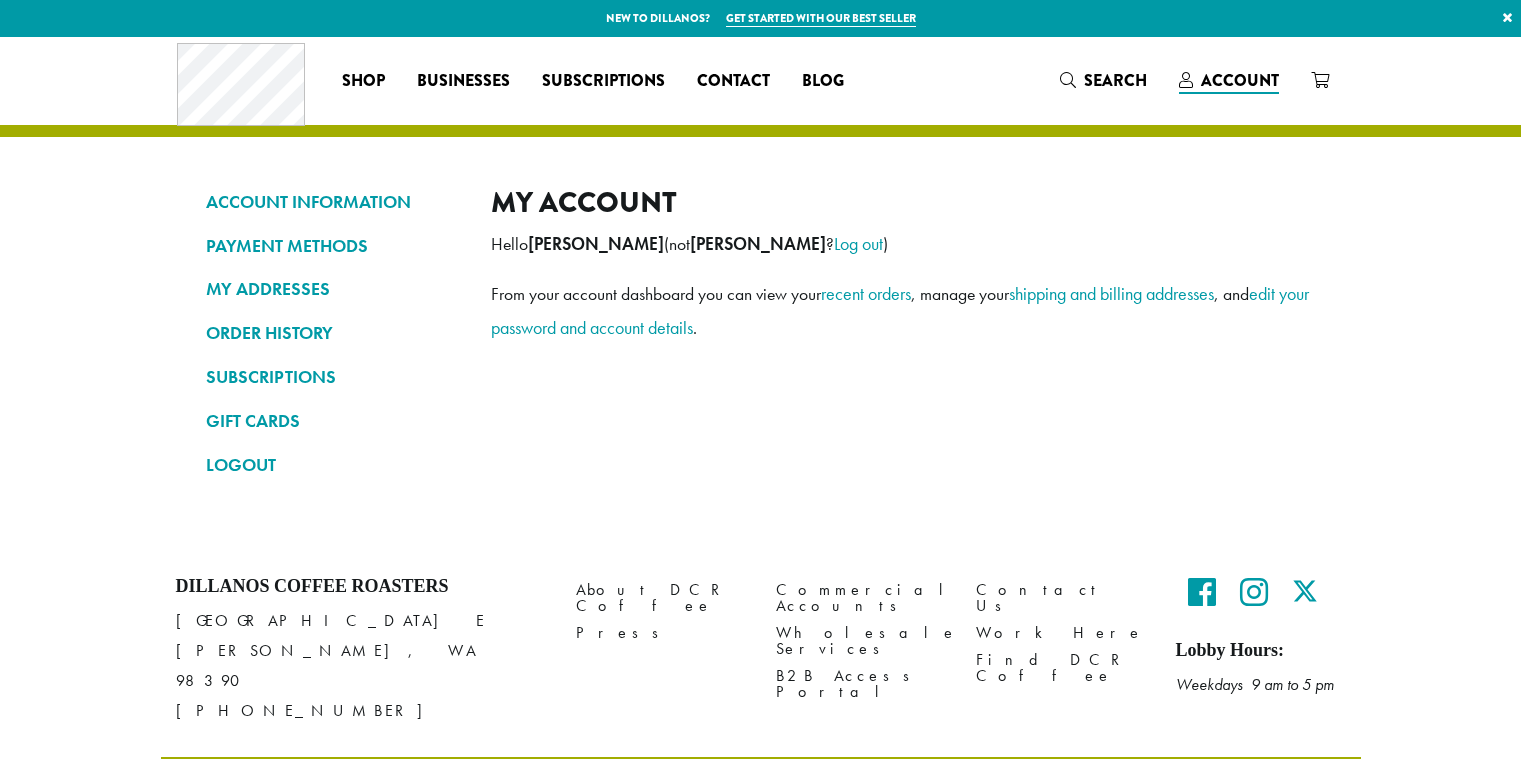 scroll, scrollTop: 0, scrollLeft: 0, axis: both 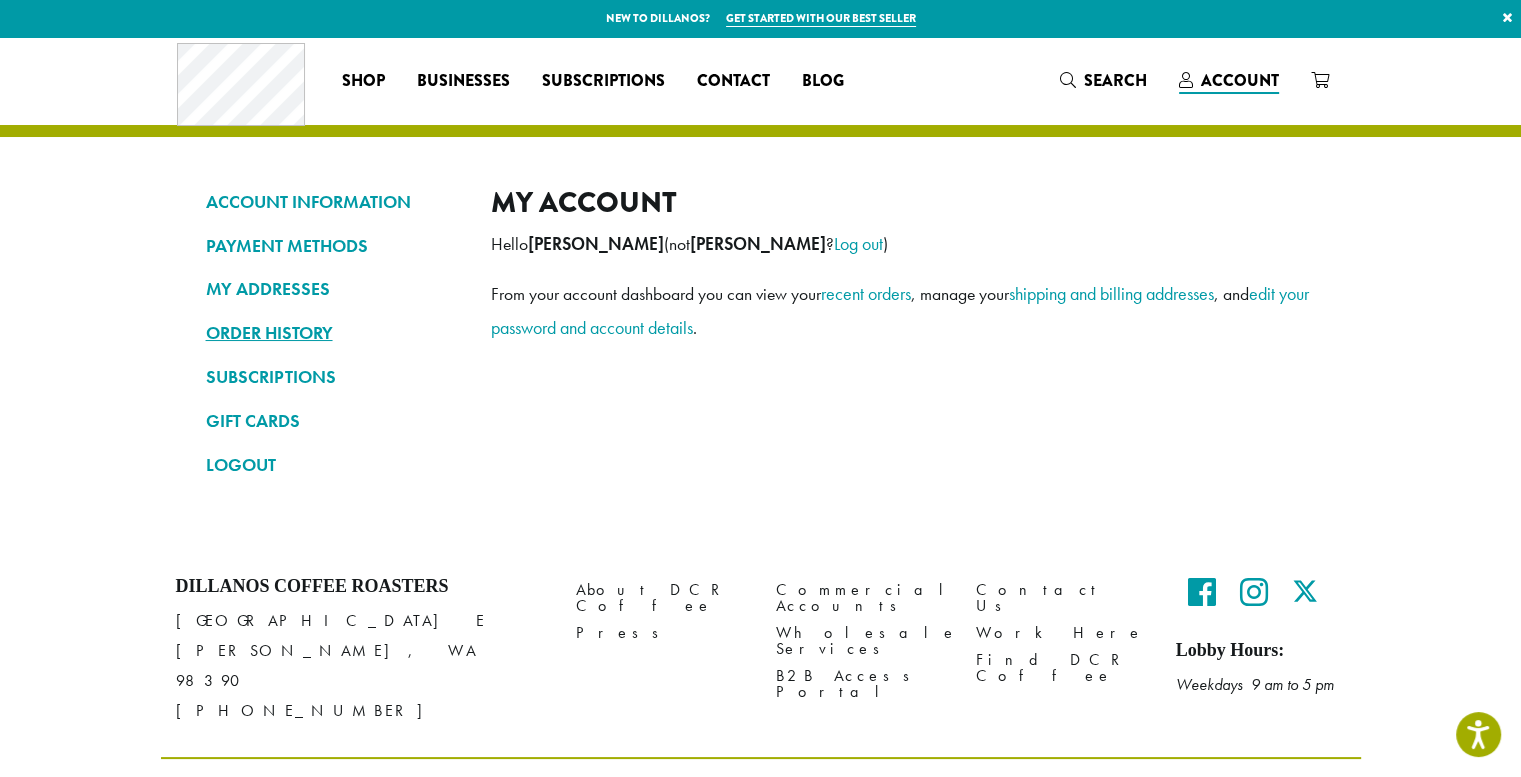 click on "ORDER HISTORY" at bounding box center [333, 333] 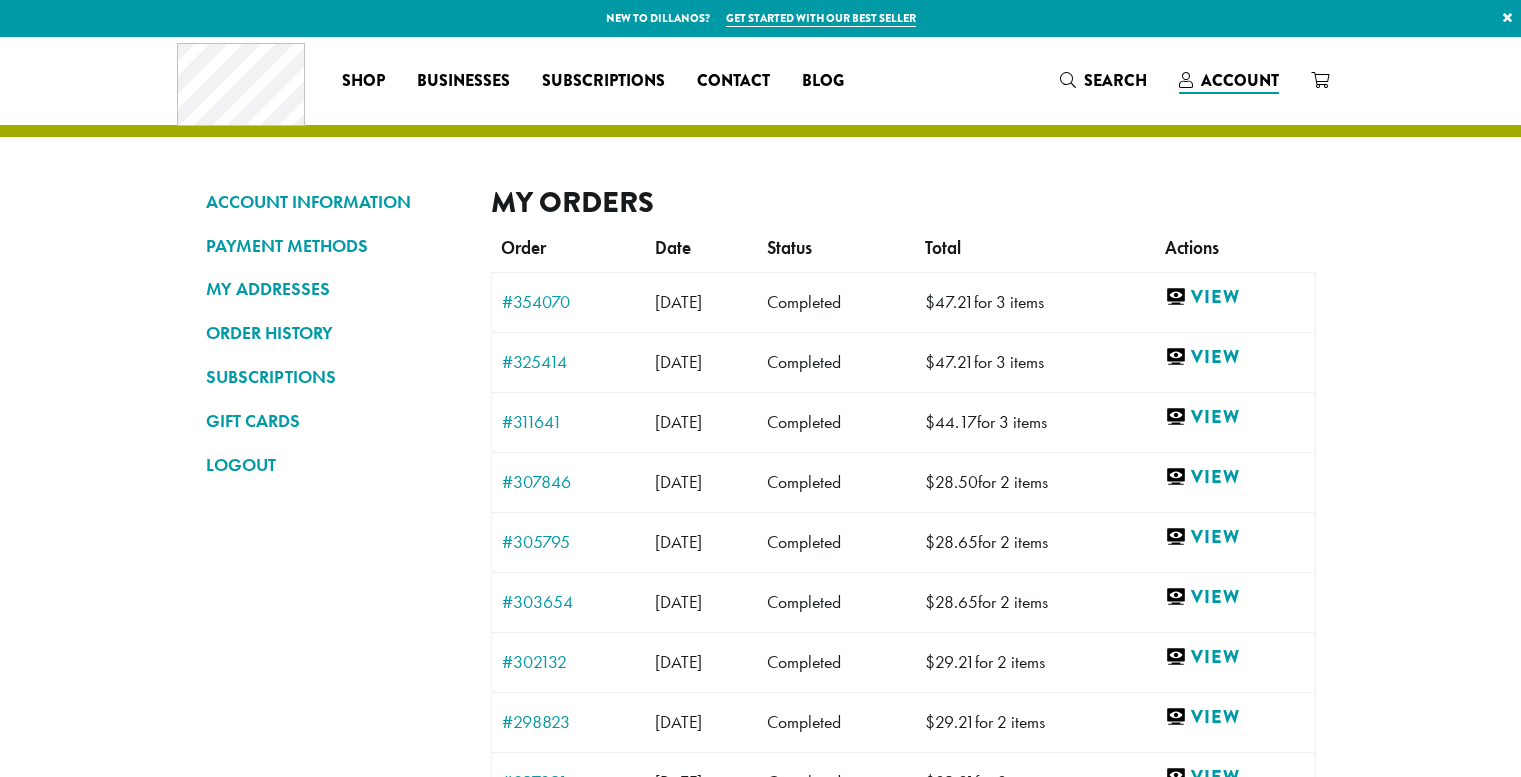 scroll, scrollTop: 0, scrollLeft: 0, axis: both 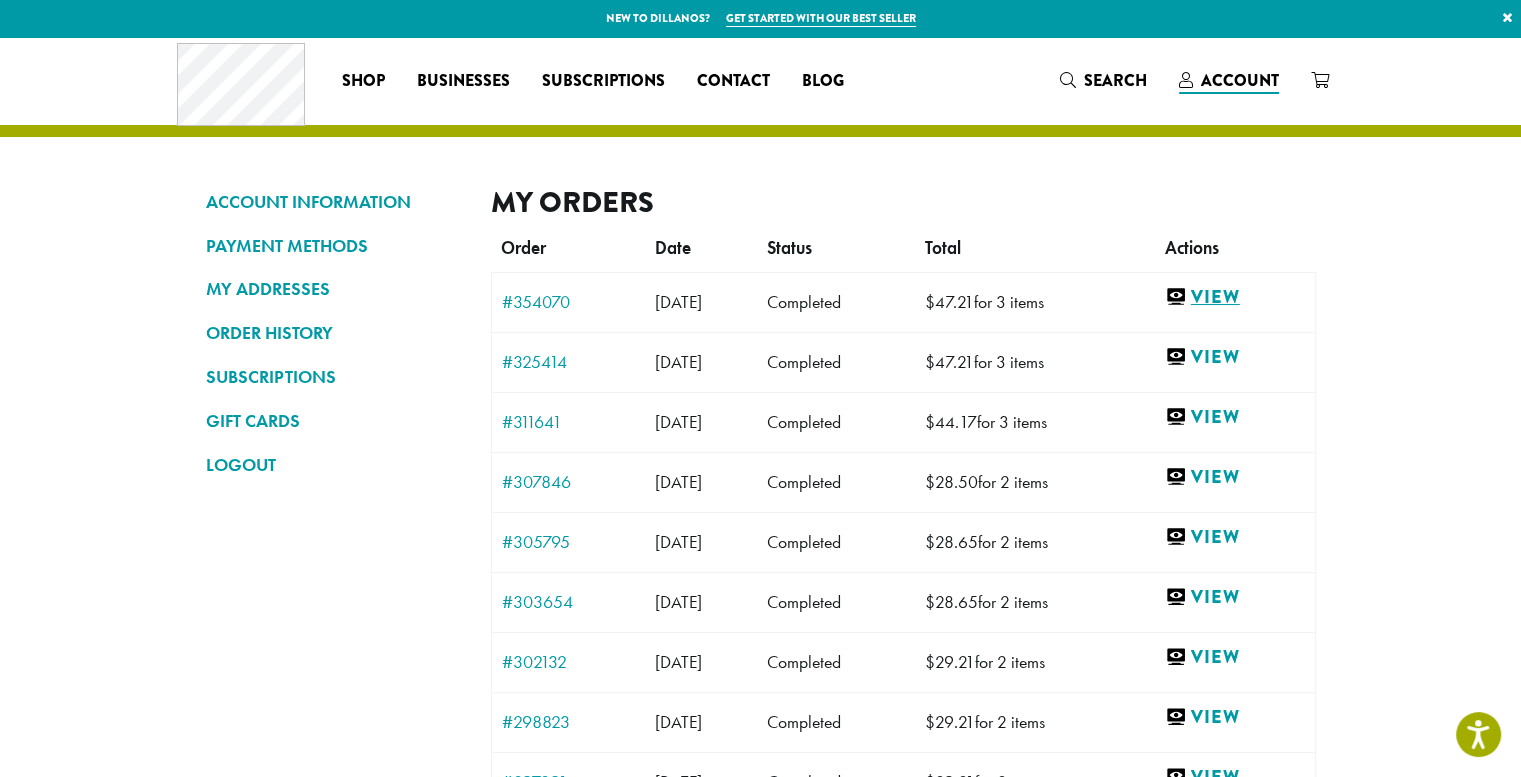 click on "View" at bounding box center (1235, 297) 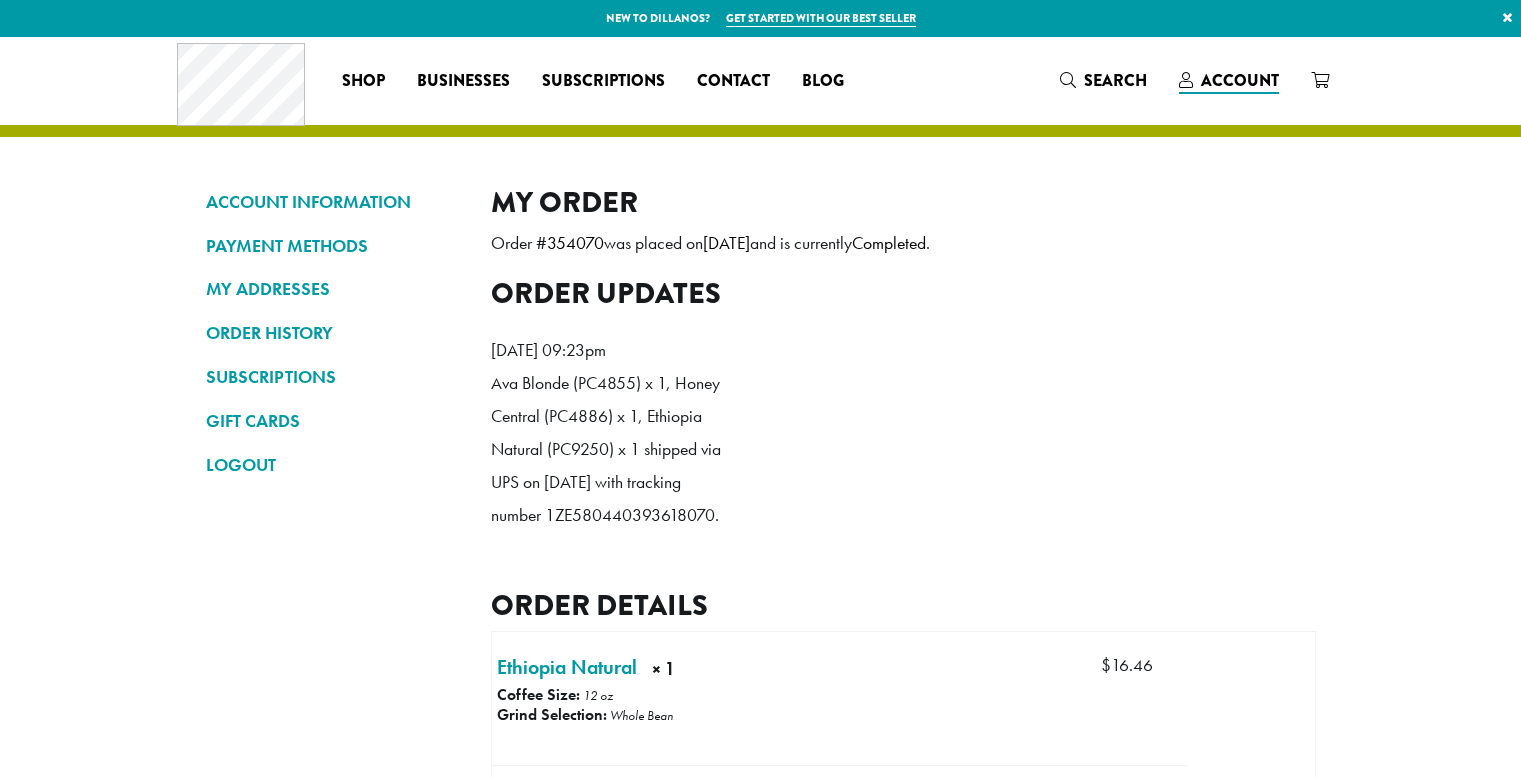 scroll, scrollTop: 0, scrollLeft: 0, axis: both 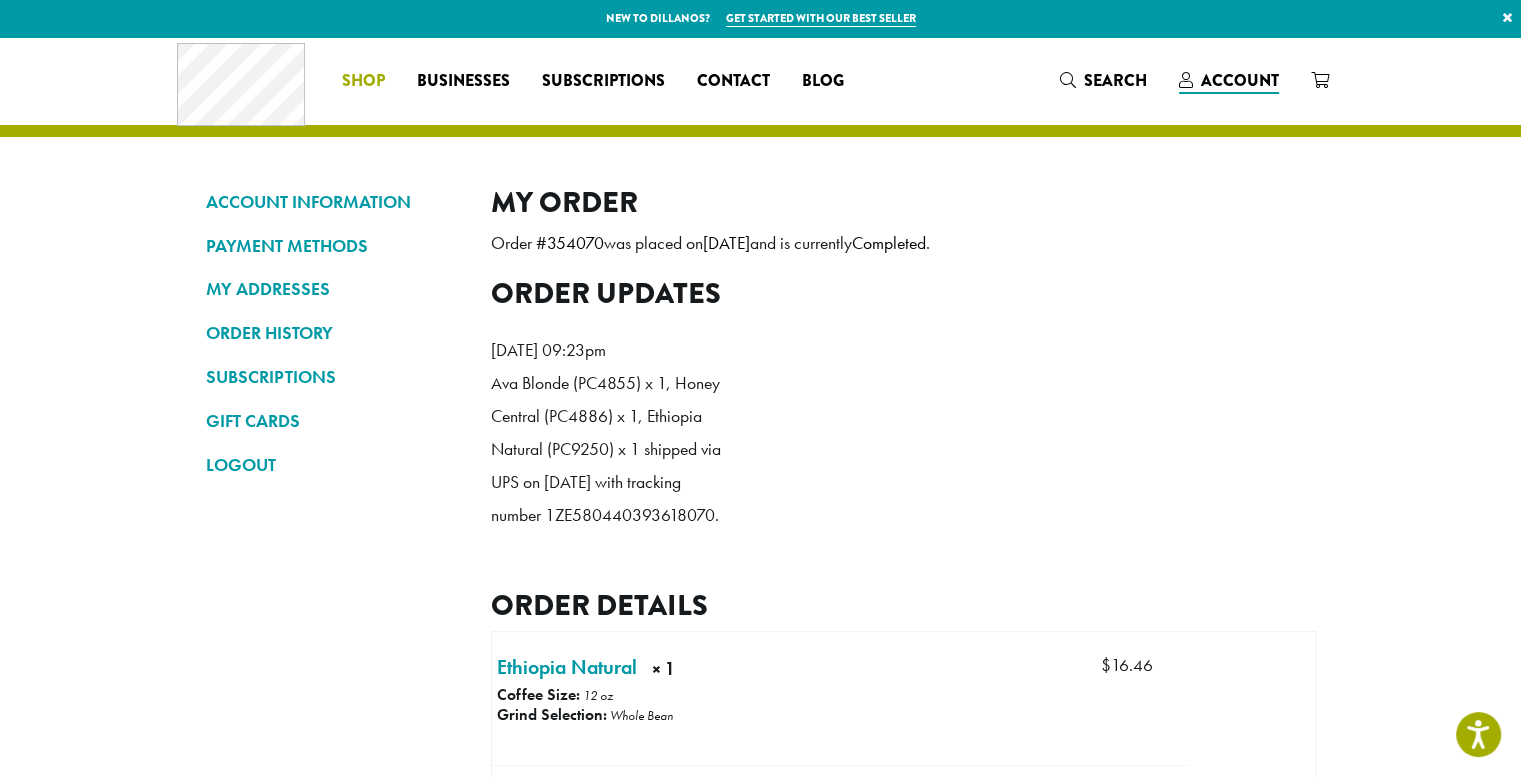 click on "Shop" at bounding box center (363, 81) 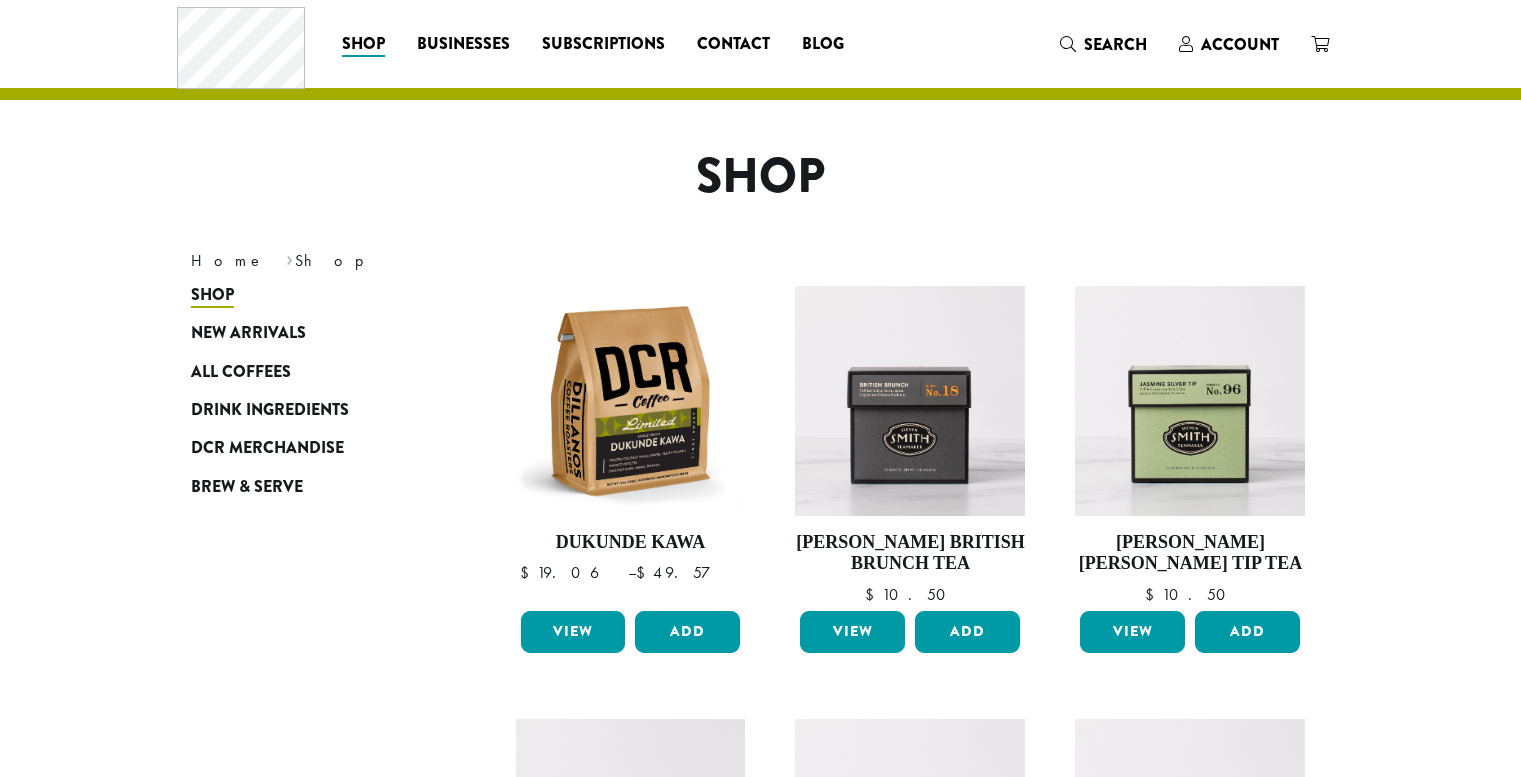 scroll, scrollTop: 0, scrollLeft: 0, axis: both 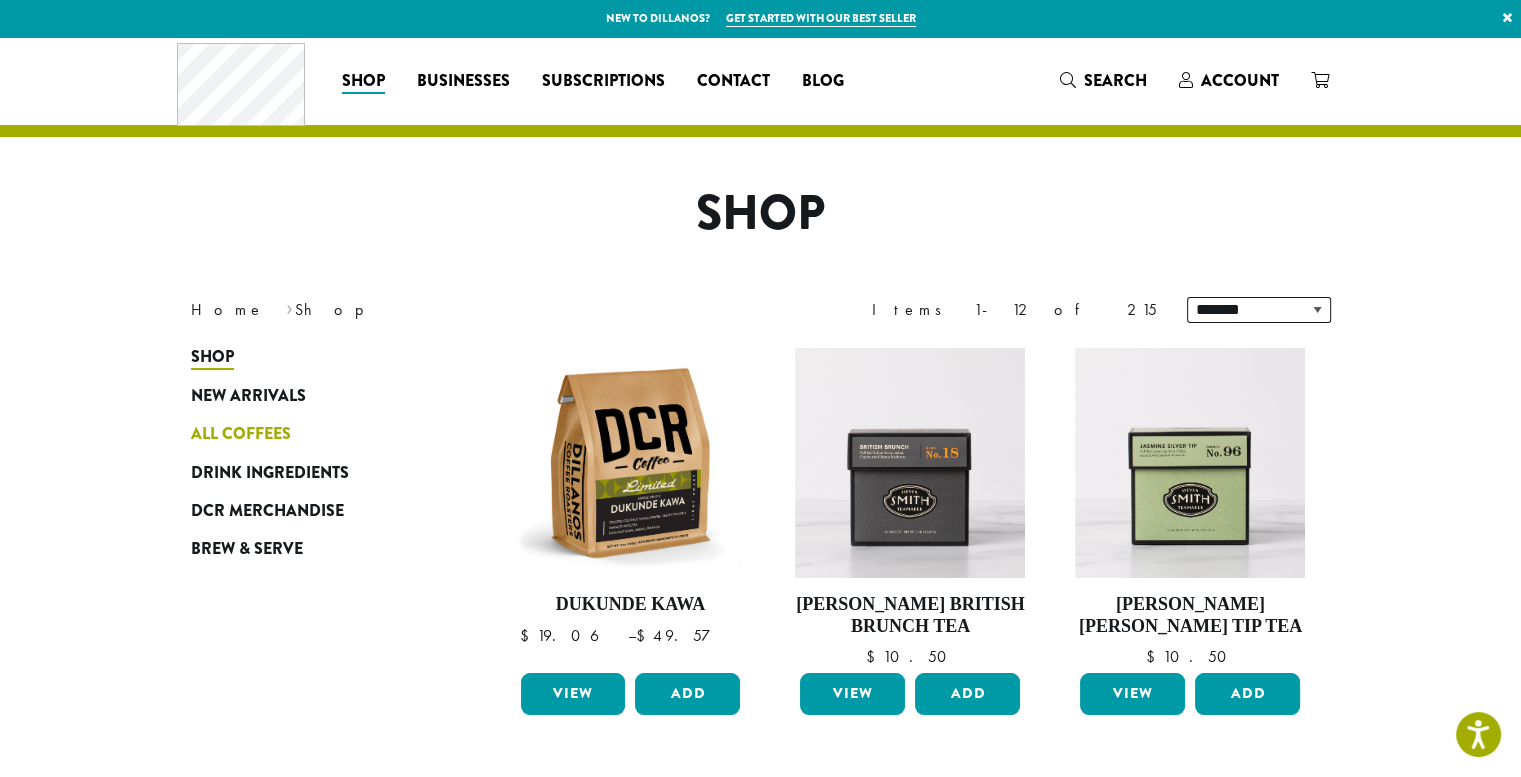 click on "All Coffees" at bounding box center (241, 434) 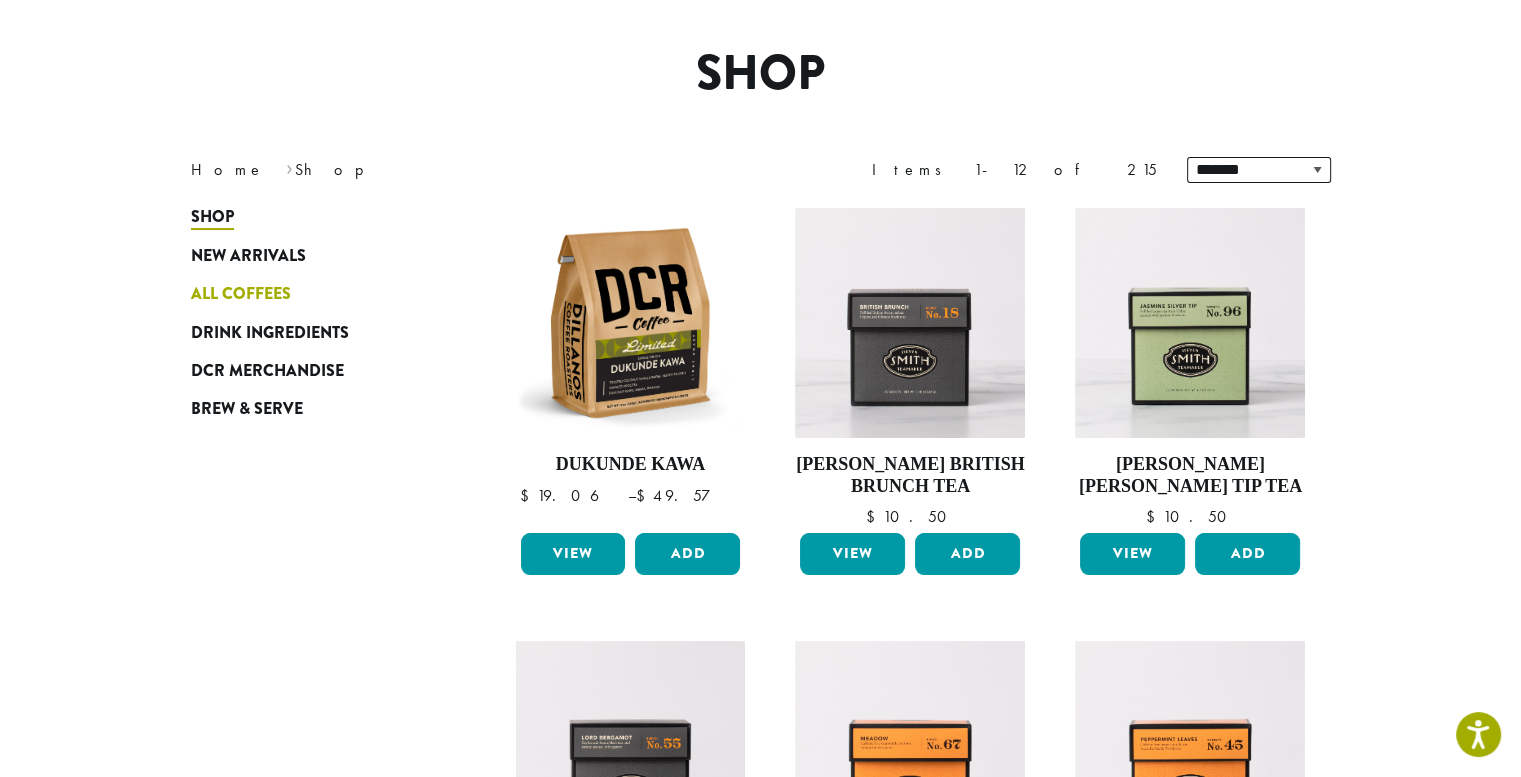 scroll, scrollTop: 174, scrollLeft: 0, axis: vertical 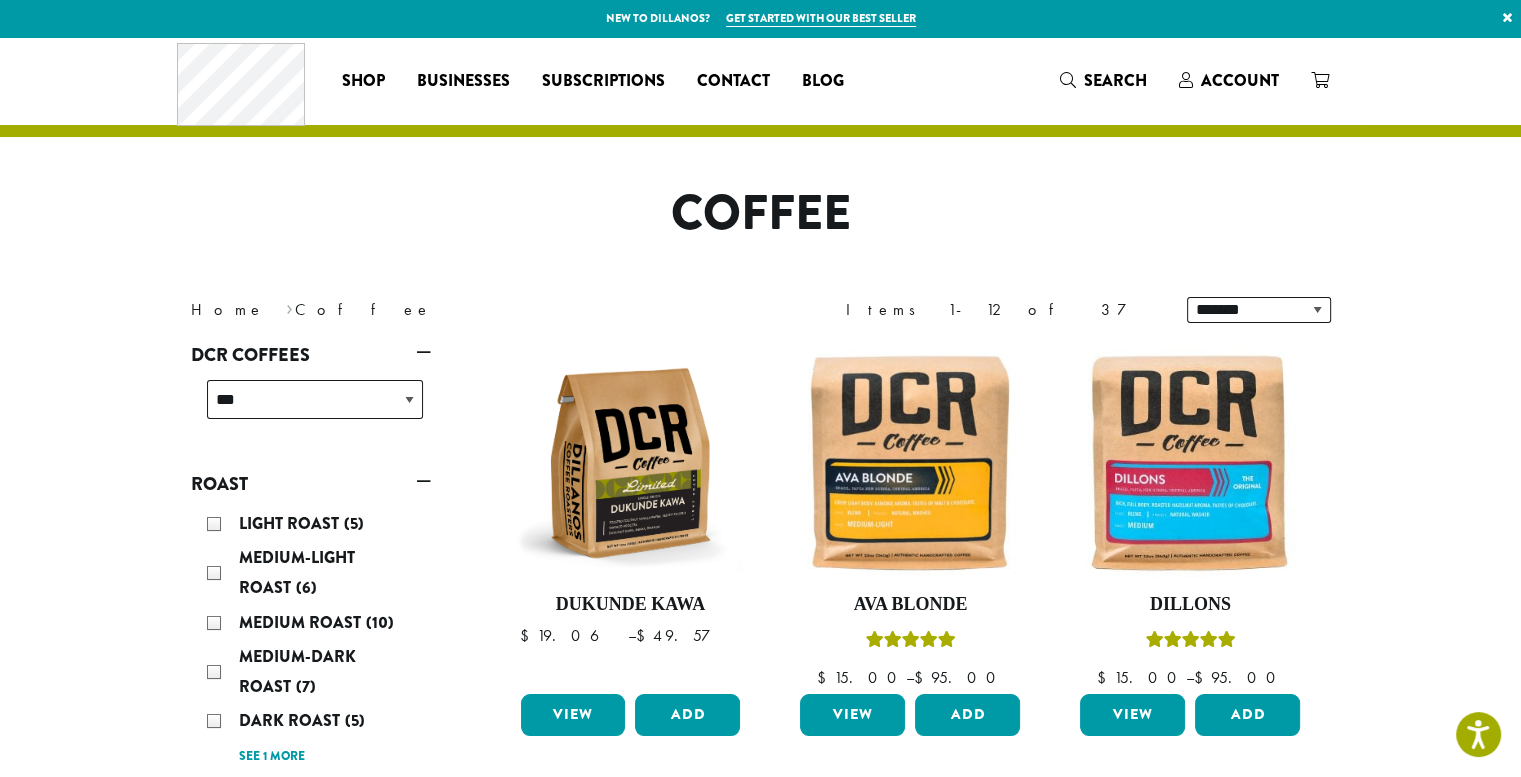 click on "Coffee" at bounding box center [761, 214] 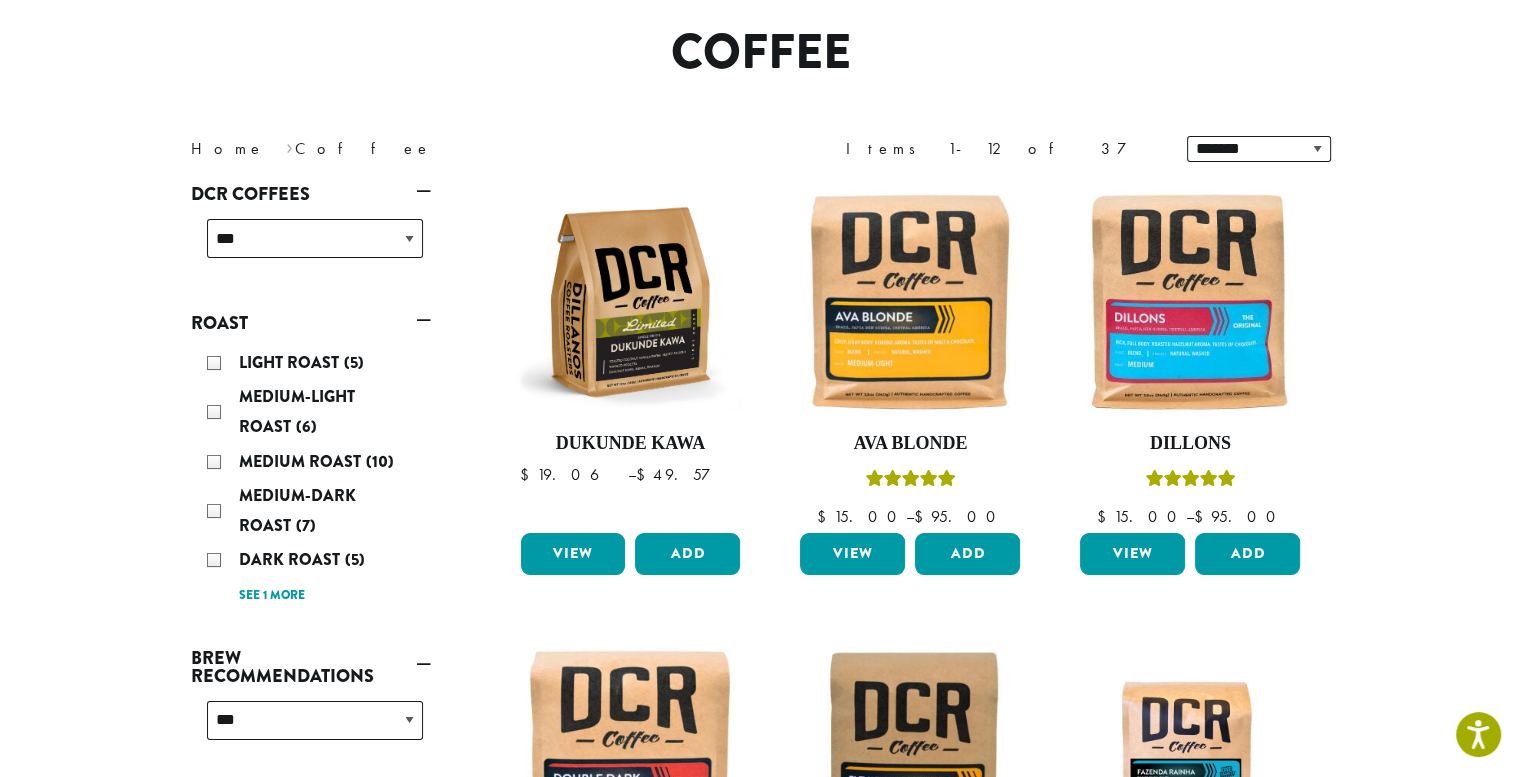 scroll, scrollTop: 165, scrollLeft: 0, axis: vertical 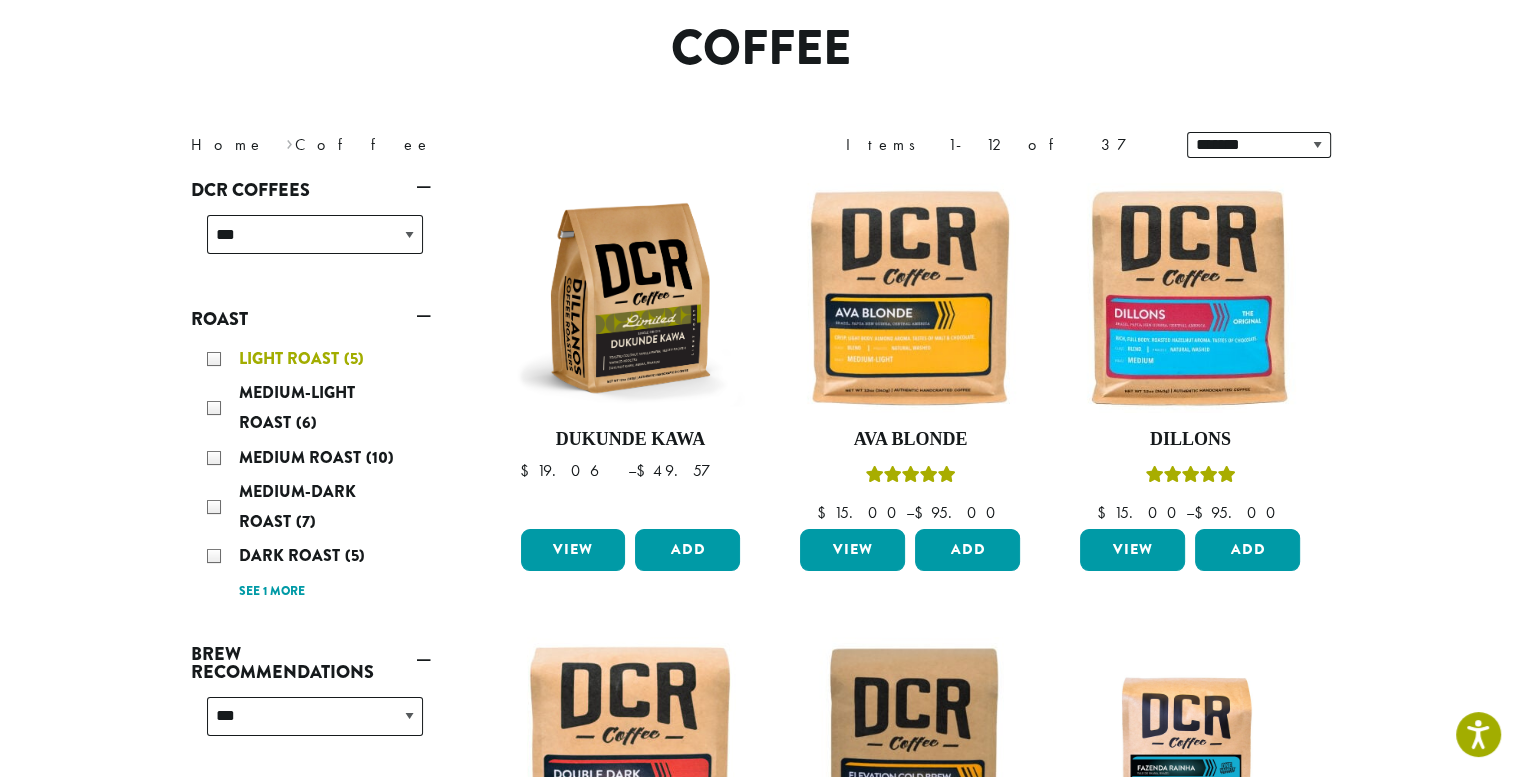 click on "Light Roast (5)" at bounding box center [315, 359] 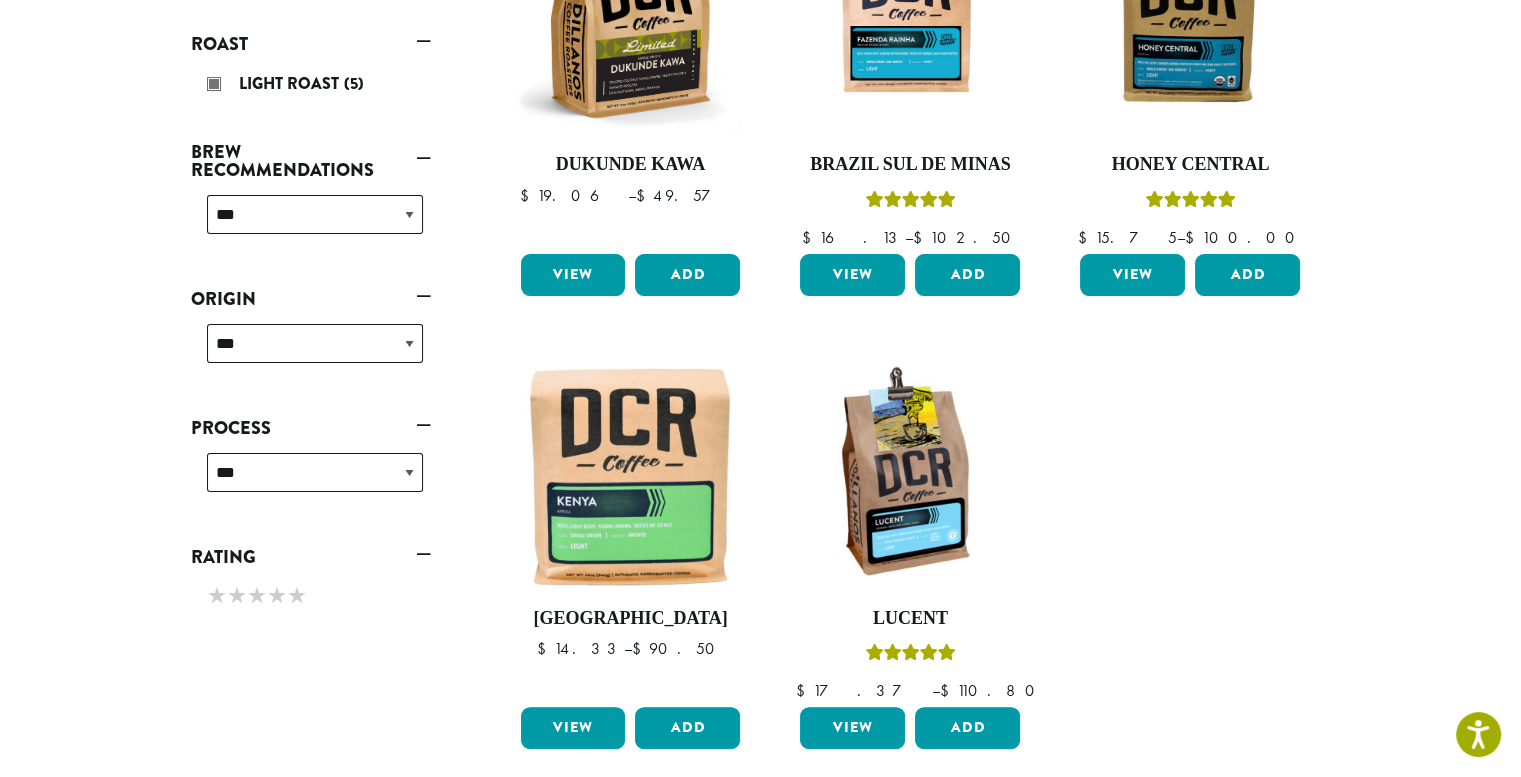 scroll, scrollTop: 442, scrollLeft: 0, axis: vertical 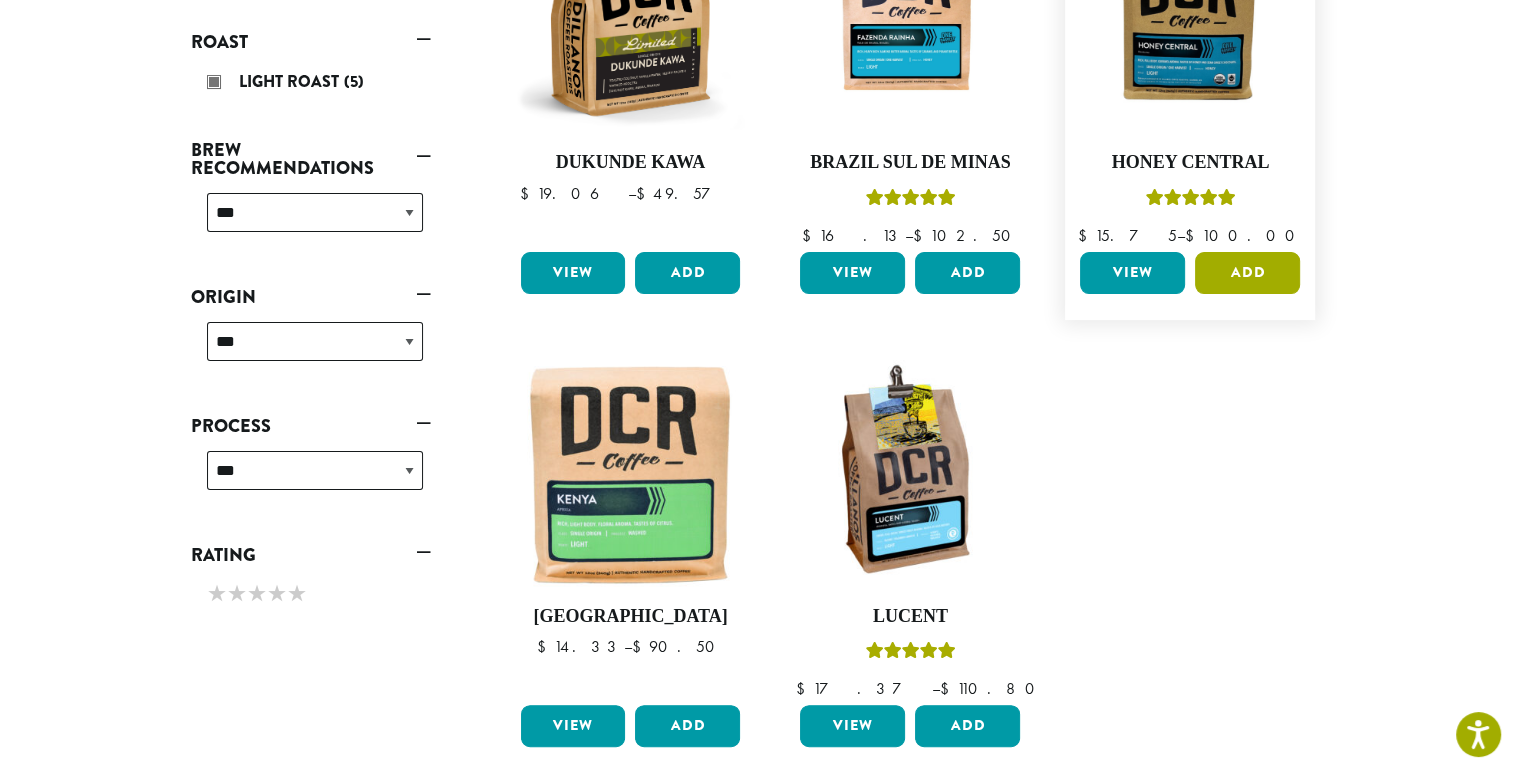 click on "Add" at bounding box center [1247, 273] 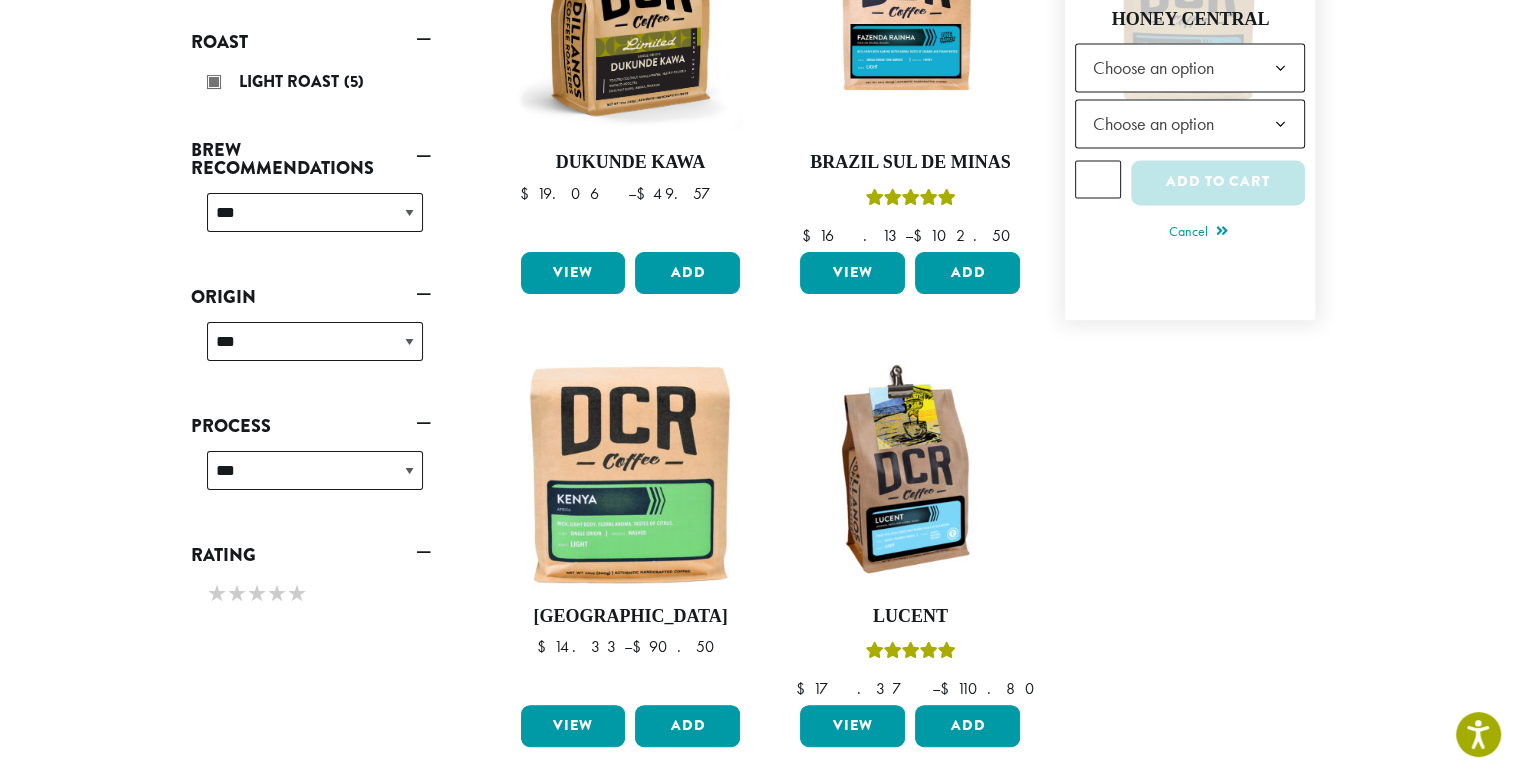 click on "Choose an option" 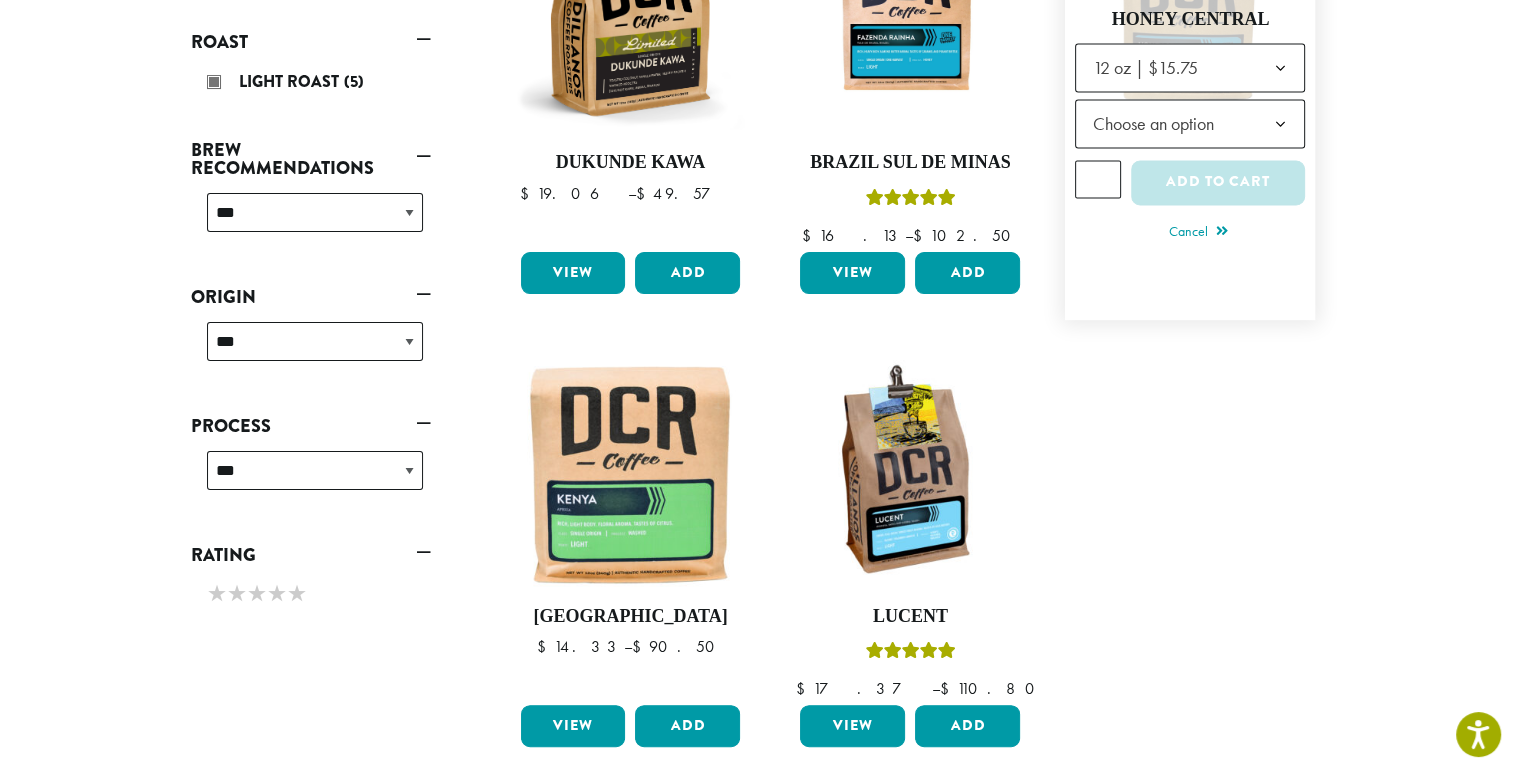 click 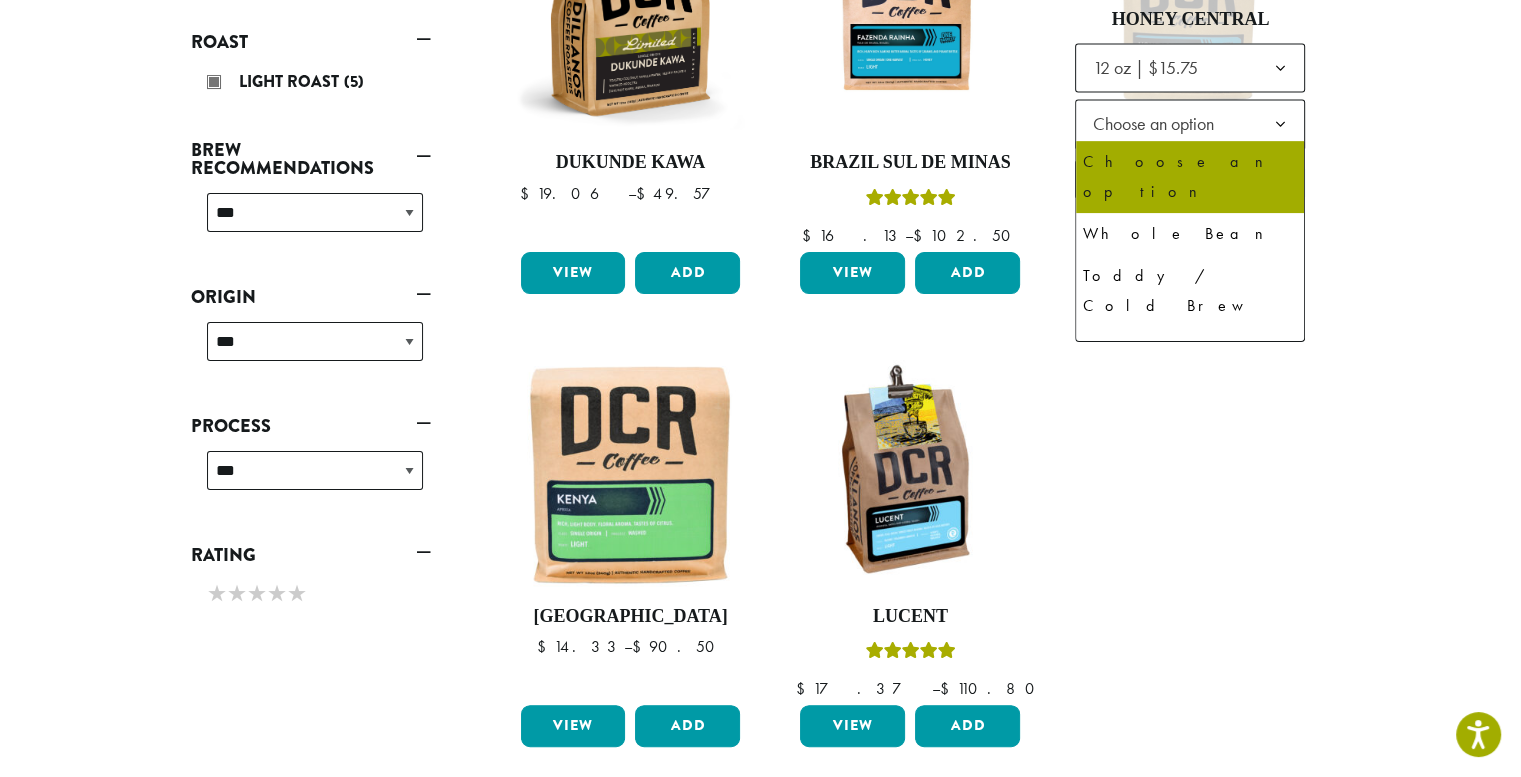 select on "*********" 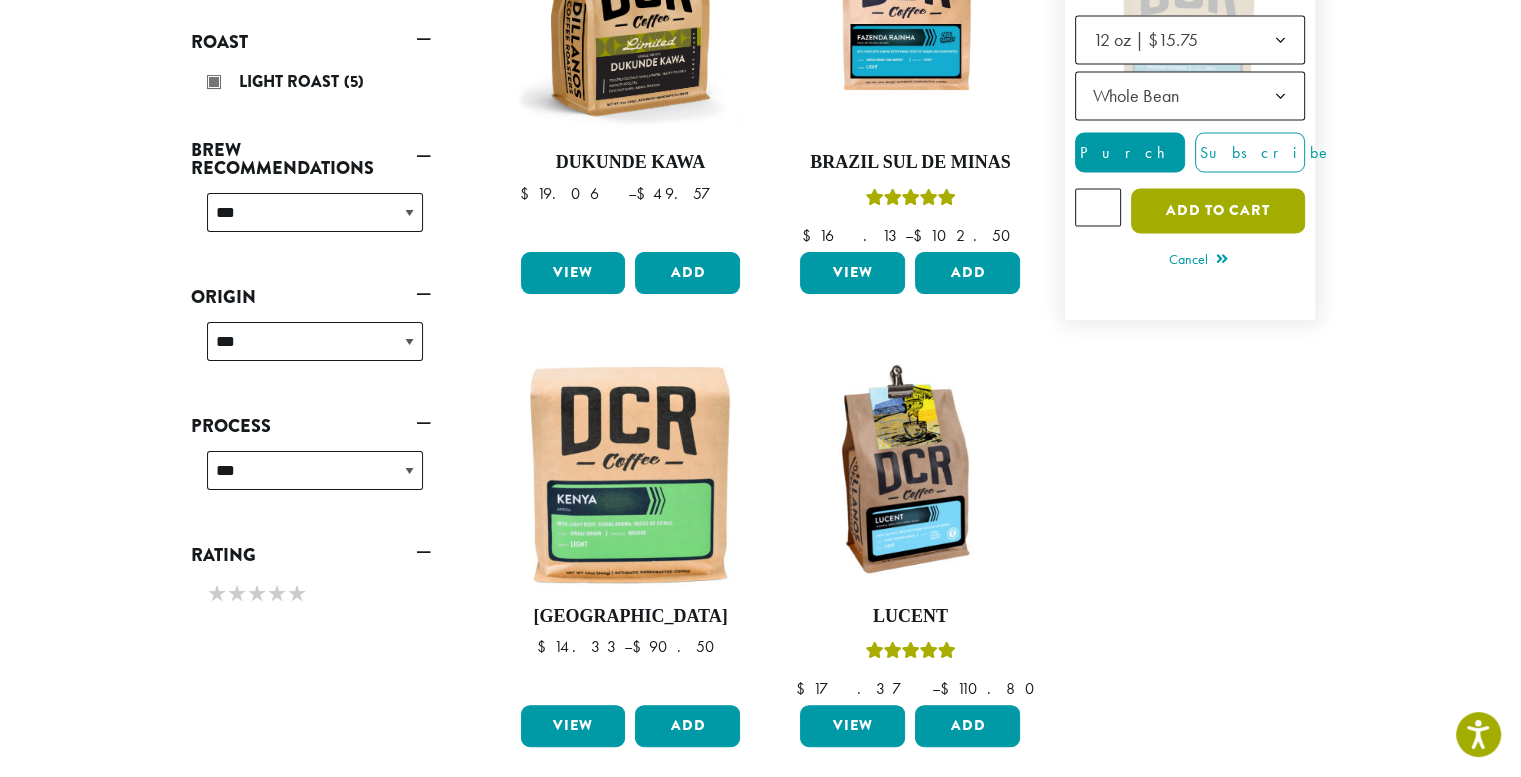 click on "Add to cart" 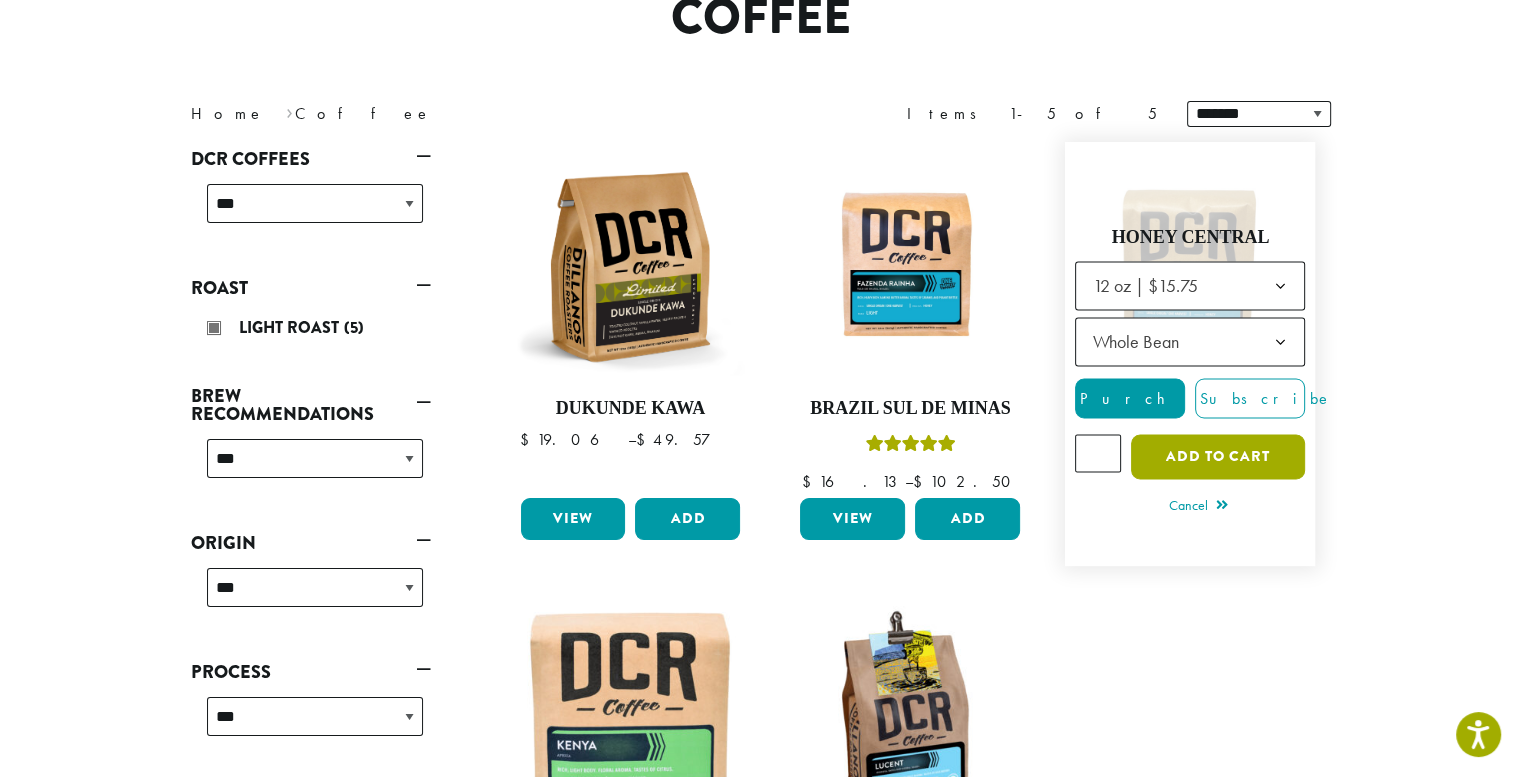 scroll, scrollTop: 196, scrollLeft: 0, axis: vertical 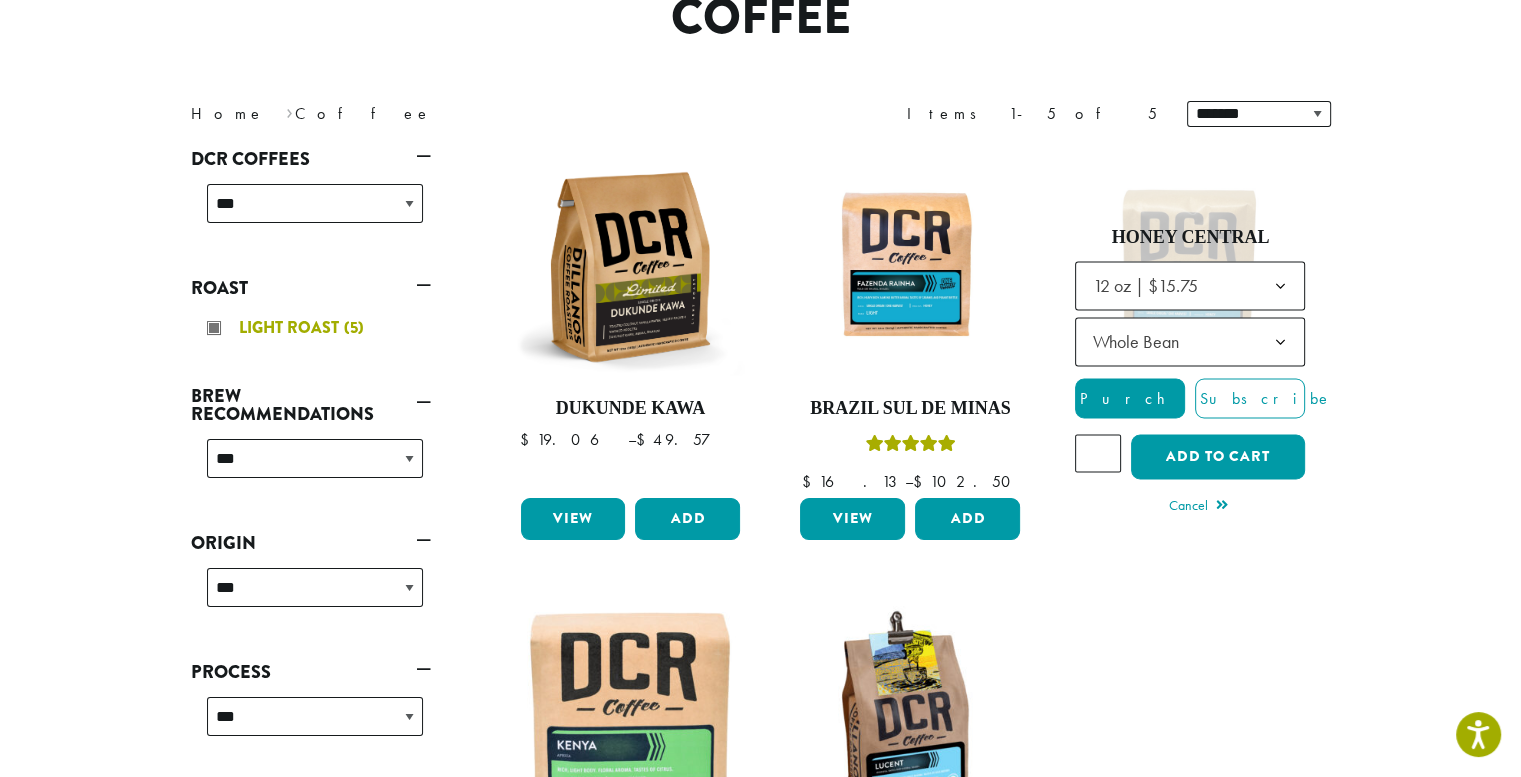 click on "Light Roast (5)" at bounding box center (315, 328) 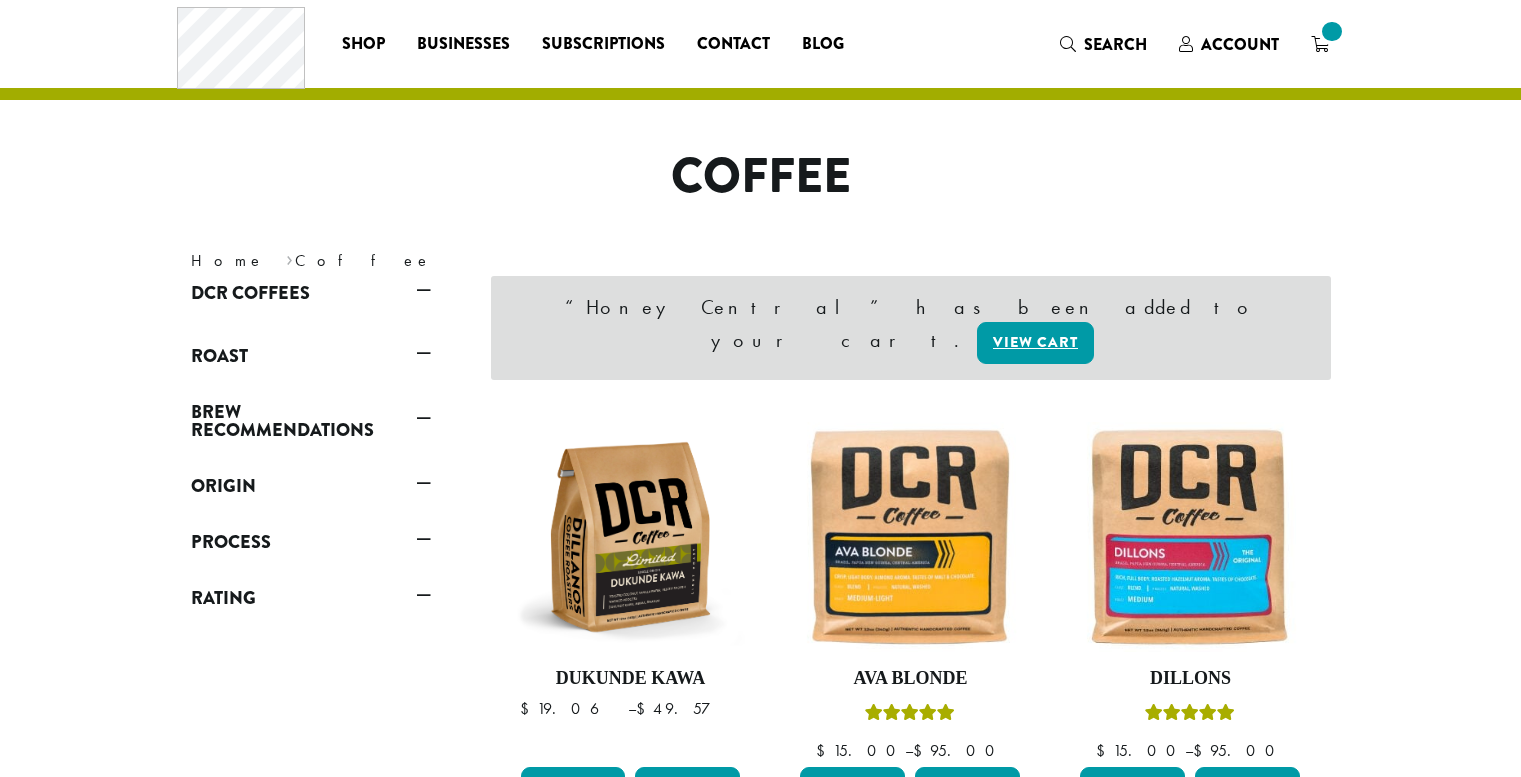 scroll, scrollTop: 0, scrollLeft: 0, axis: both 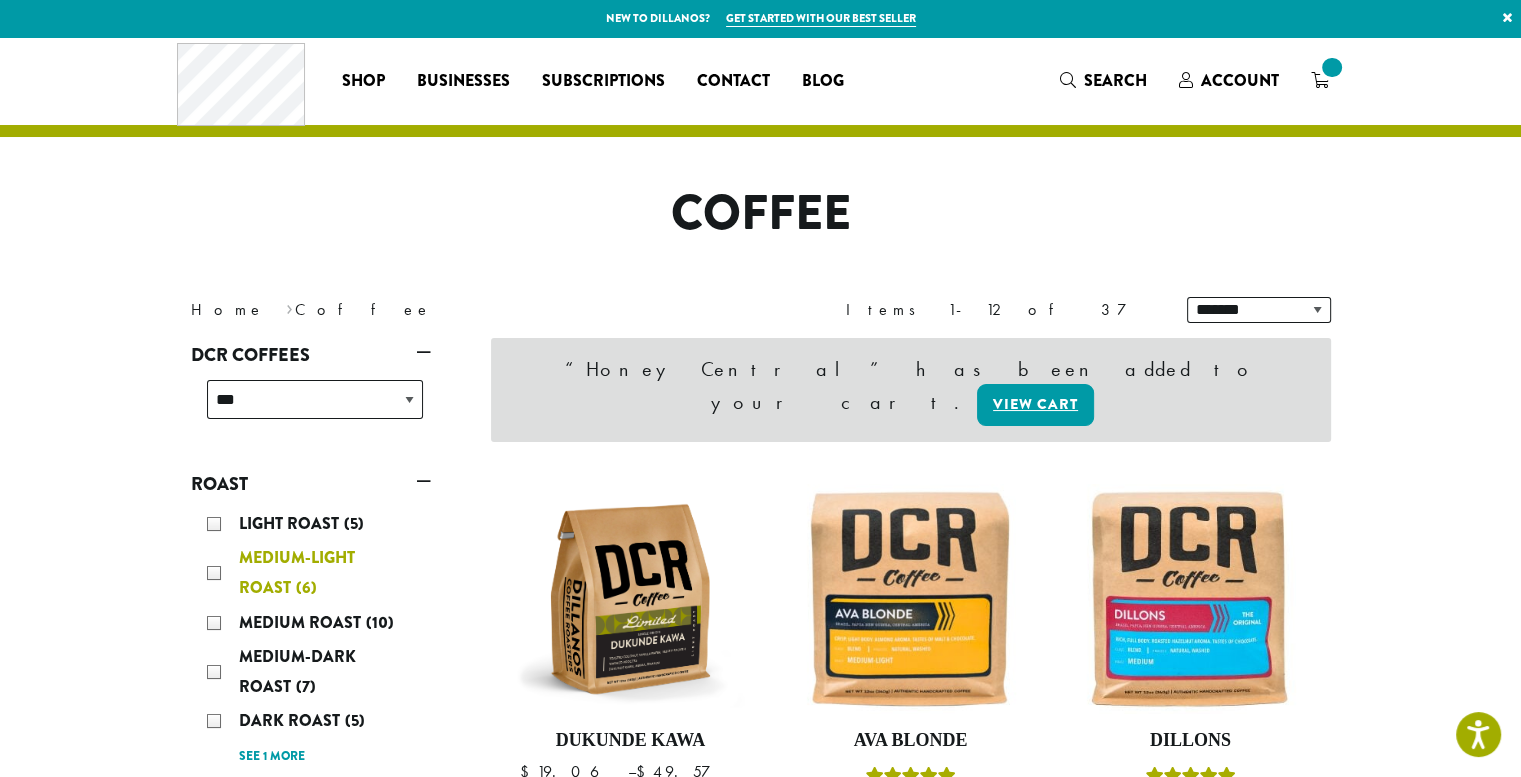 click on "Medium-Light Roast (6)" at bounding box center [315, 573] 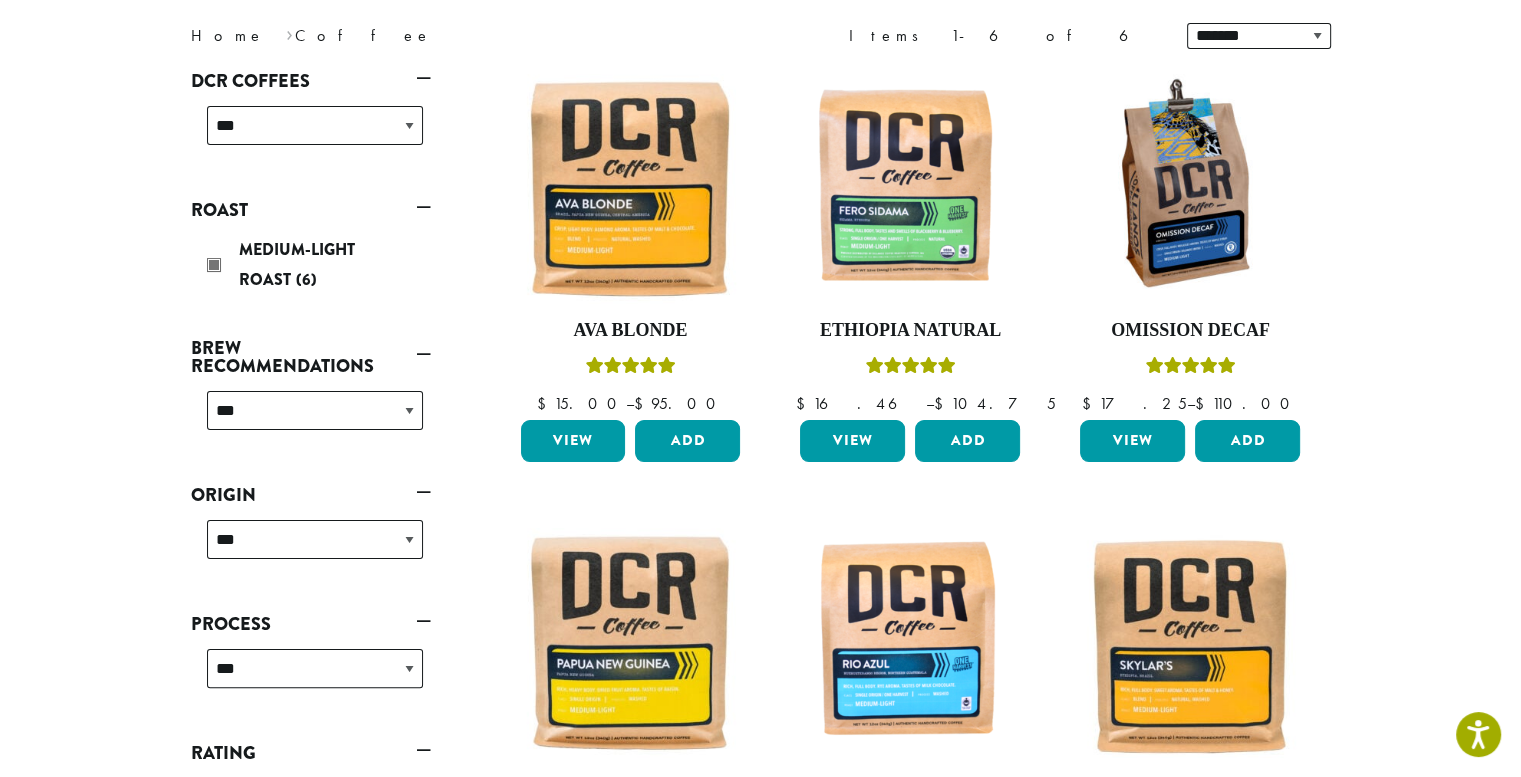 scroll, scrollTop: 277, scrollLeft: 0, axis: vertical 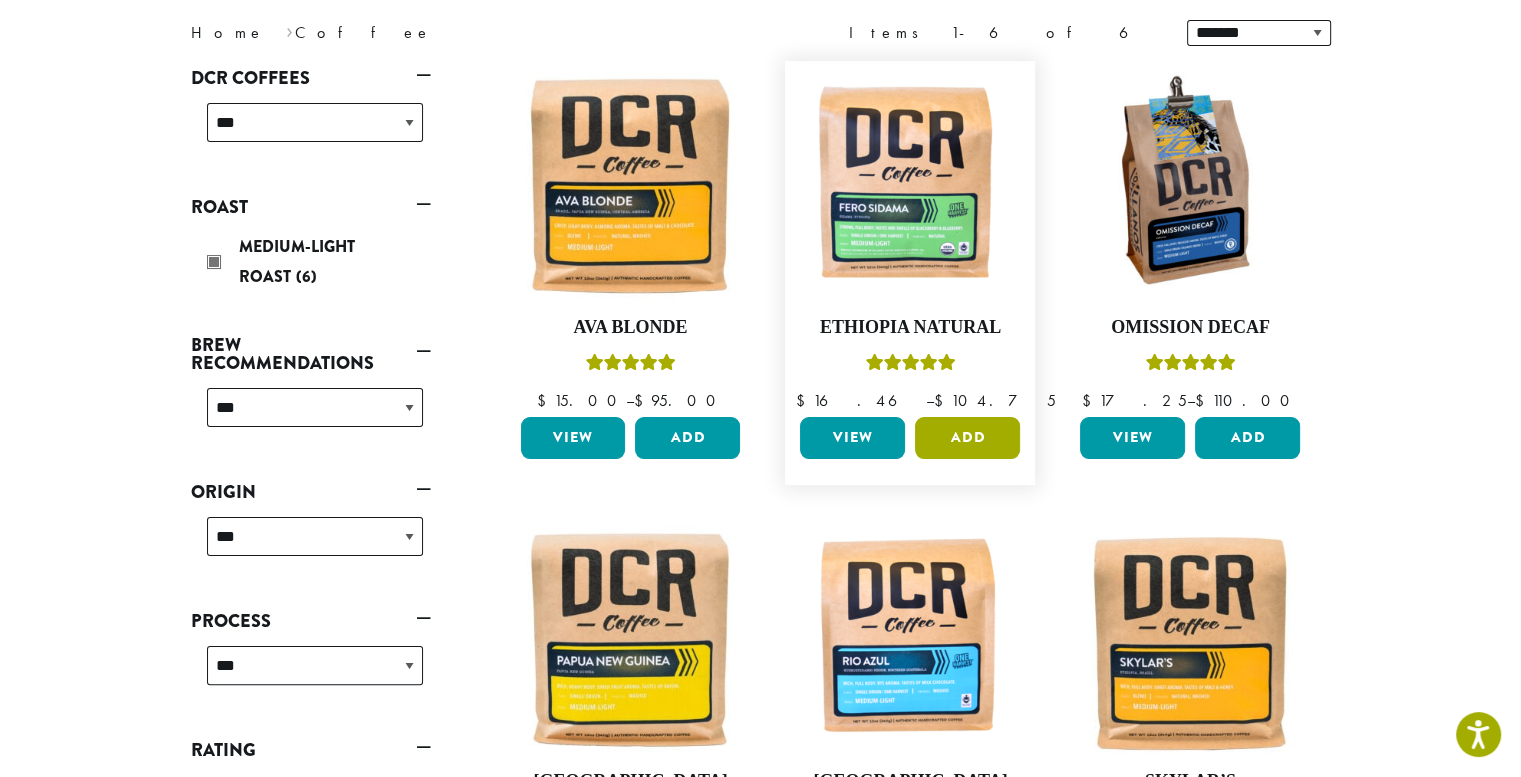 click on "Add" at bounding box center [967, 438] 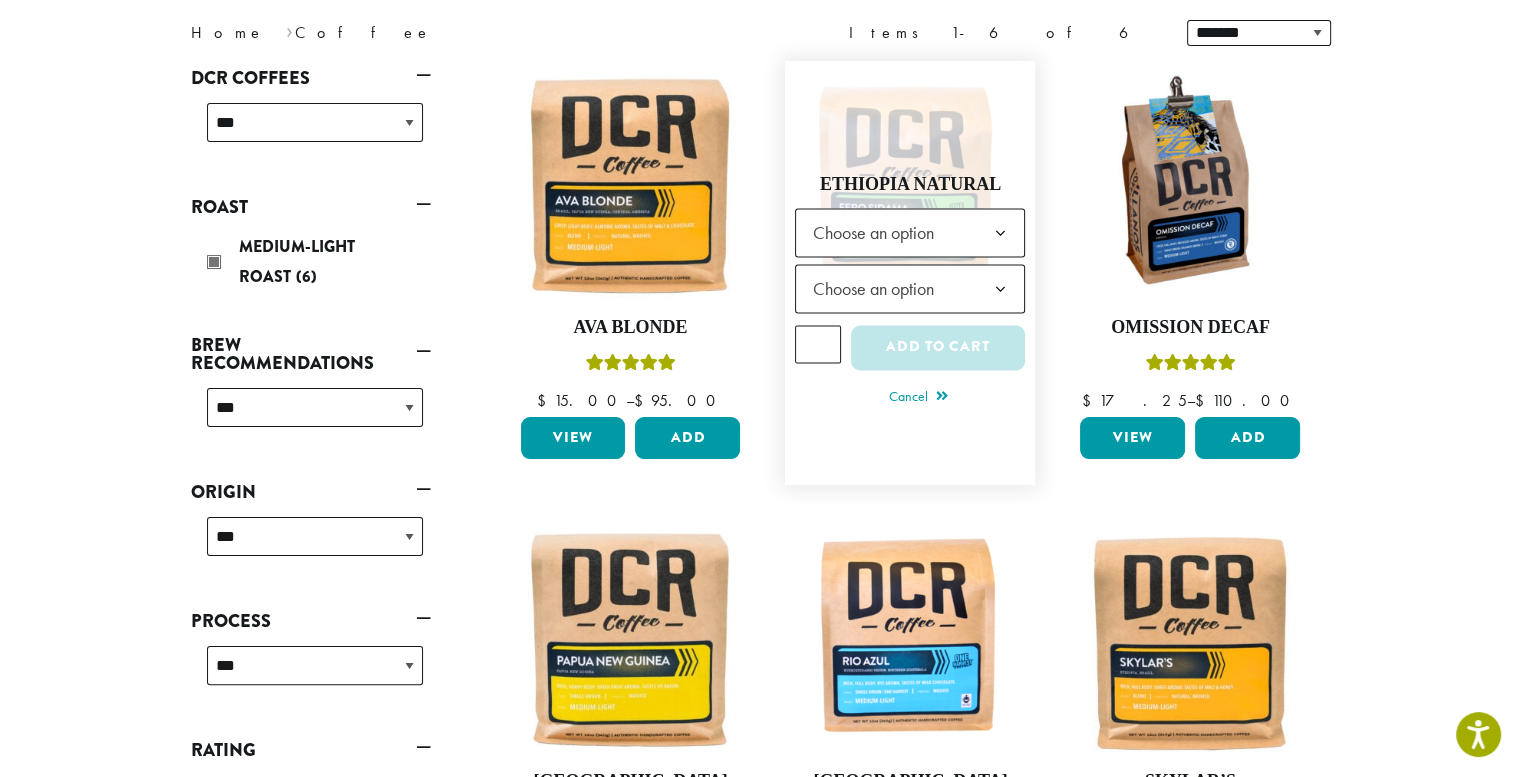 click on "Choose an option" 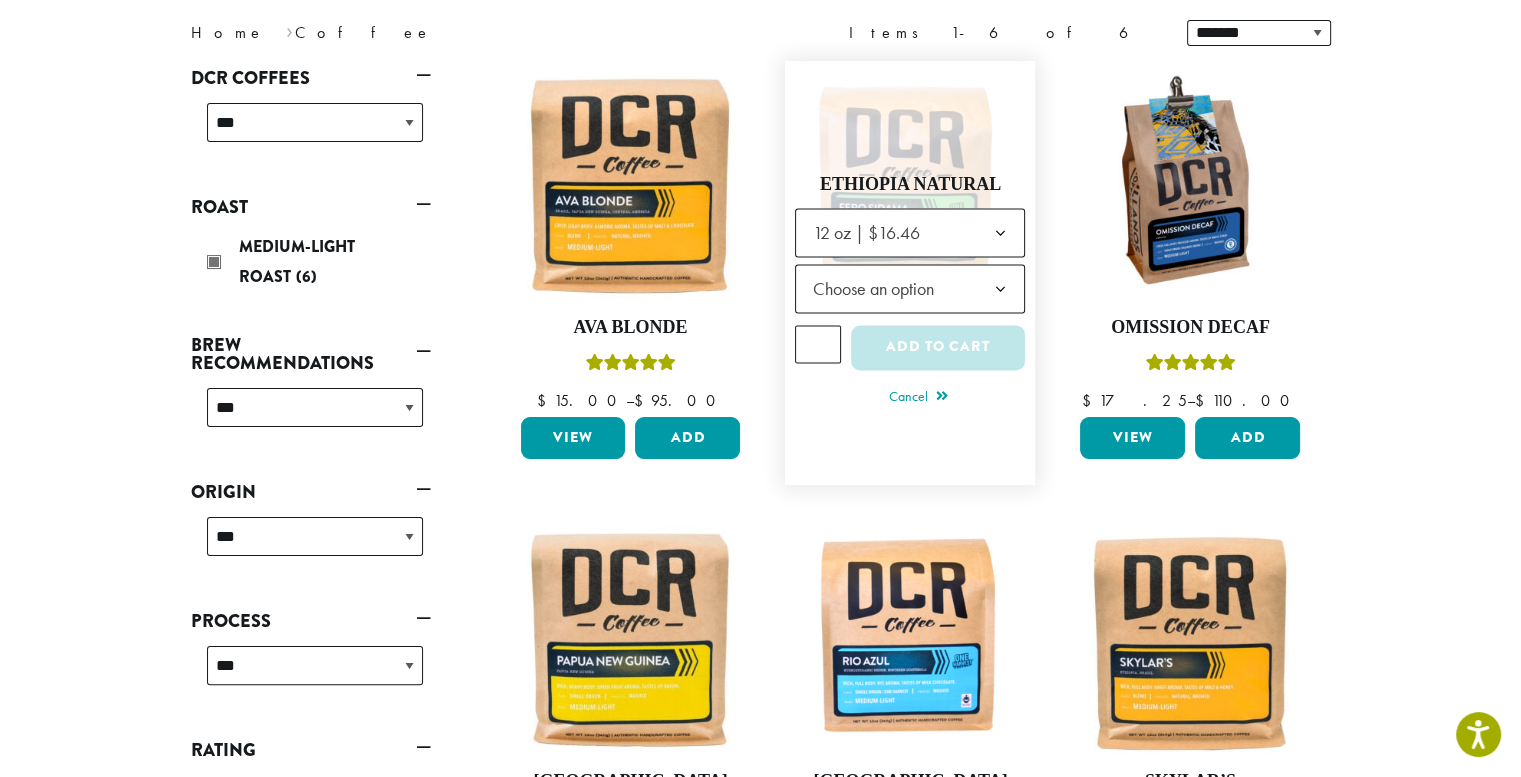 click 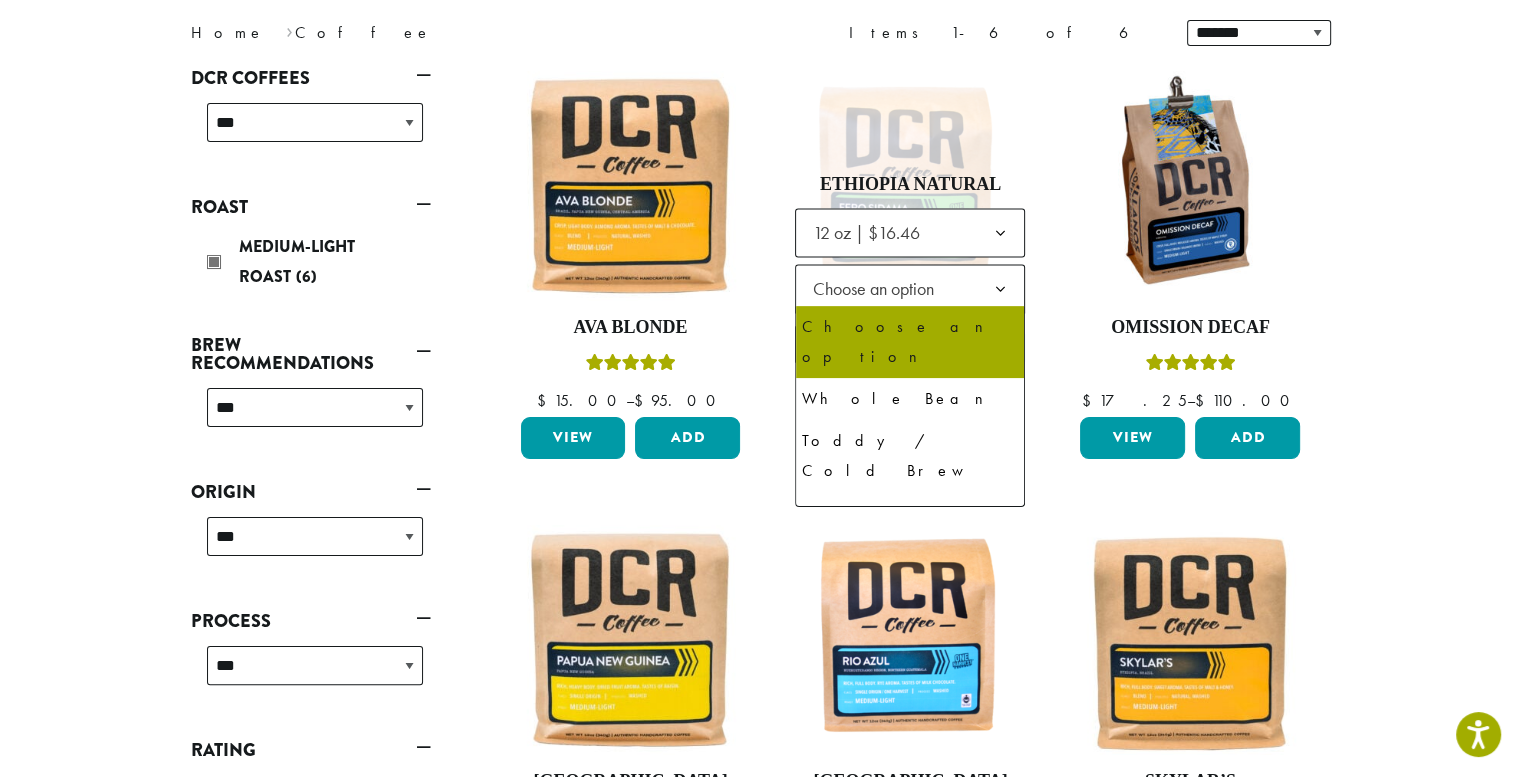 select on "*********" 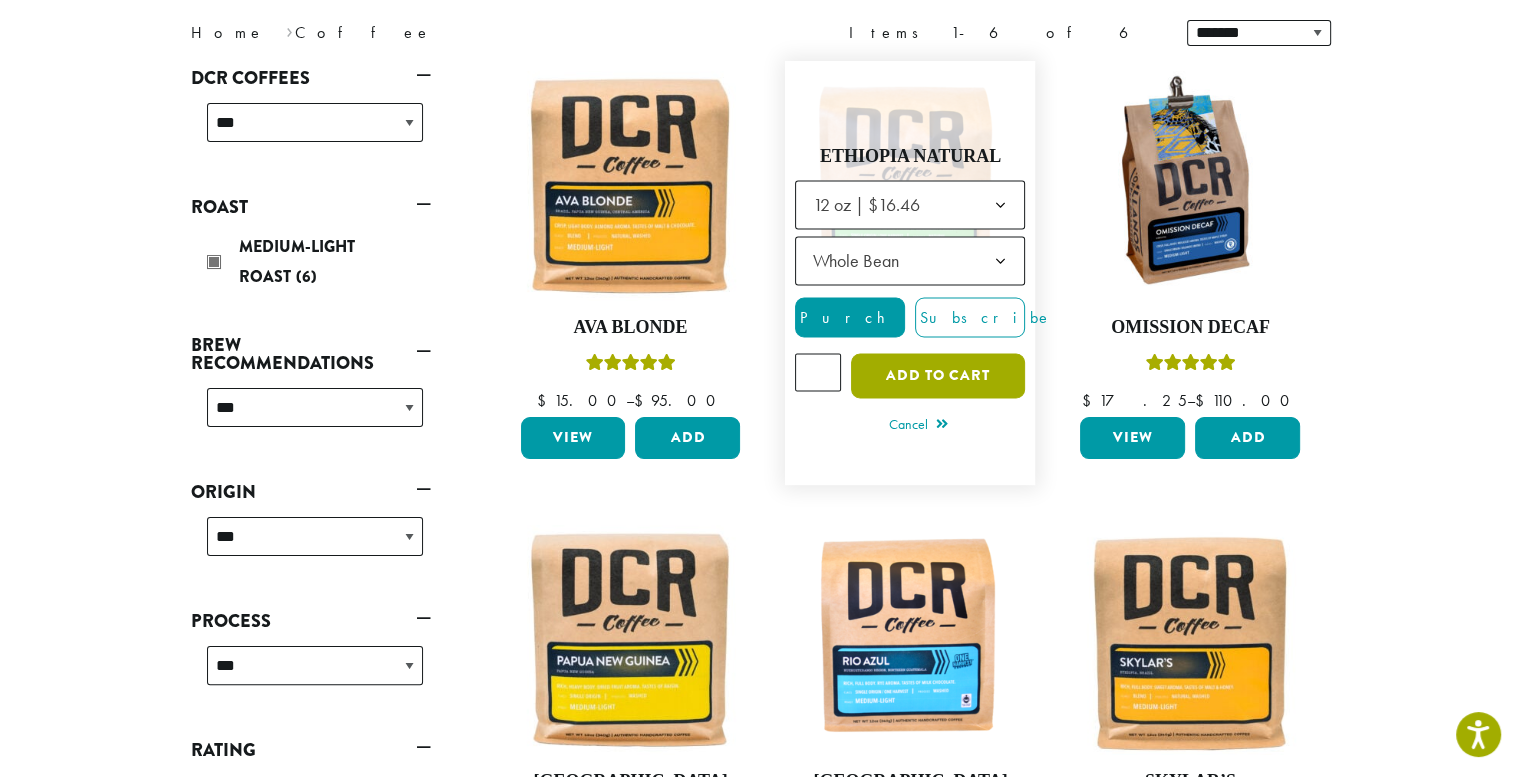 click on "Add to cart" 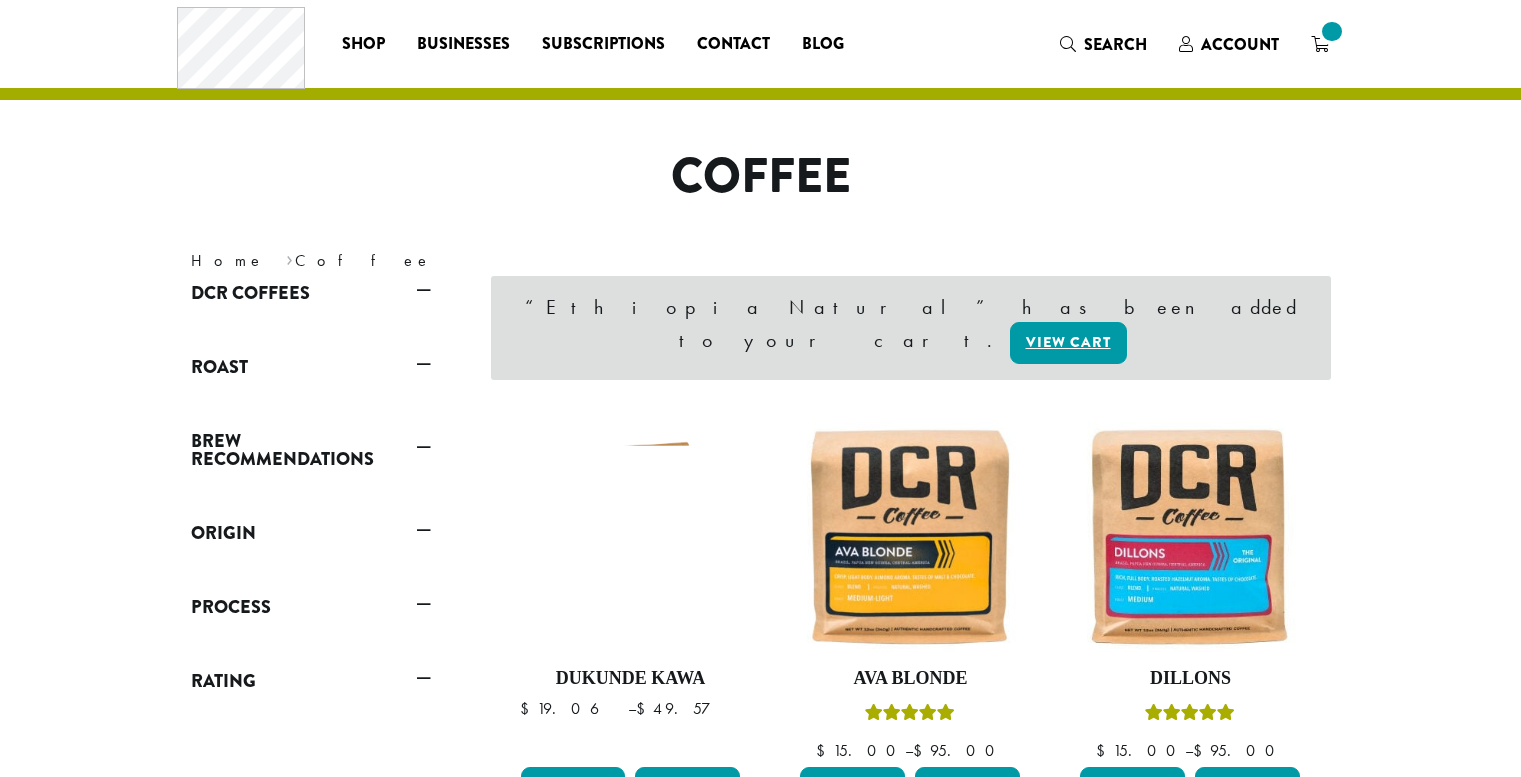 scroll, scrollTop: 0, scrollLeft: 0, axis: both 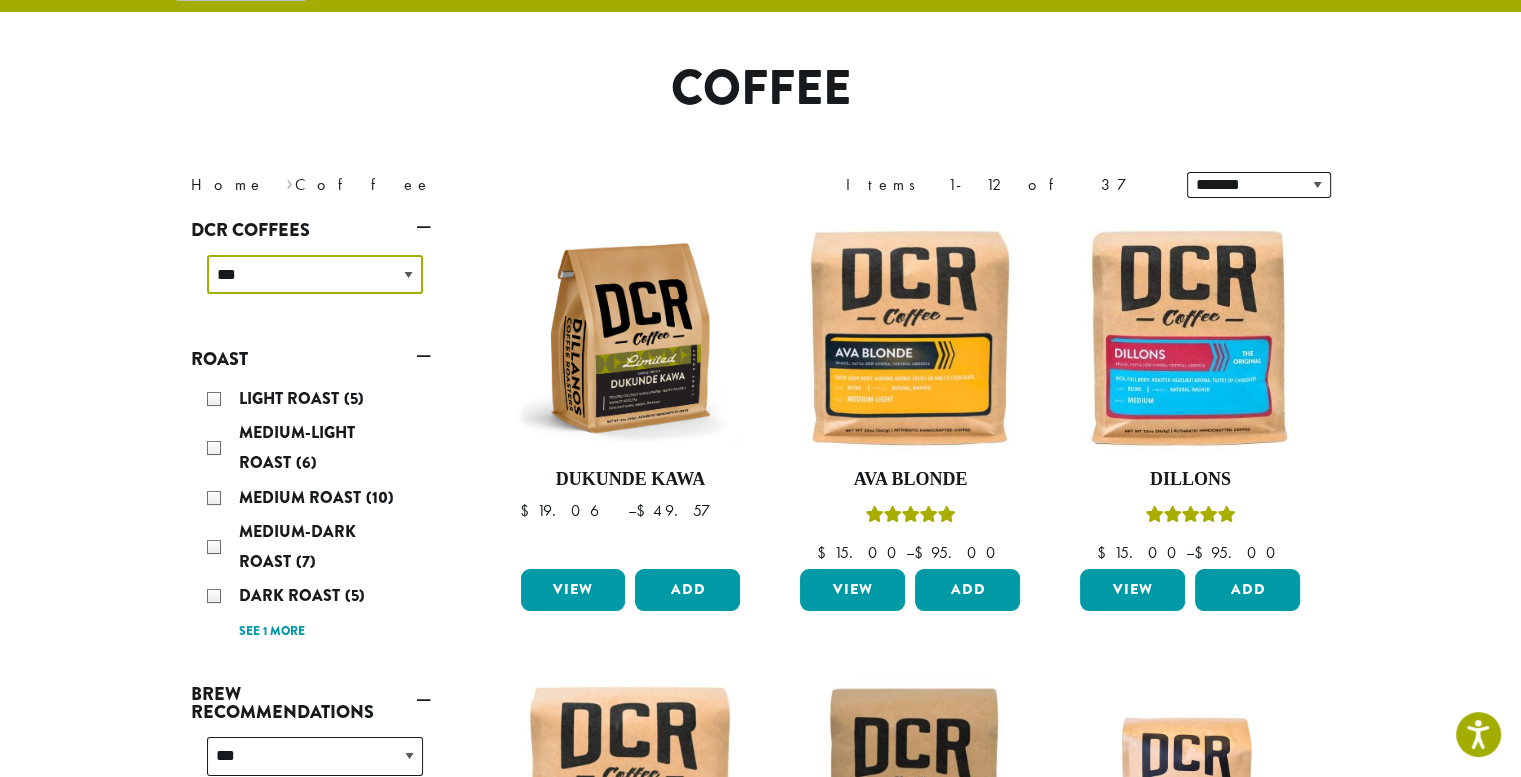 click on "**********" at bounding box center (315, 274) 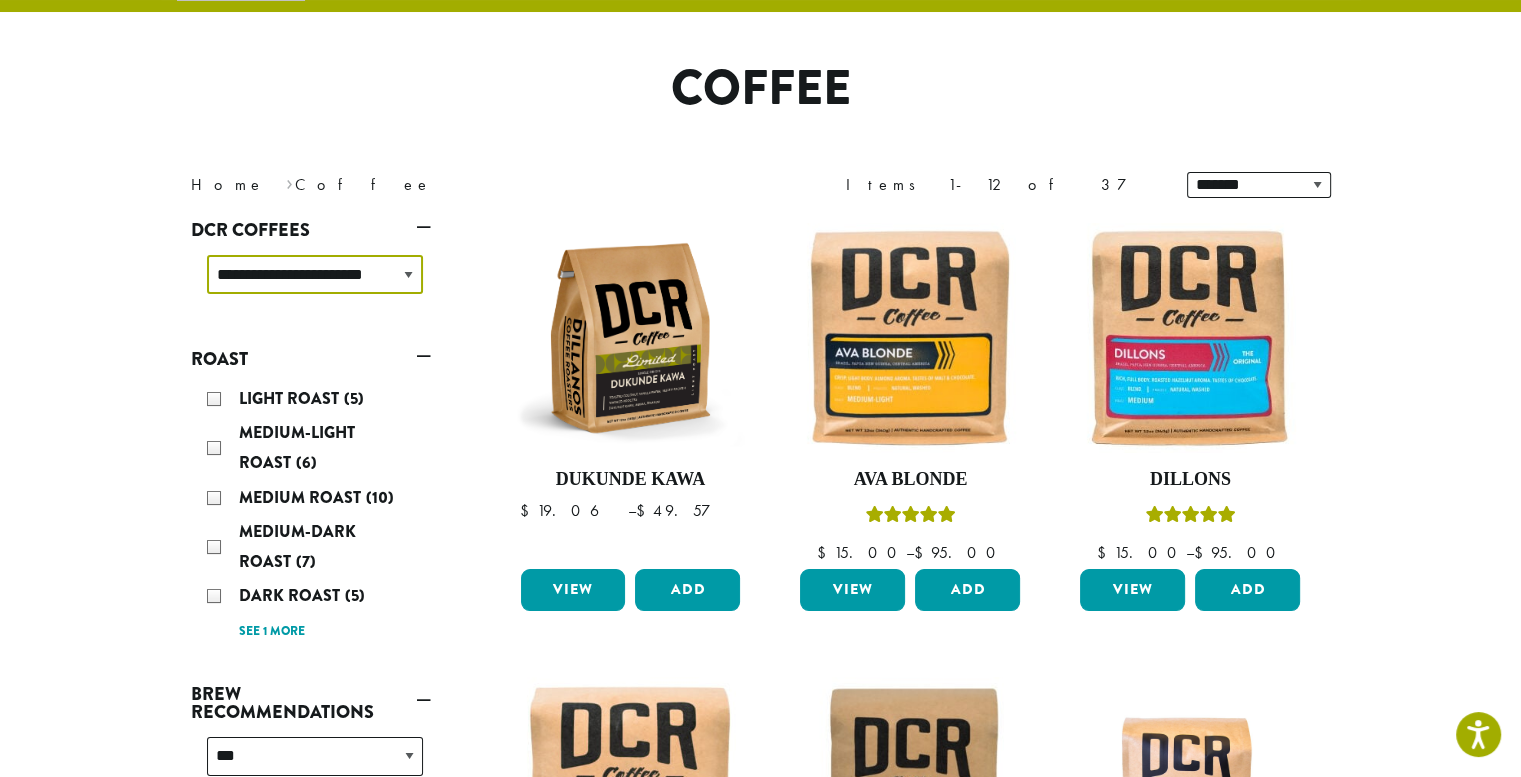 click on "**********" at bounding box center (315, 274) 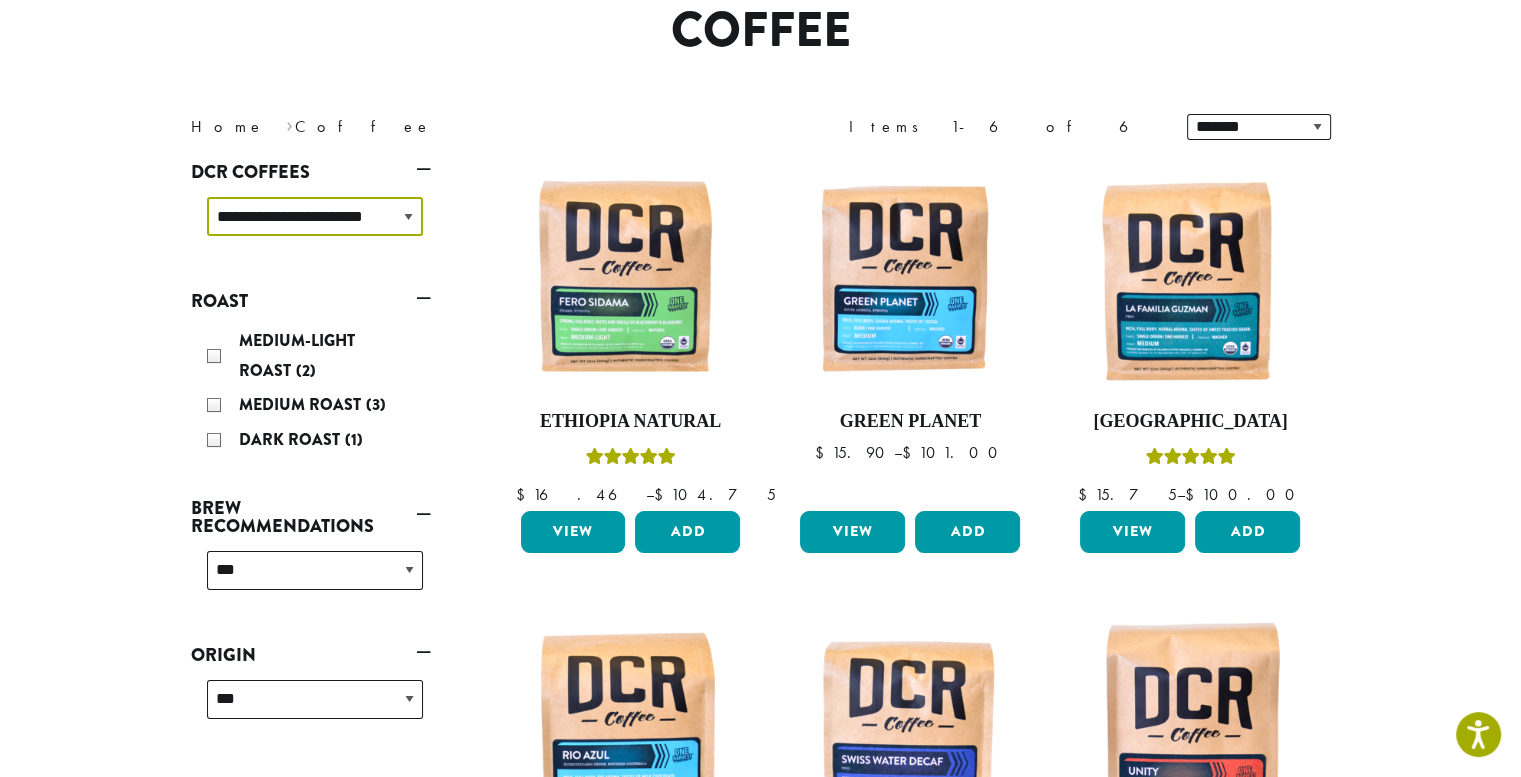 scroll, scrollTop: 161, scrollLeft: 0, axis: vertical 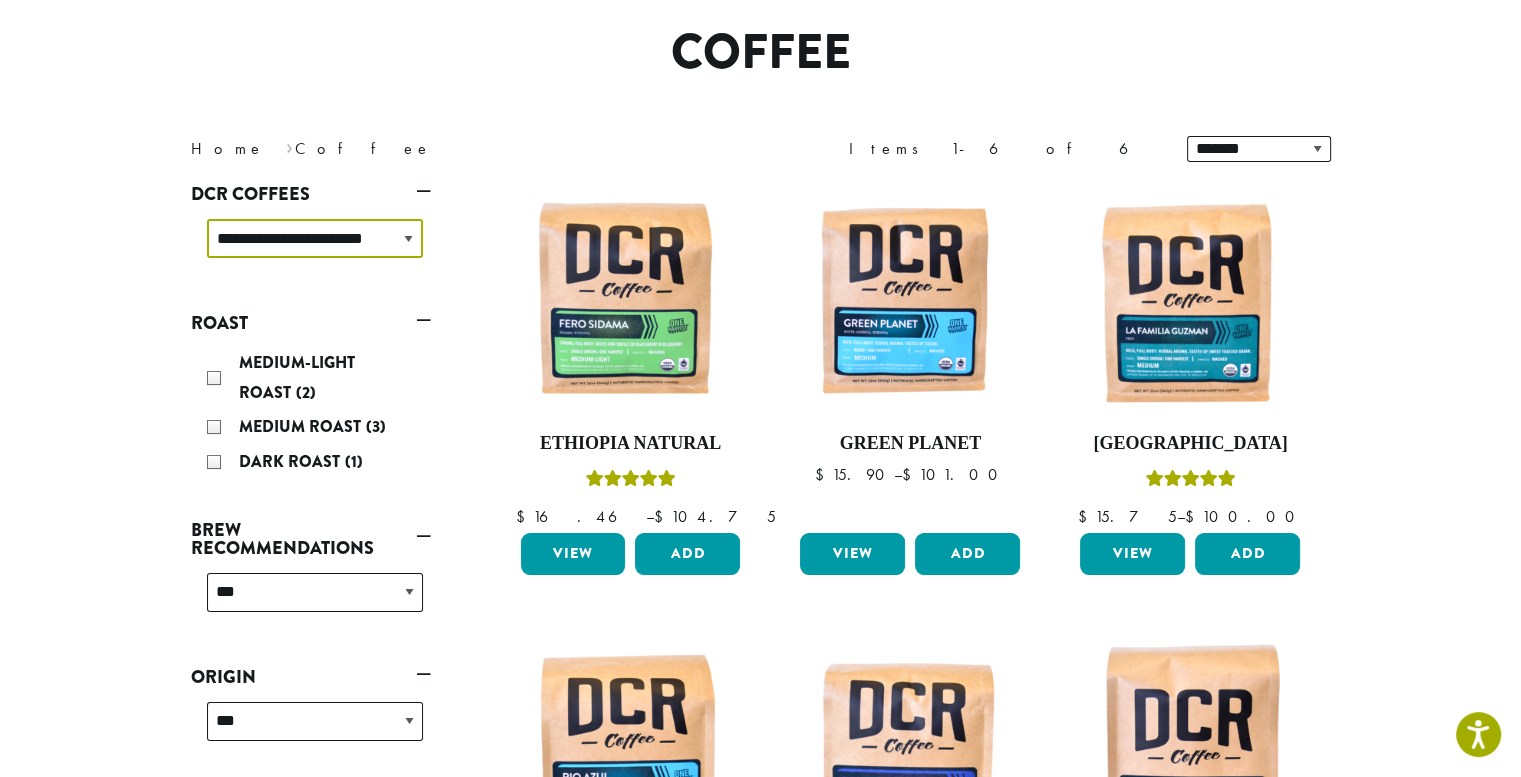click on "**********" at bounding box center (315, 238) 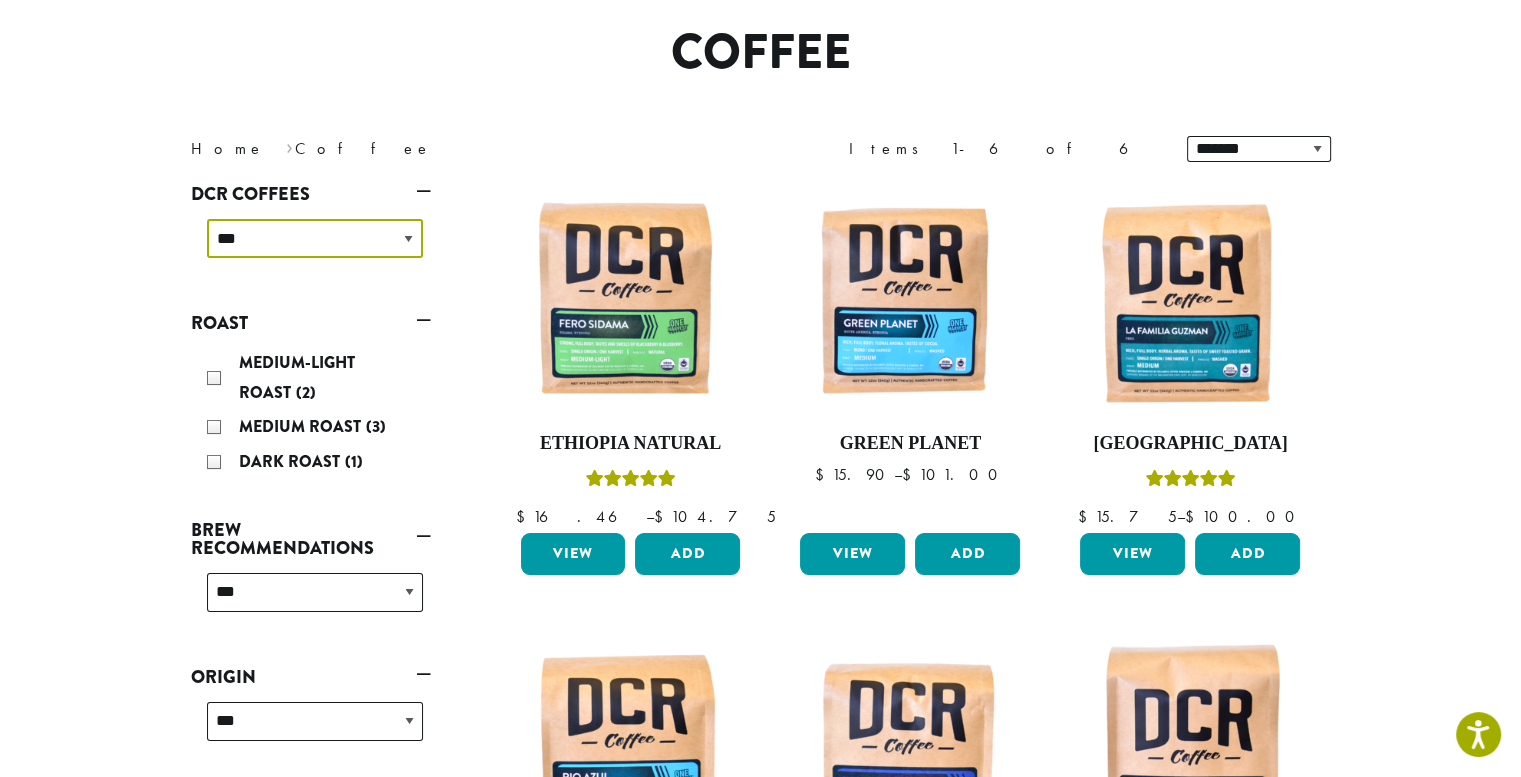 click on "**********" at bounding box center [315, 238] 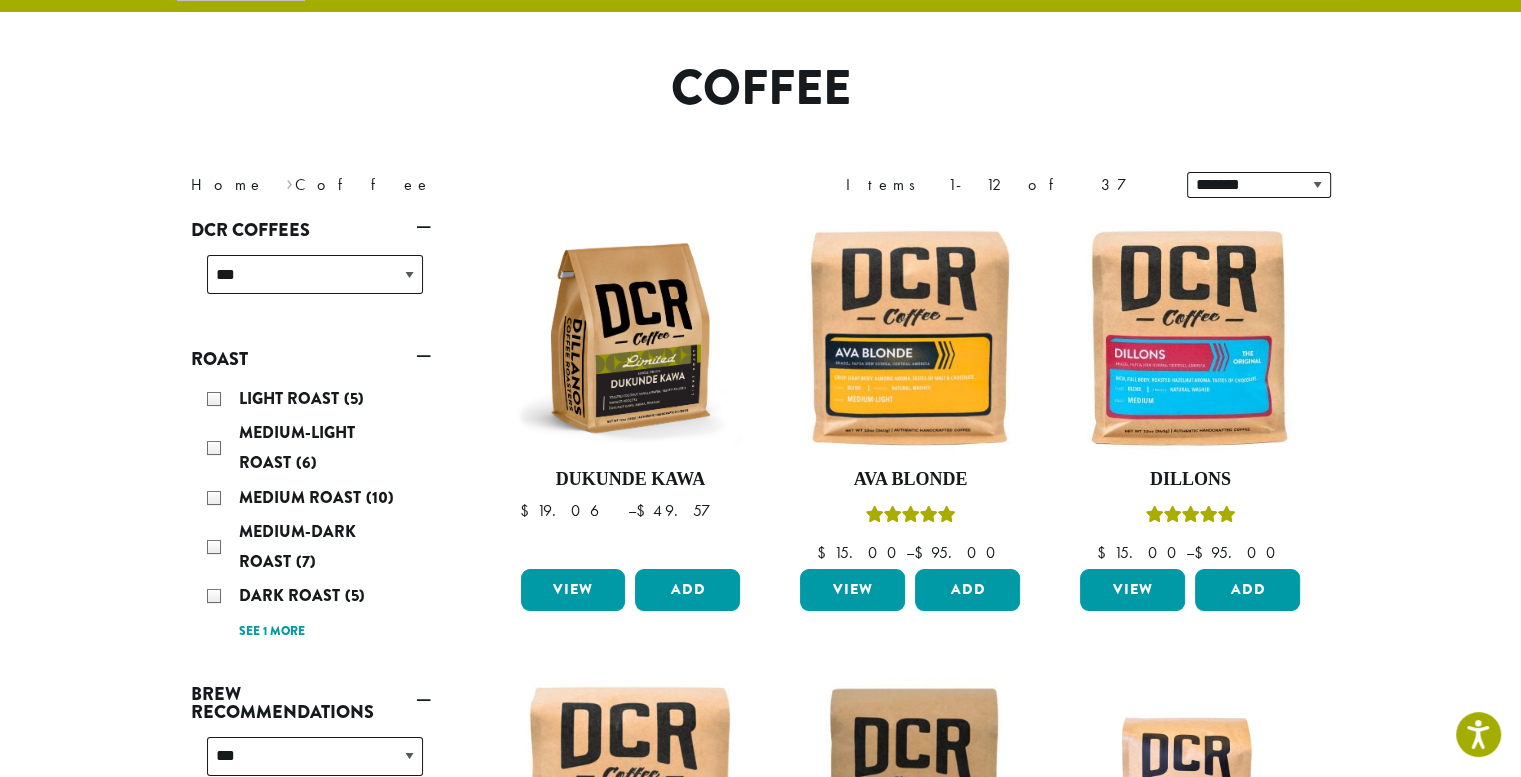 scroll, scrollTop: 122, scrollLeft: 0, axis: vertical 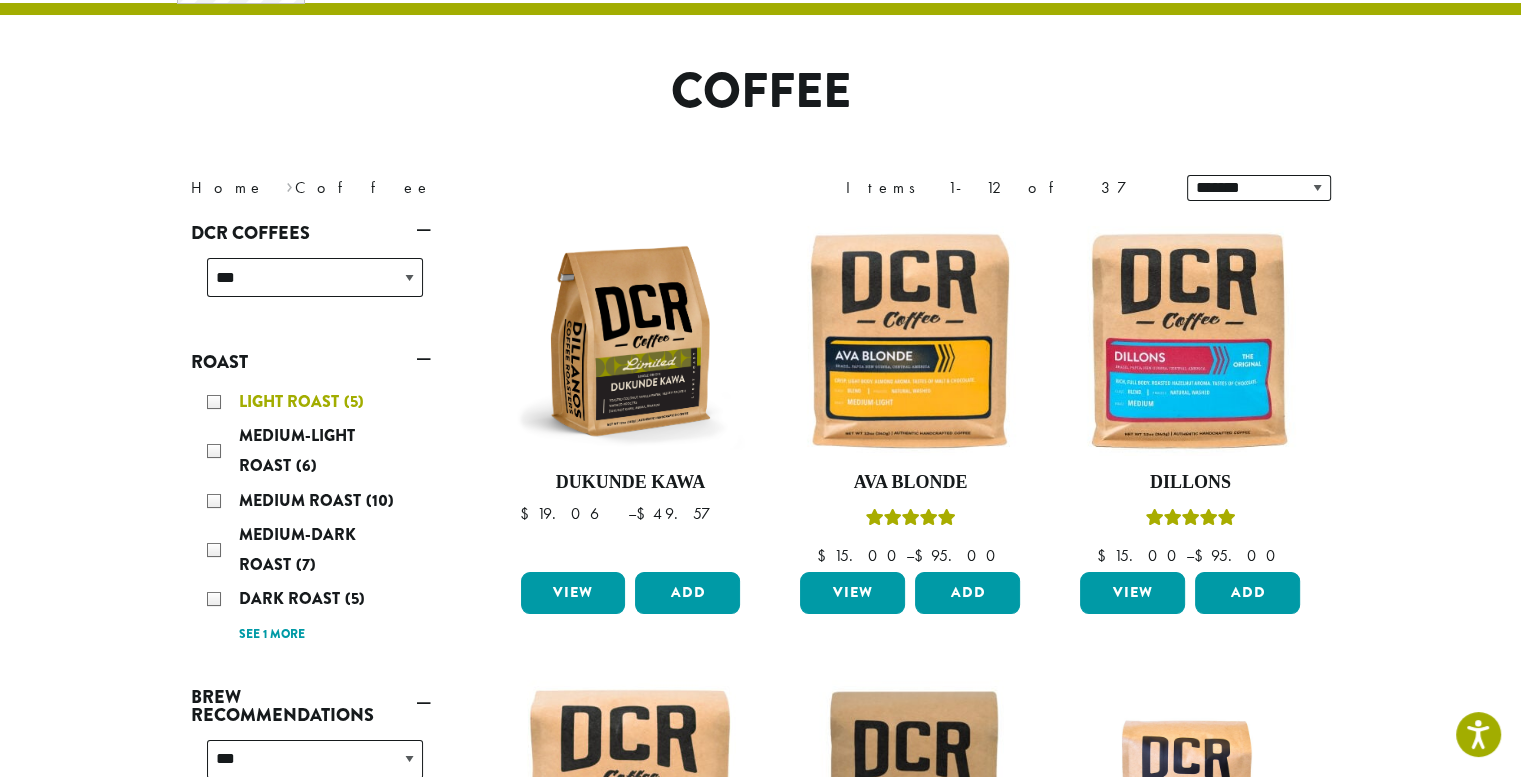 click on "Light Roast (5)" at bounding box center [315, 402] 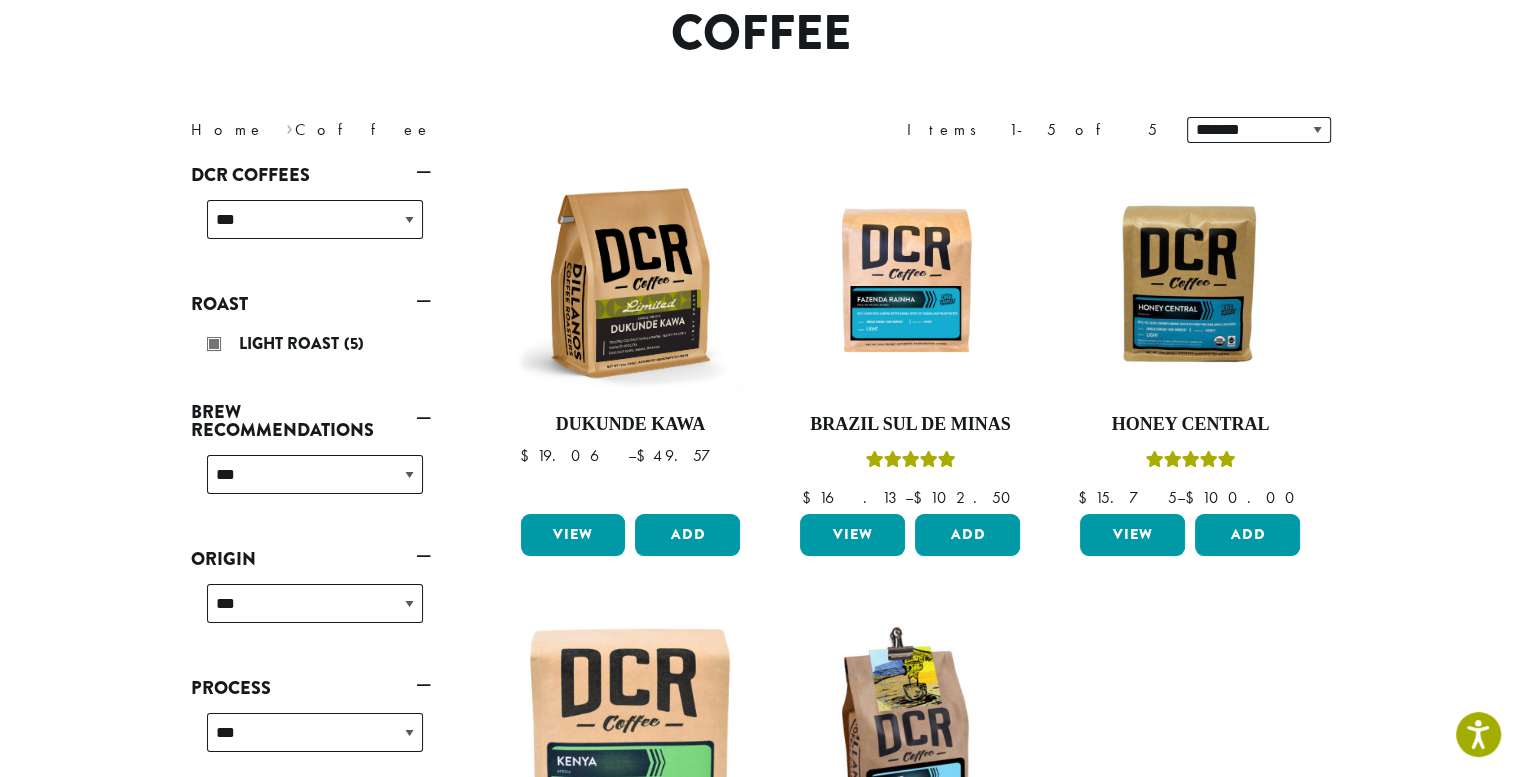 scroll, scrollTop: 188, scrollLeft: 0, axis: vertical 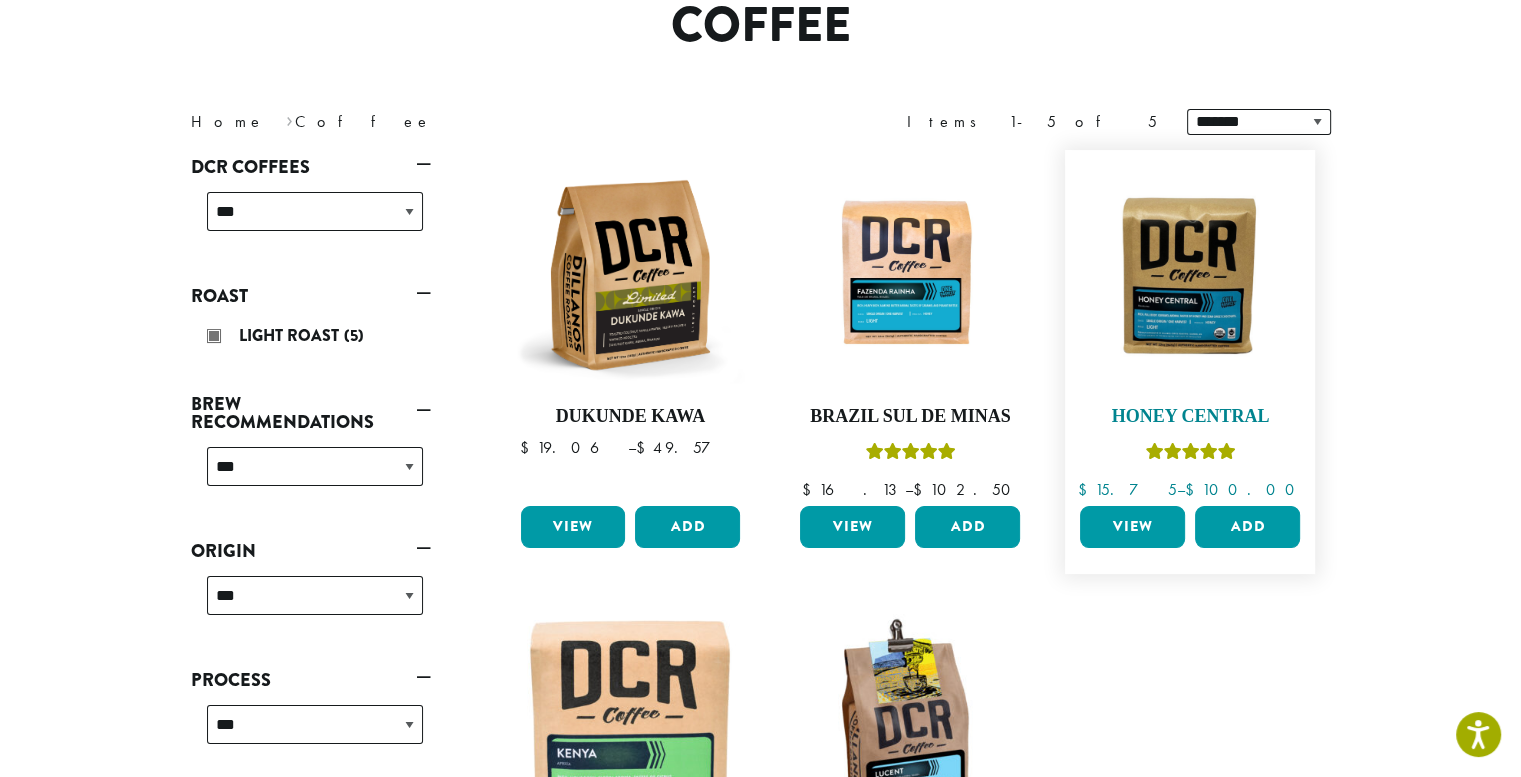 click at bounding box center (1190, 275) 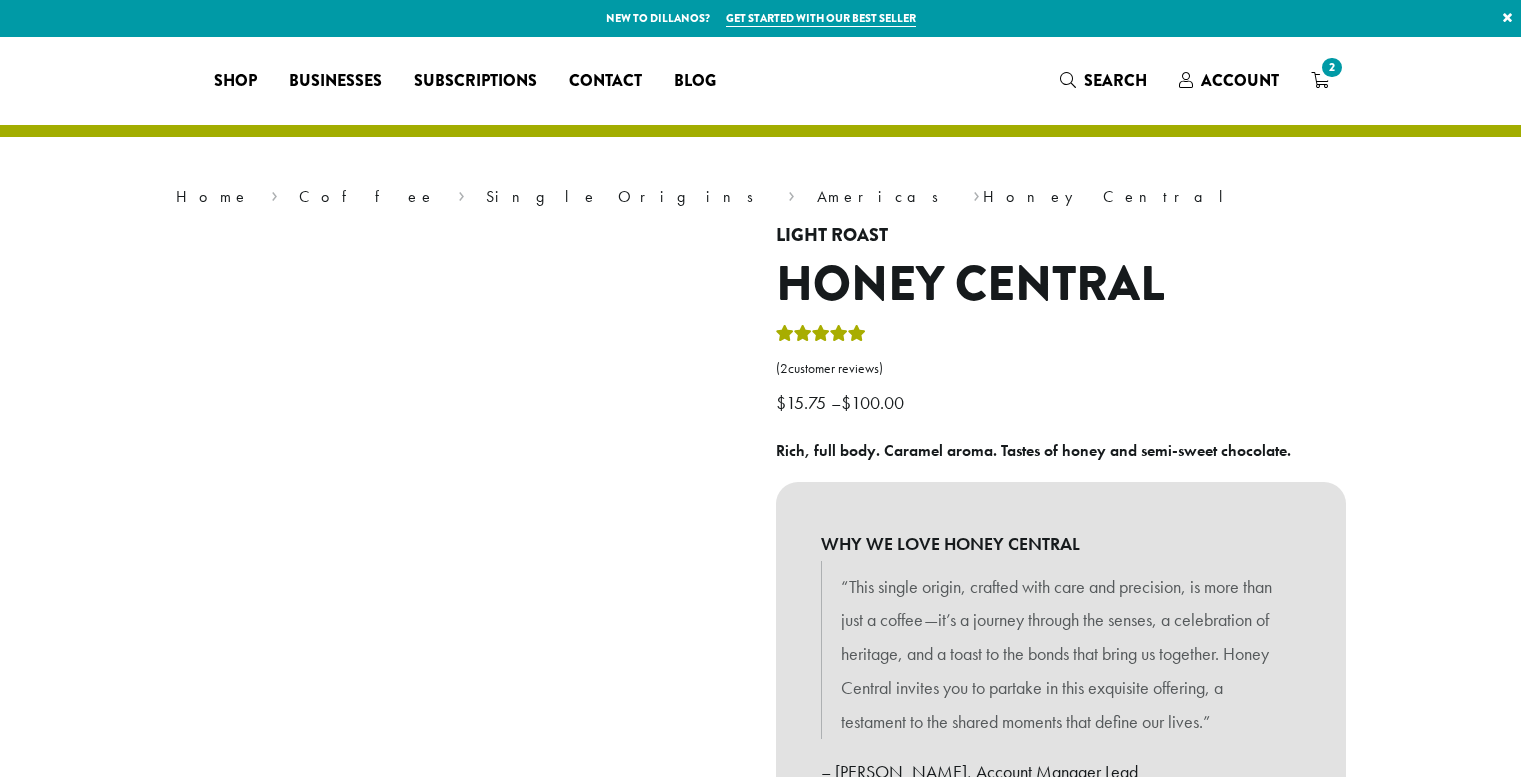 scroll, scrollTop: 0, scrollLeft: 0, axis: both 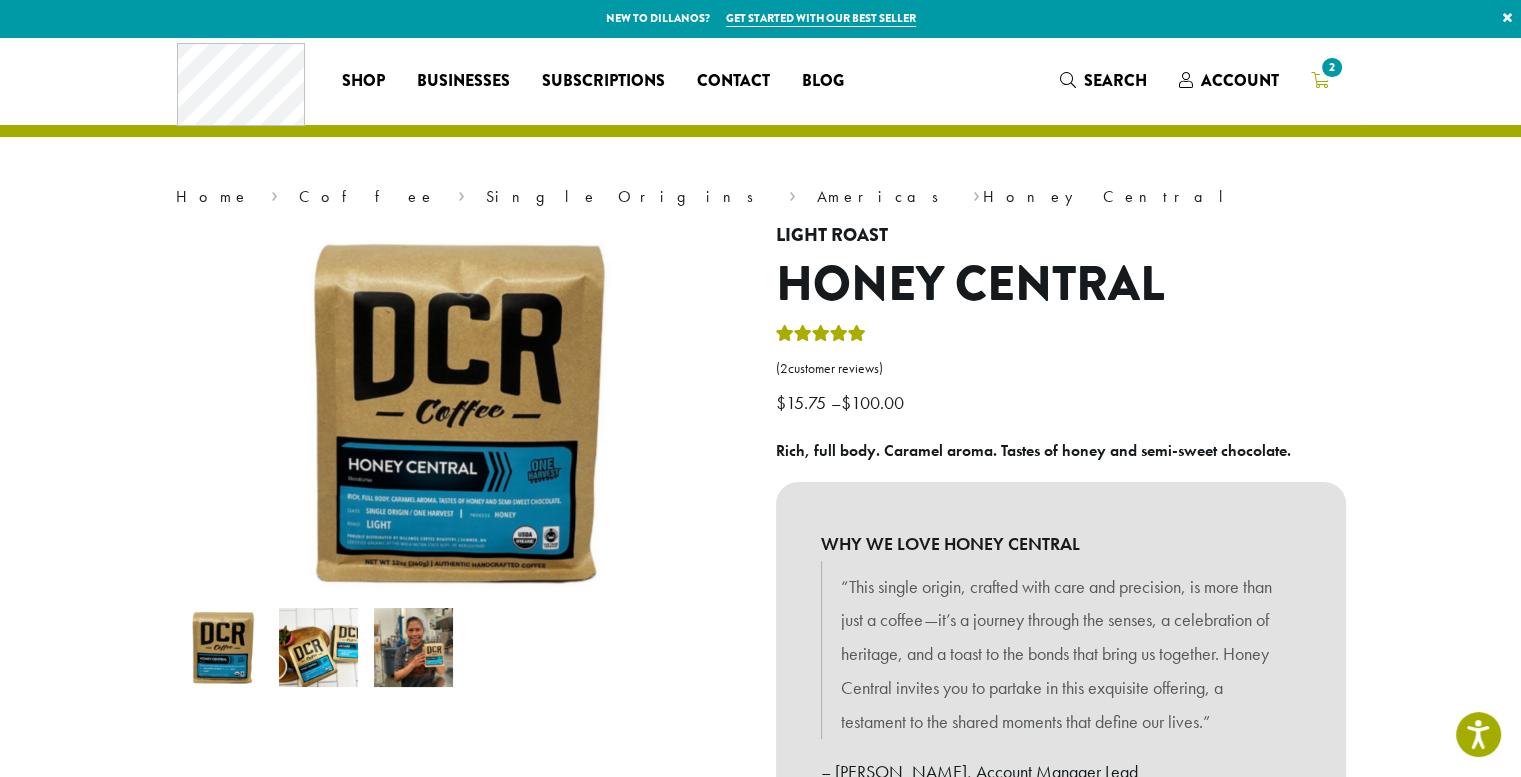 click on "2" at bounding box center (1331, 67) 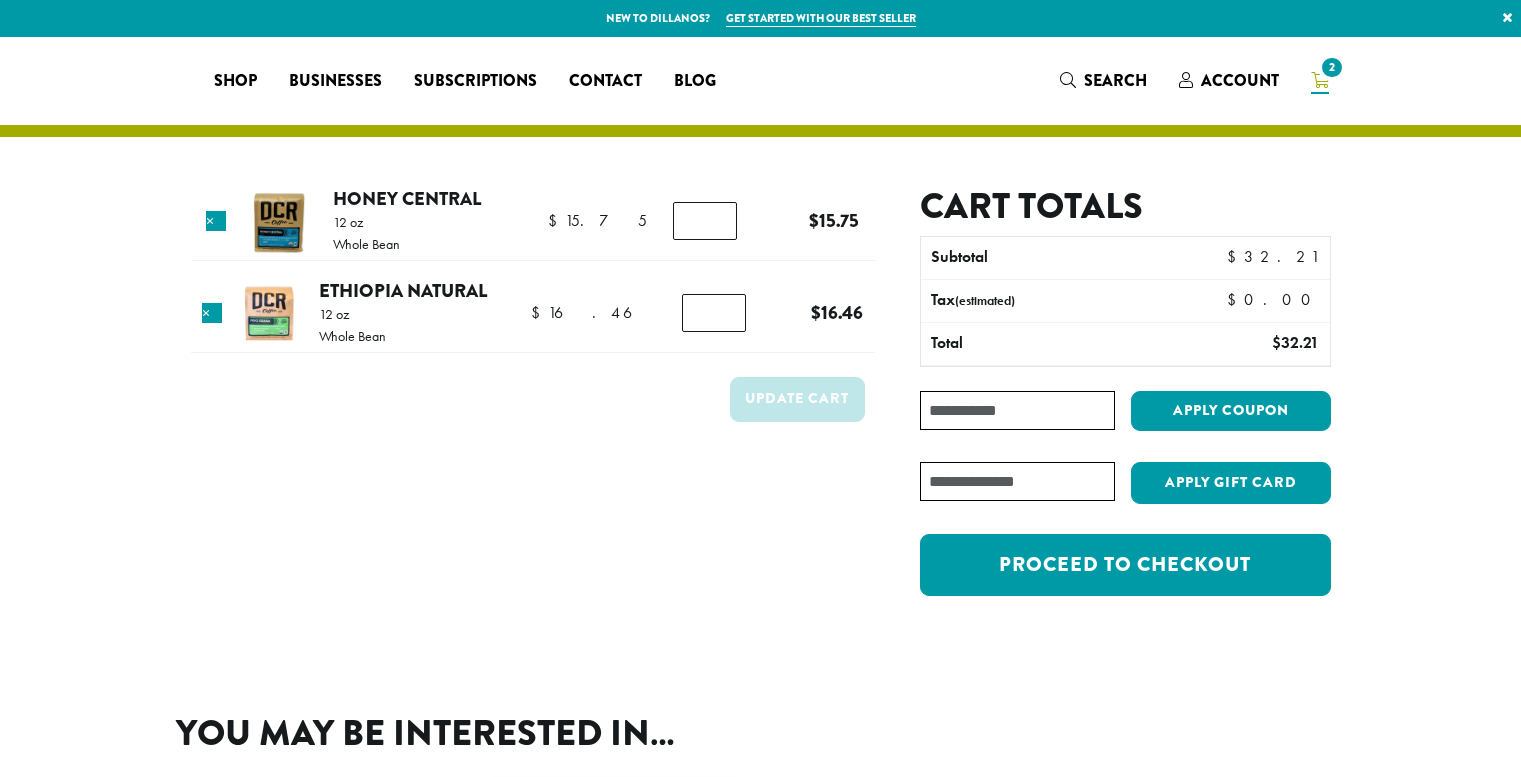 scroll, scrollTop: 0, scrollLeft: 0, axis: both 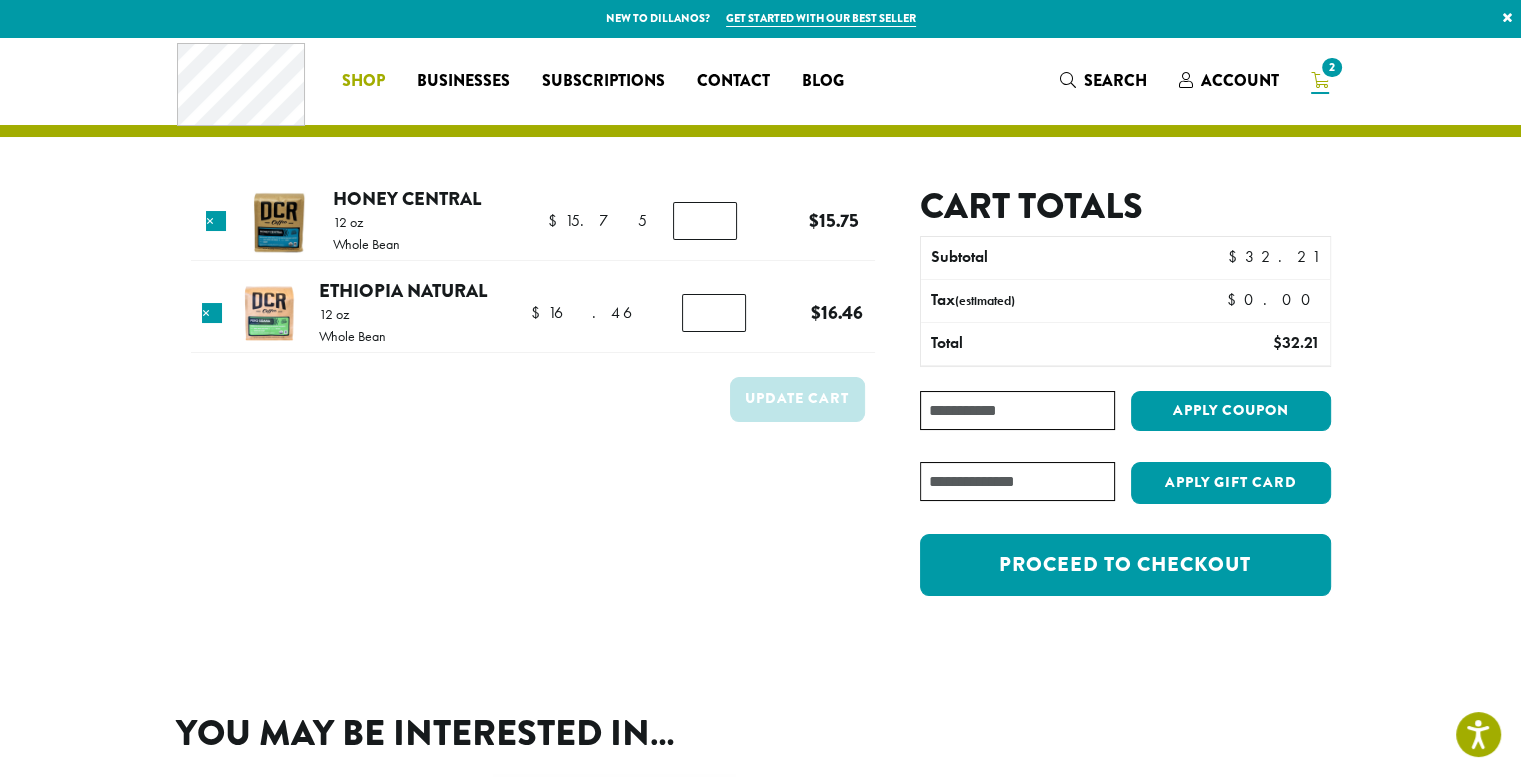 click on "Shop" at bounding box center (363, 81) 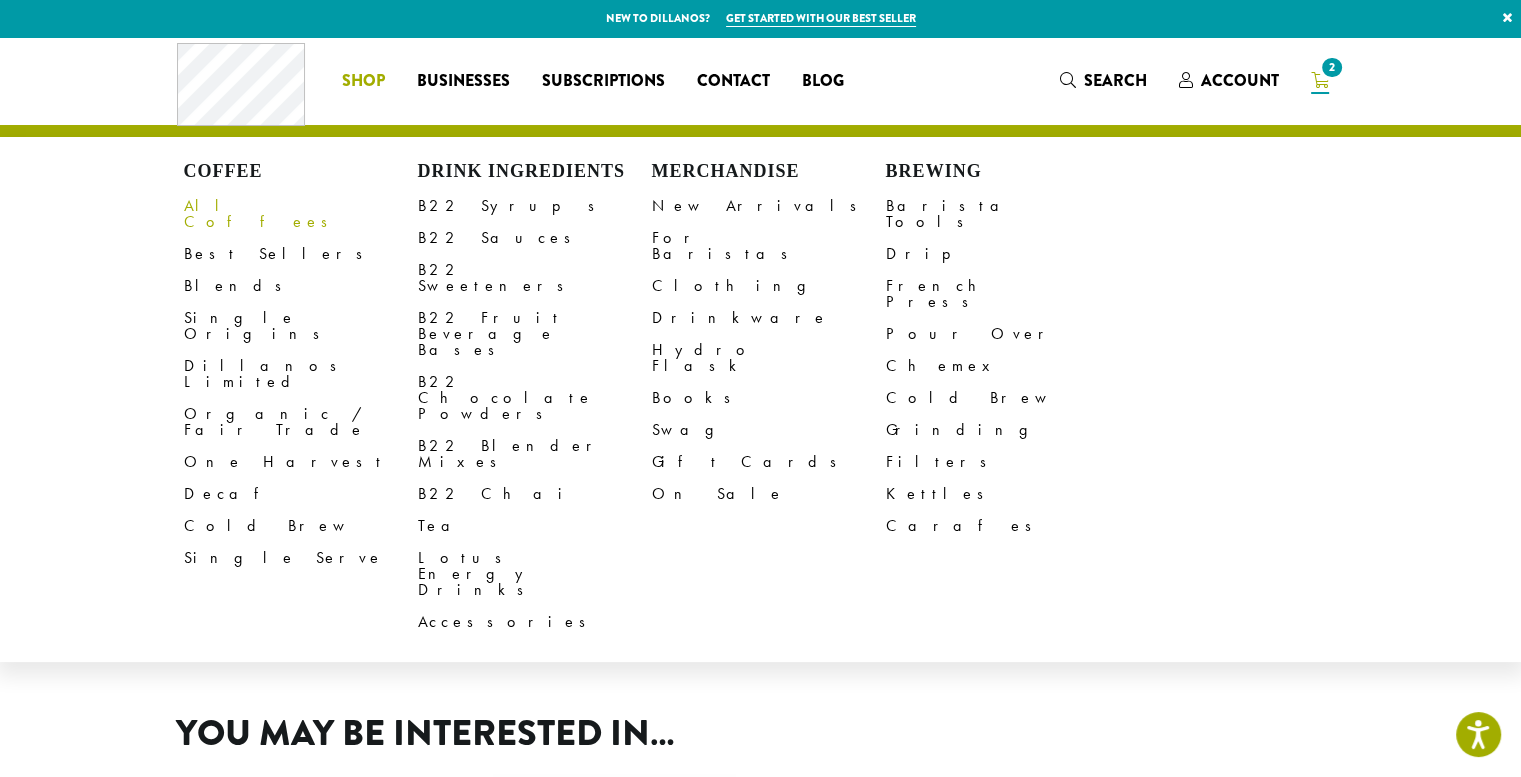 click on "All Coffees" at bounding box center [301, 214] 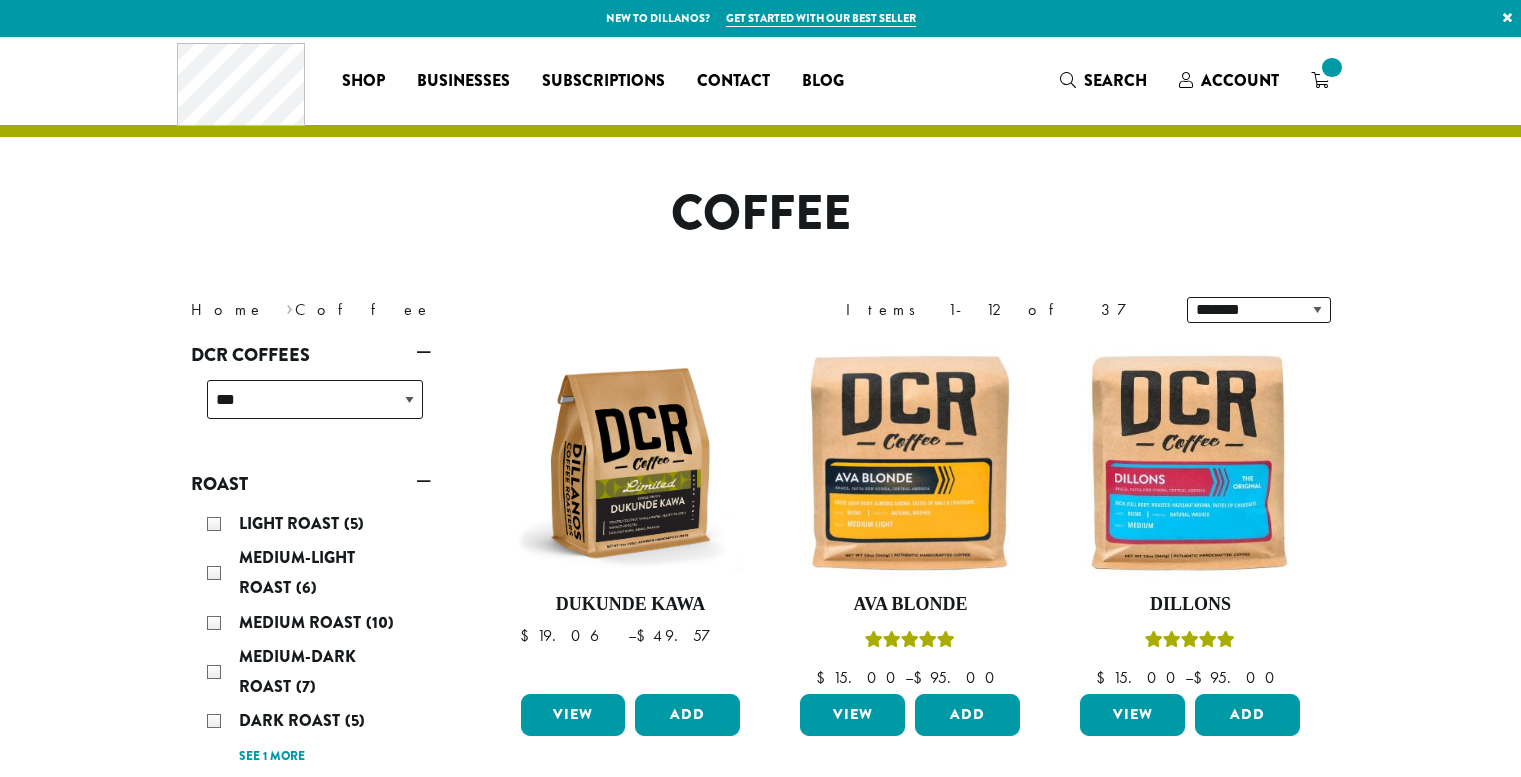 scroll, scrollTop: 0, scrollLeft: 0, axis: both 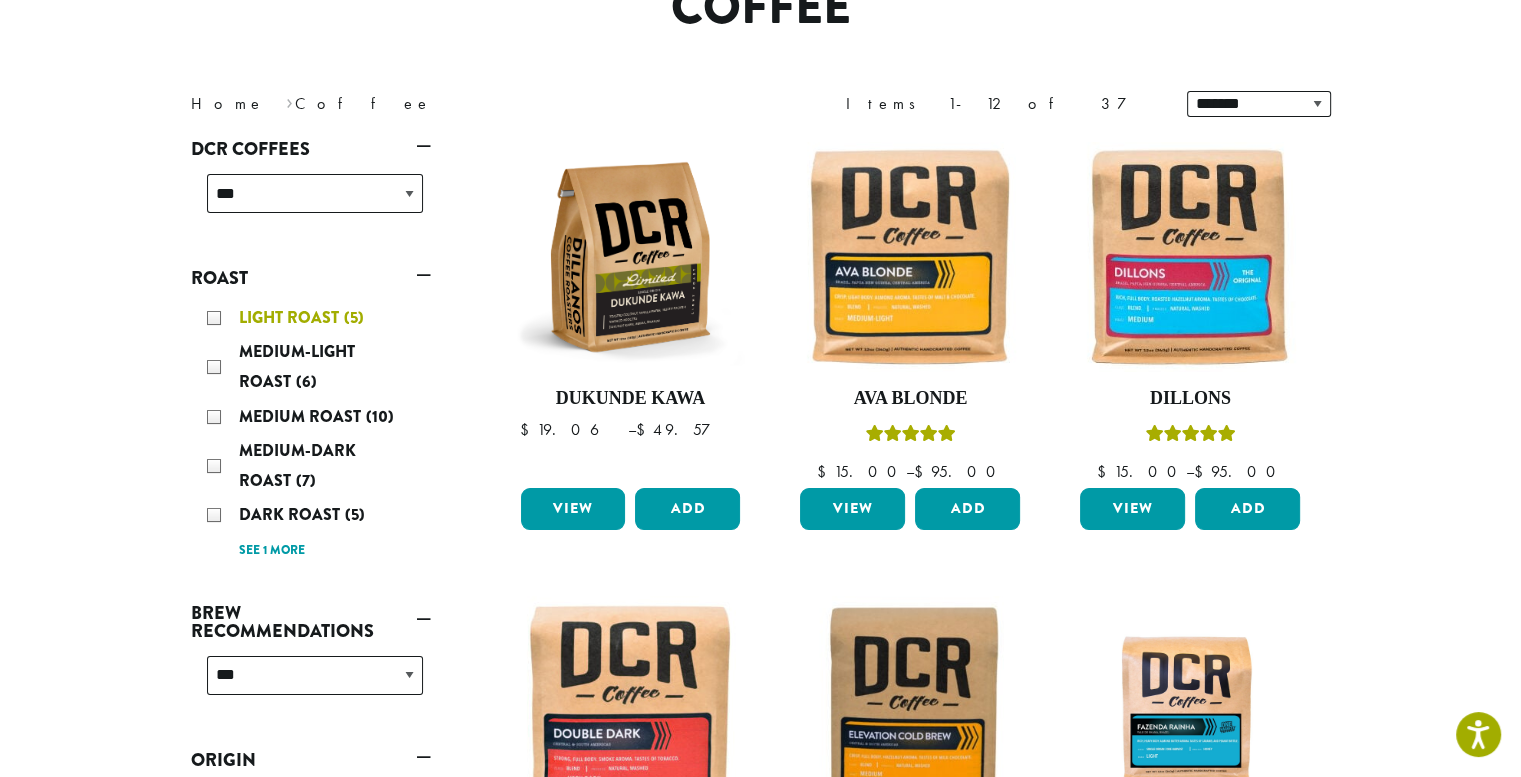 click on "Light Roast" at bounding box center (291, 317) 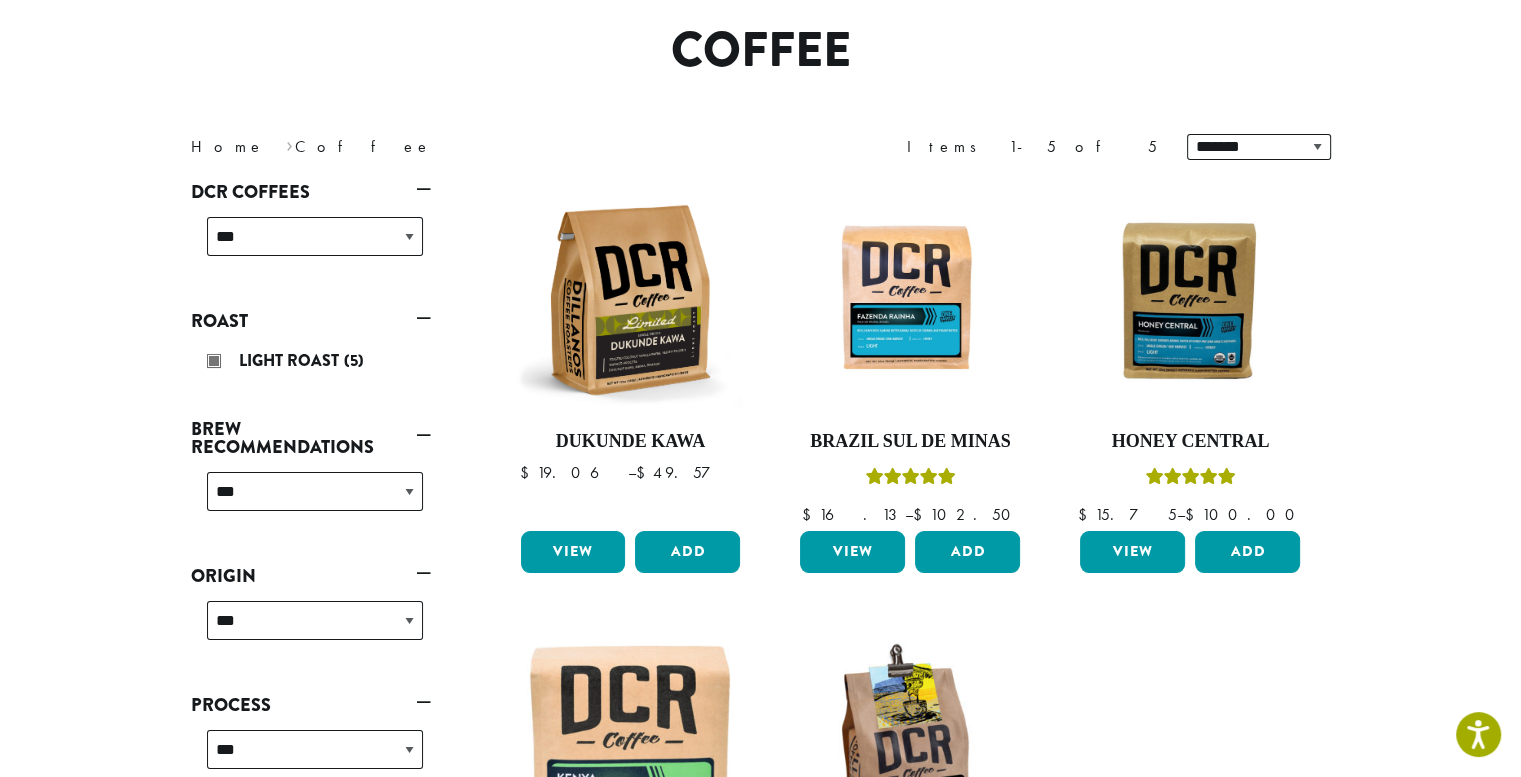 scroll, scrollTop: 164, scrollLeft: 0, axis: vertical 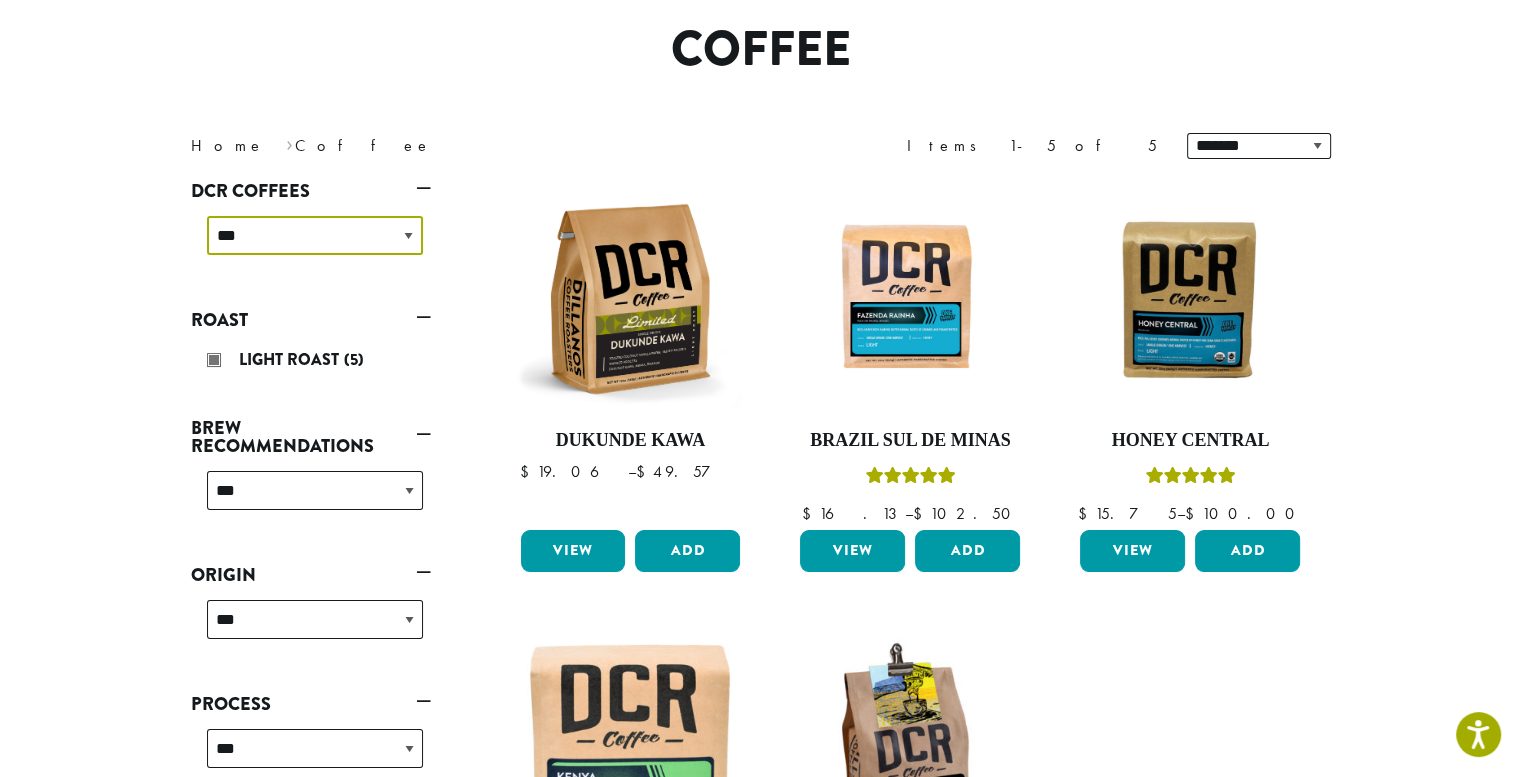 click on "**********" at bounding box center (315, 235) 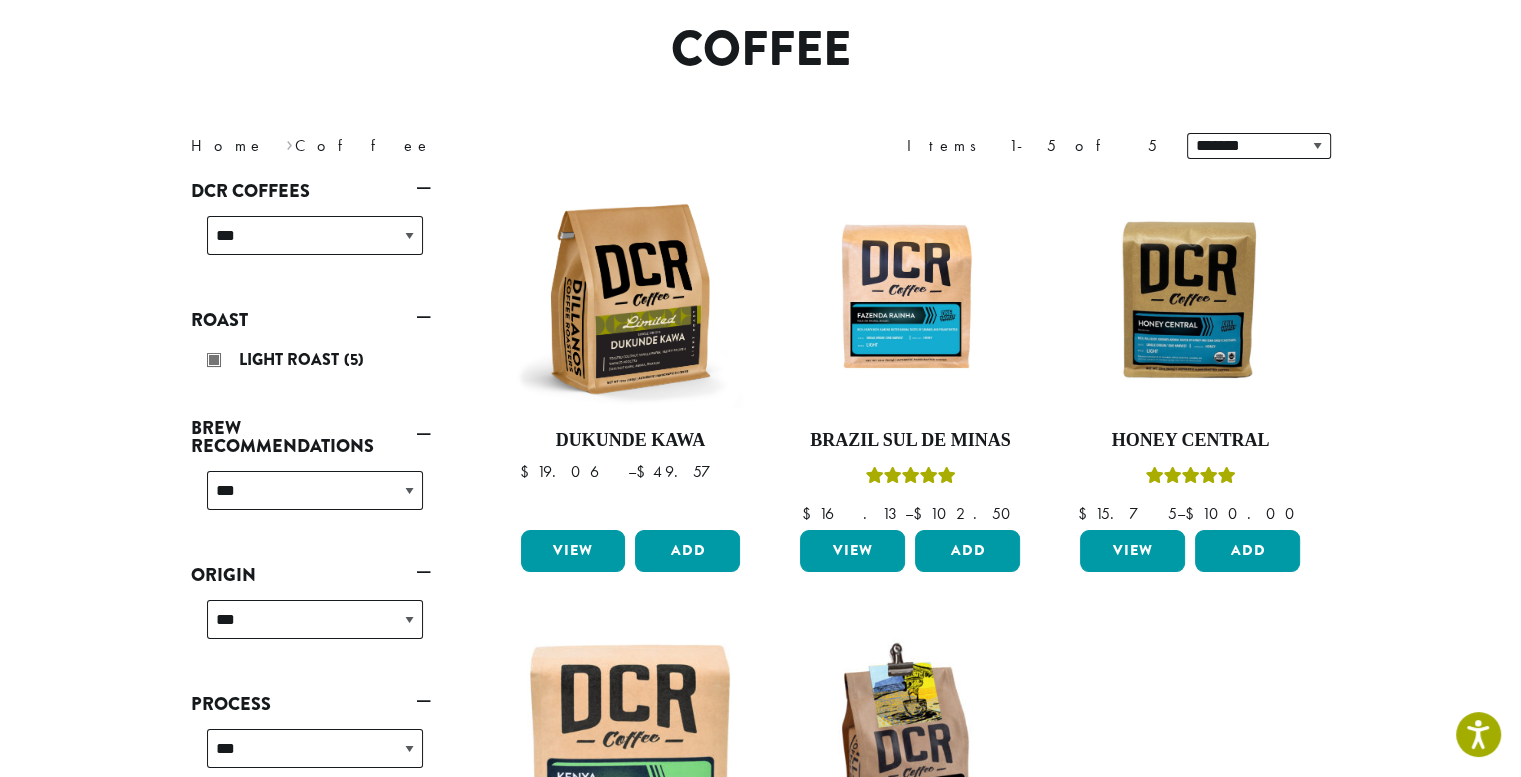 click on "DCR Coffees" at bounding box center [311, 191] 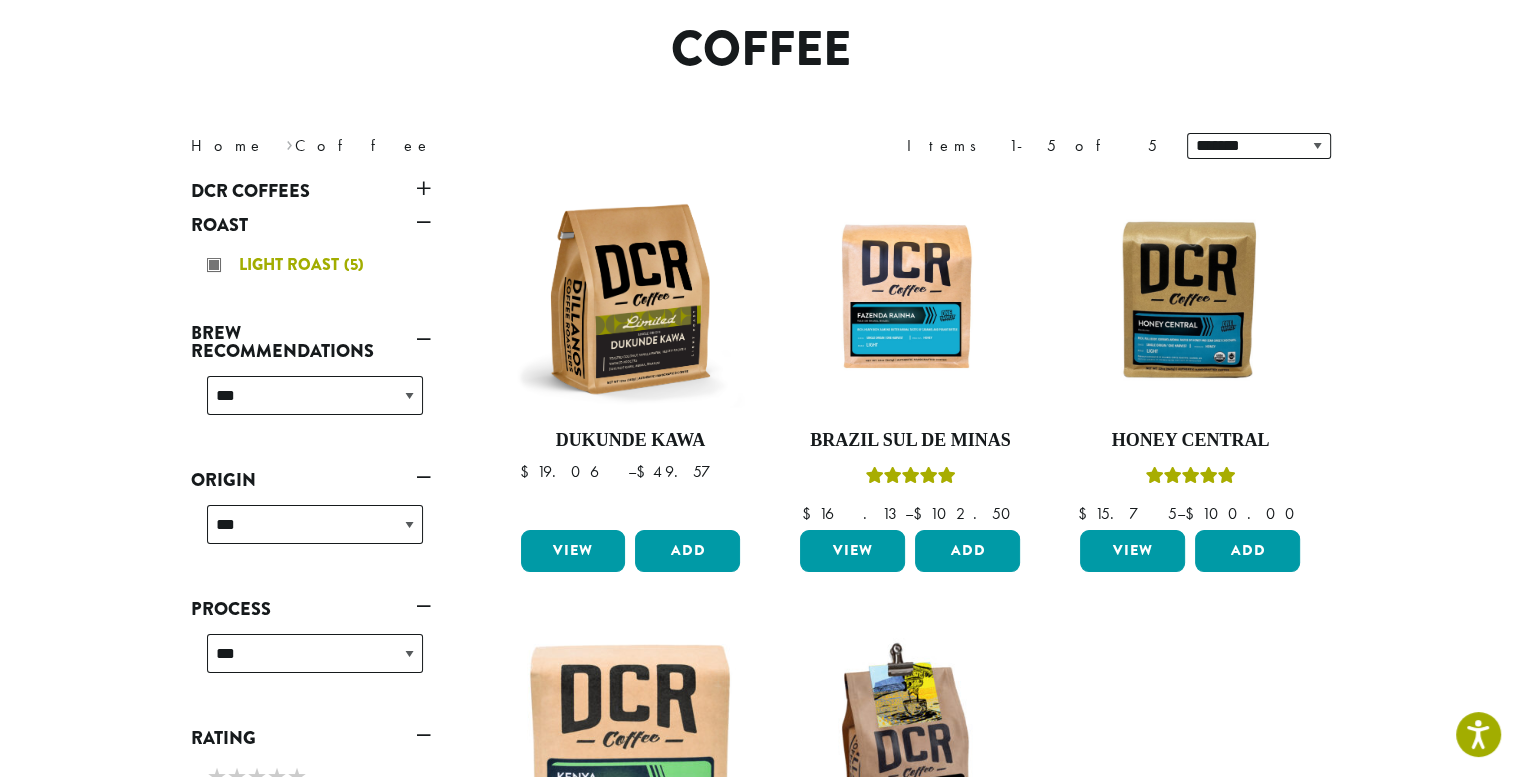 click on "Light Roast (5)" at bounding box center (315, 265) 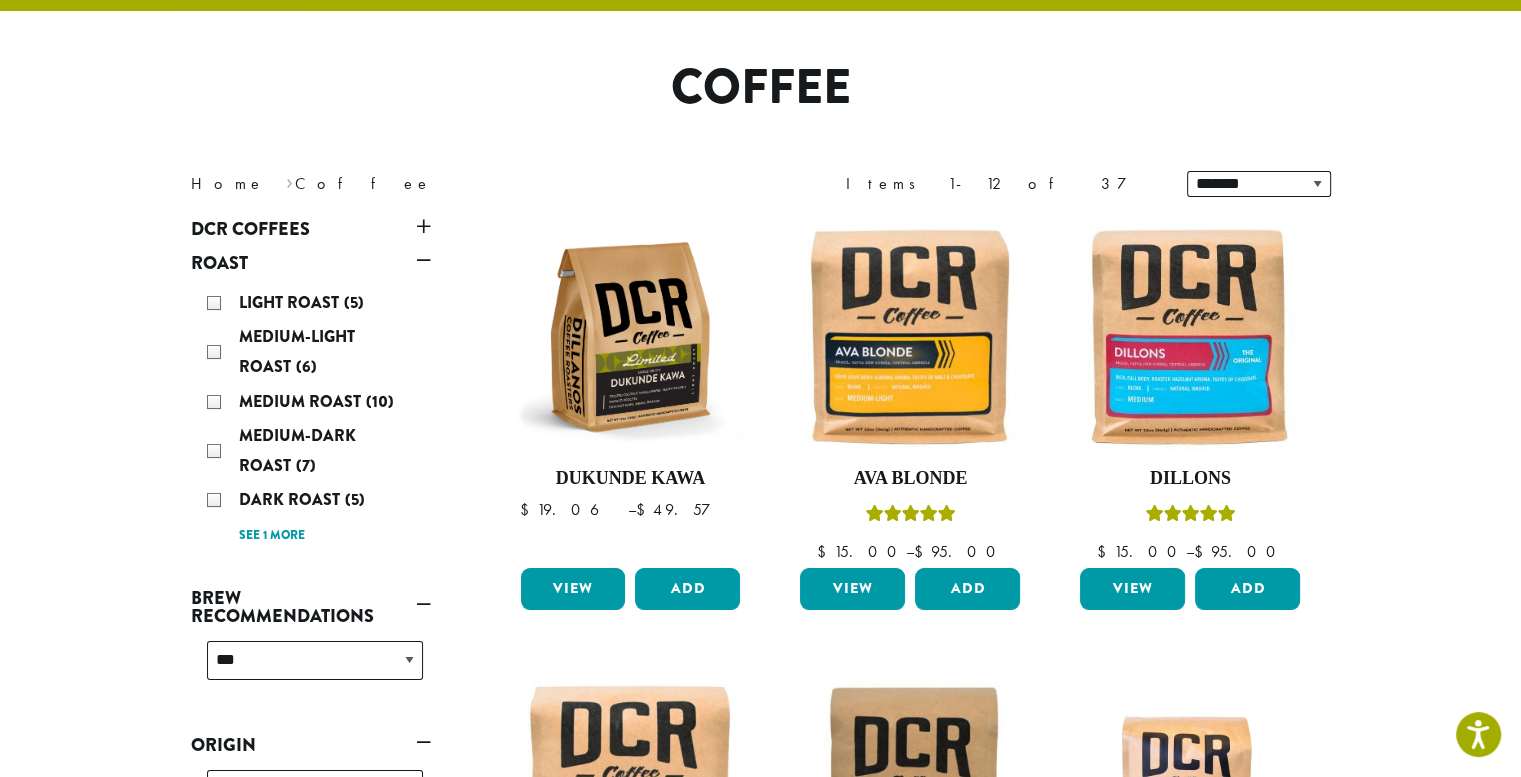 scroll, scrollTop: 122, scrollLeft: 0, axis: vertical 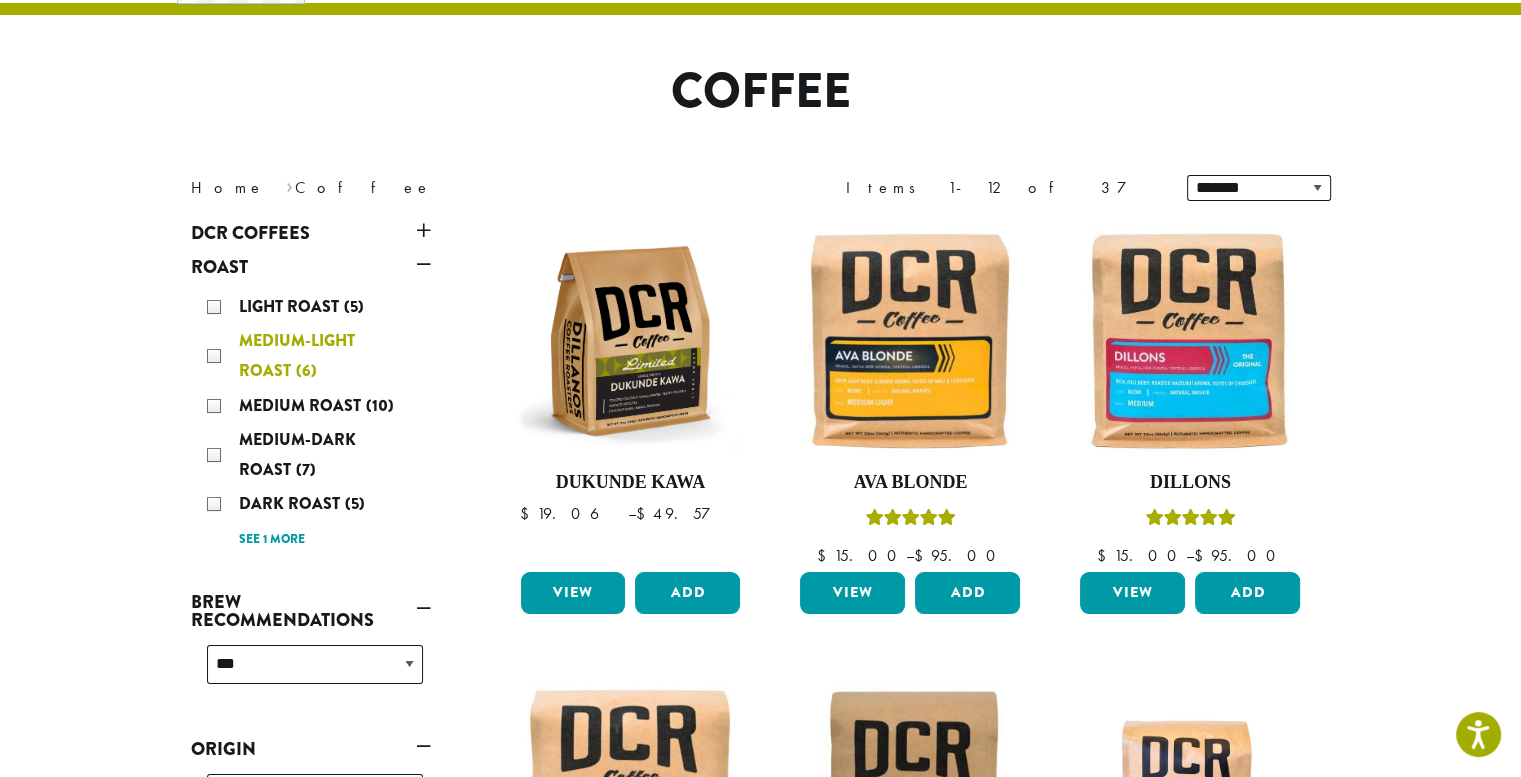 click on "Medium-Light Roast (6)" at bounding box center (315, 356) 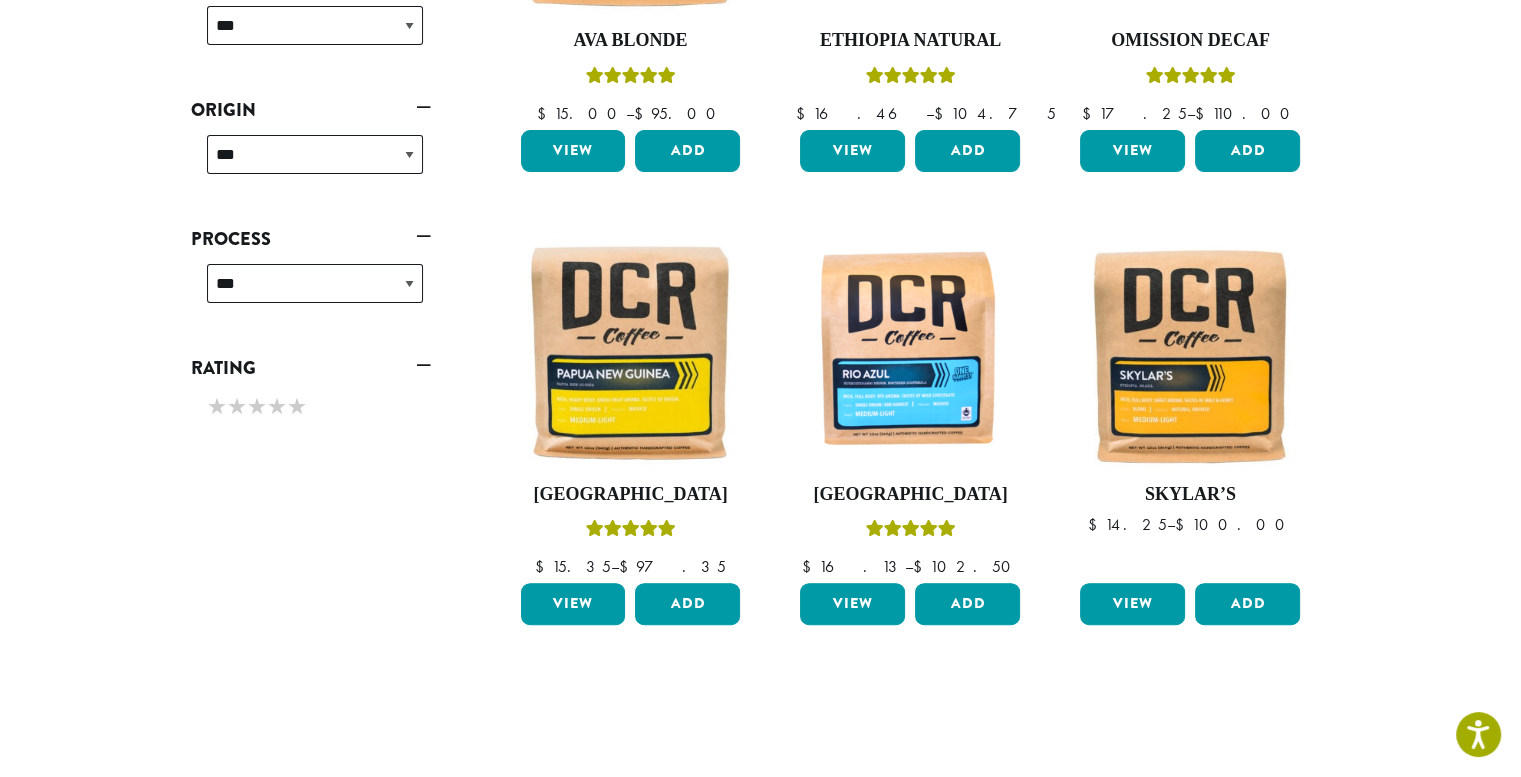 scroll, scrollTop: 564, scrollLeft: 0, axis: vertical 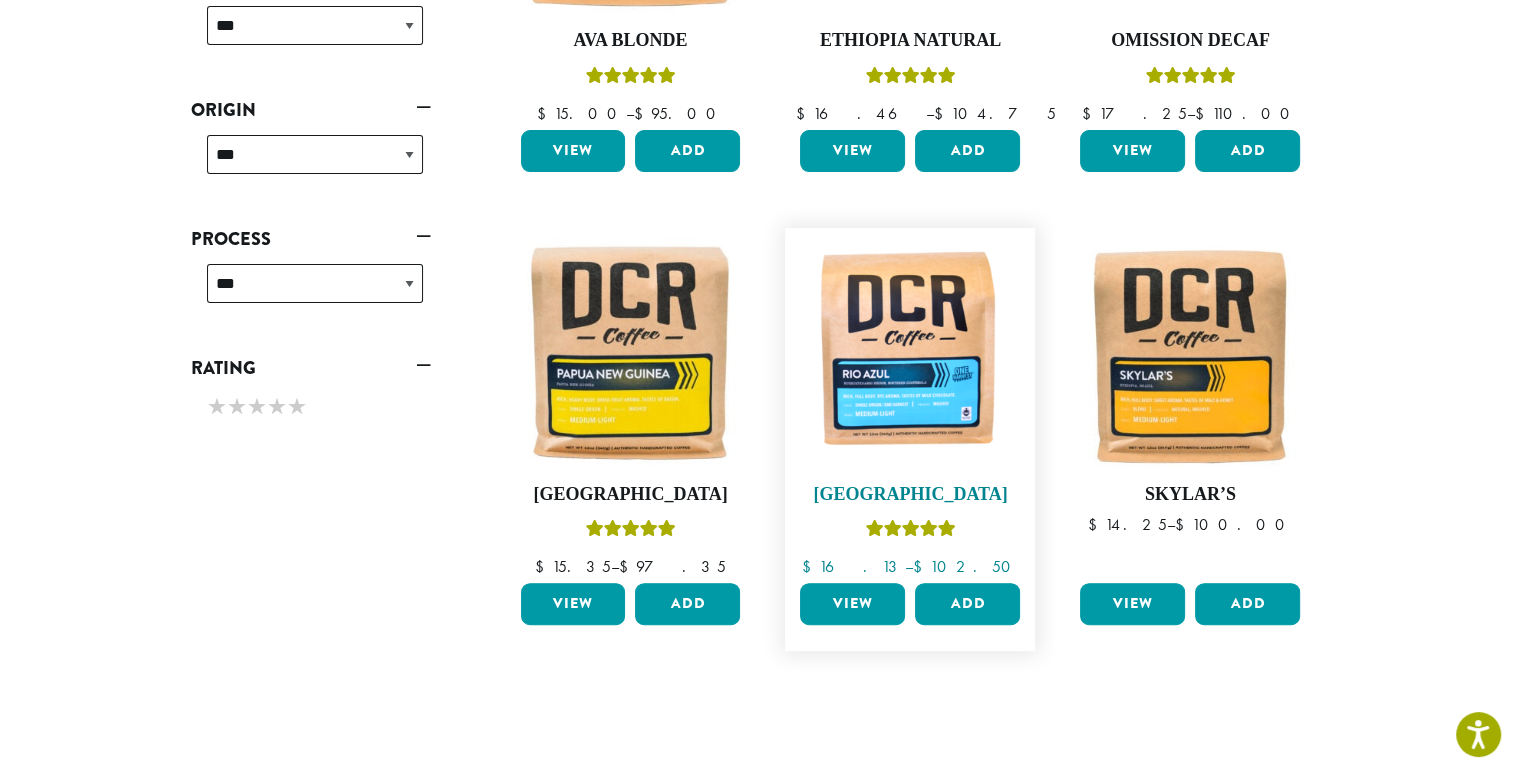 click at bounding box center (910, 353) 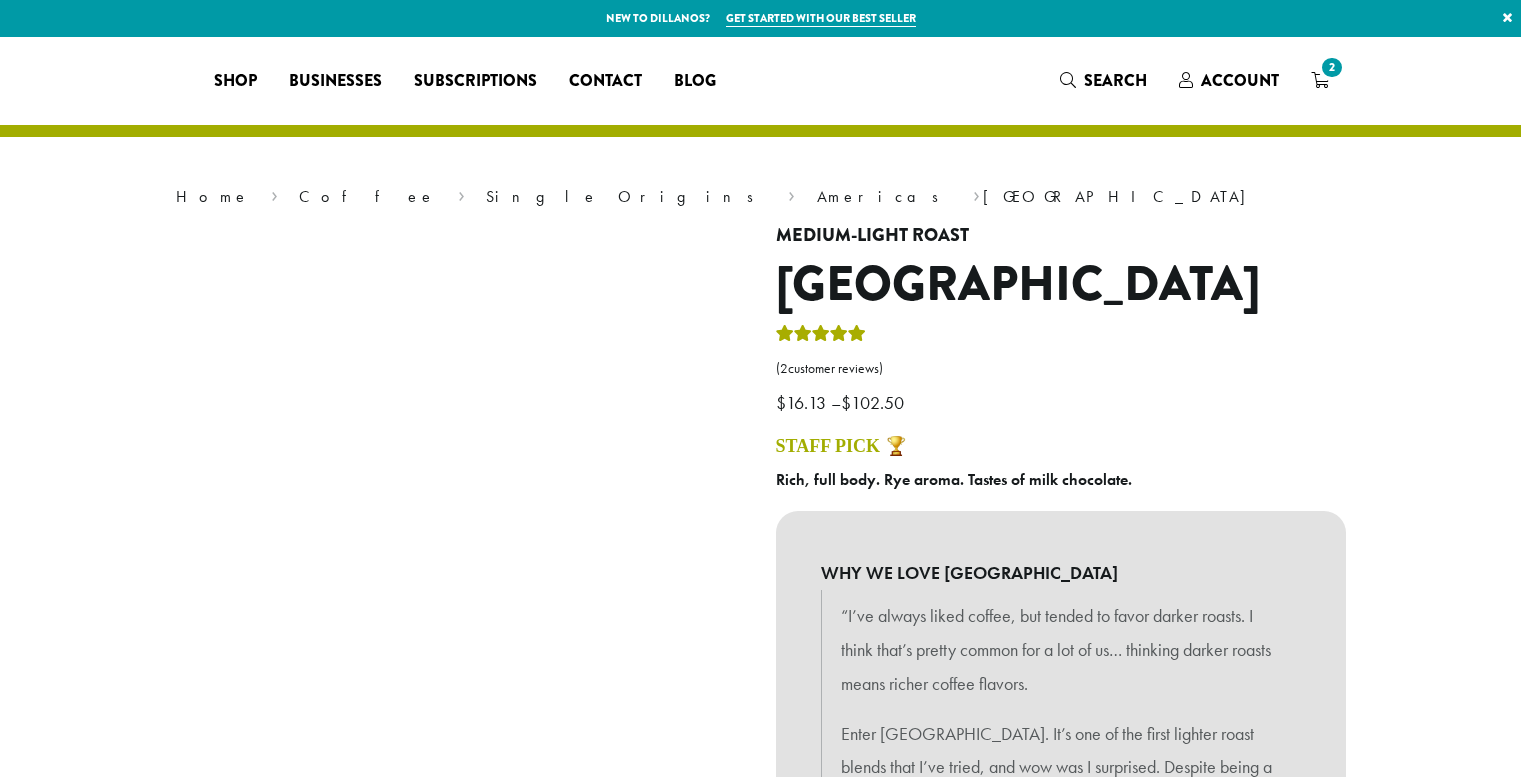 scroll, scrollTop: 0, scrollLeft: 0, axis: both 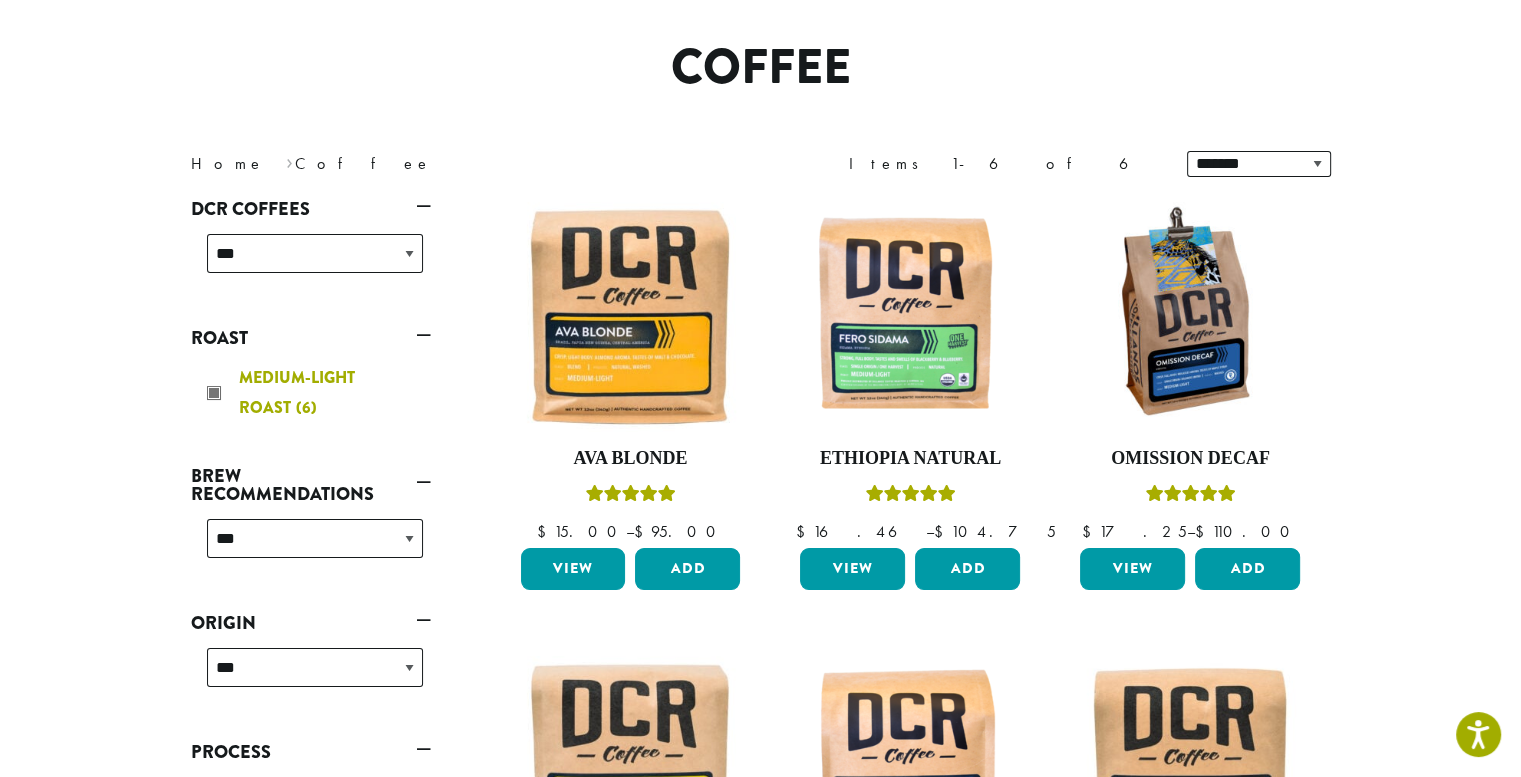 click on "Medium-Light Roast (6)" at bounding box center [315, 393] 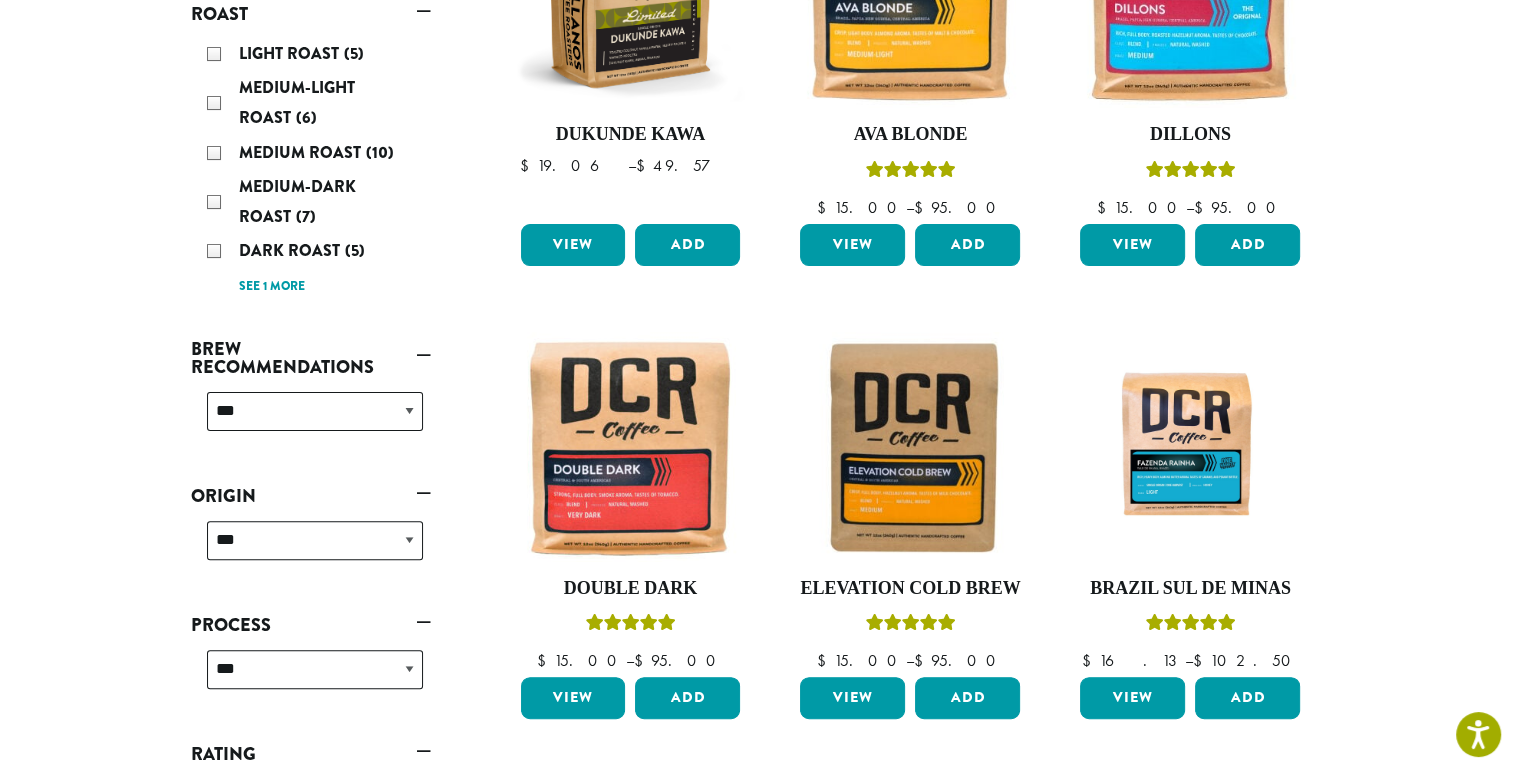 scroll, scrollTop: 513, scrollLeft: 0, axis: vertical 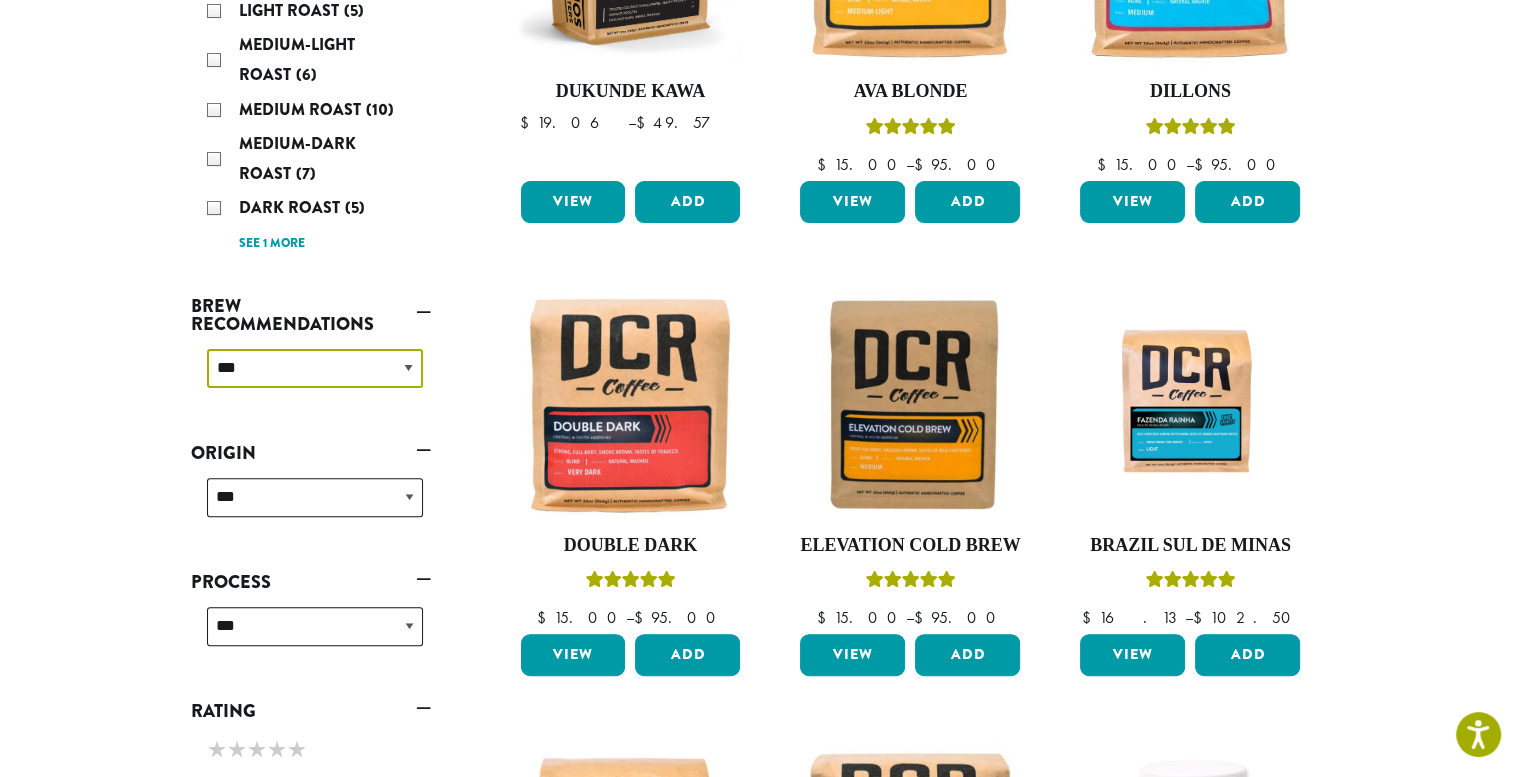 click on "**********" at bounding box center (315, 368) 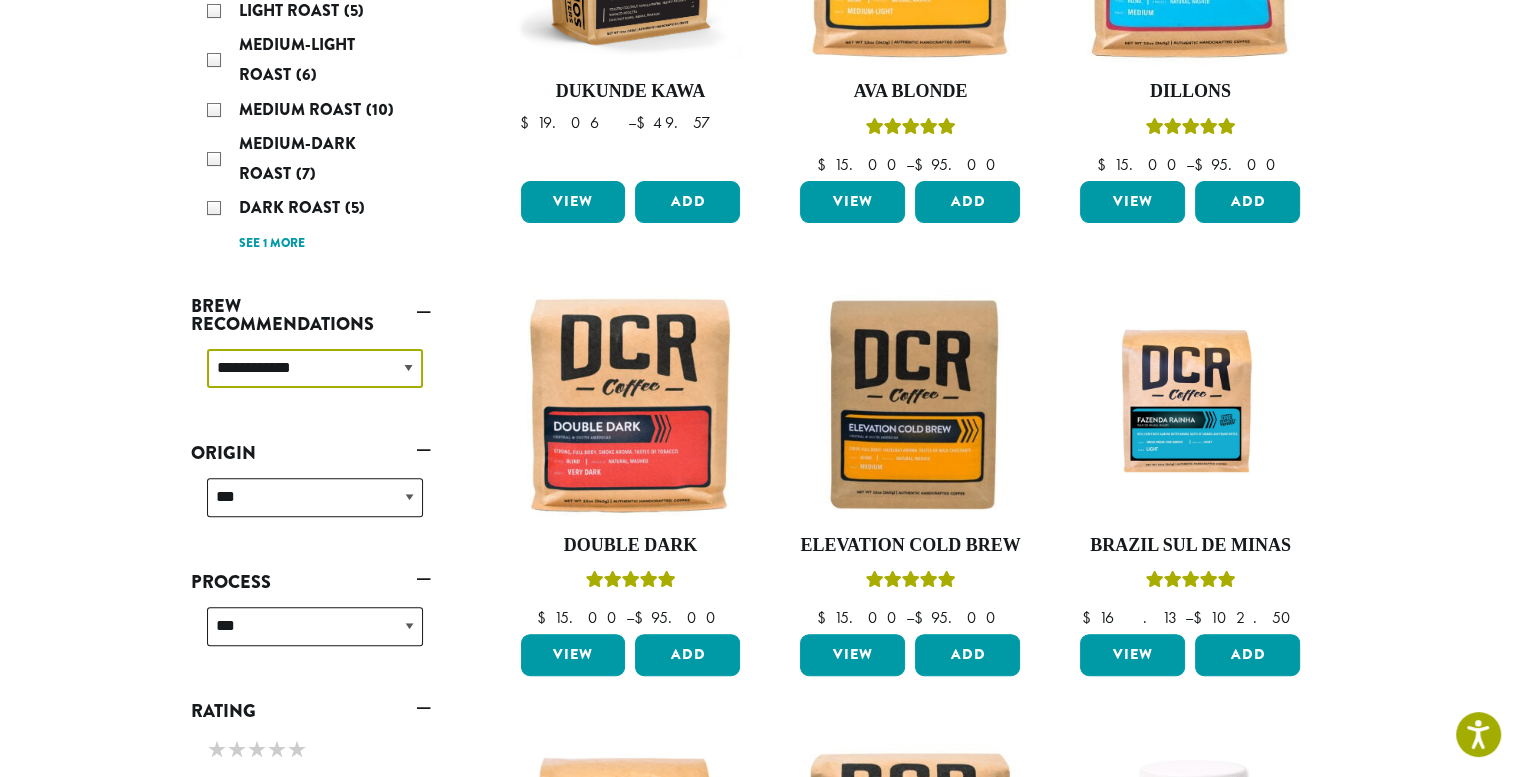 click on "**********" at bounding box center [315, 368] 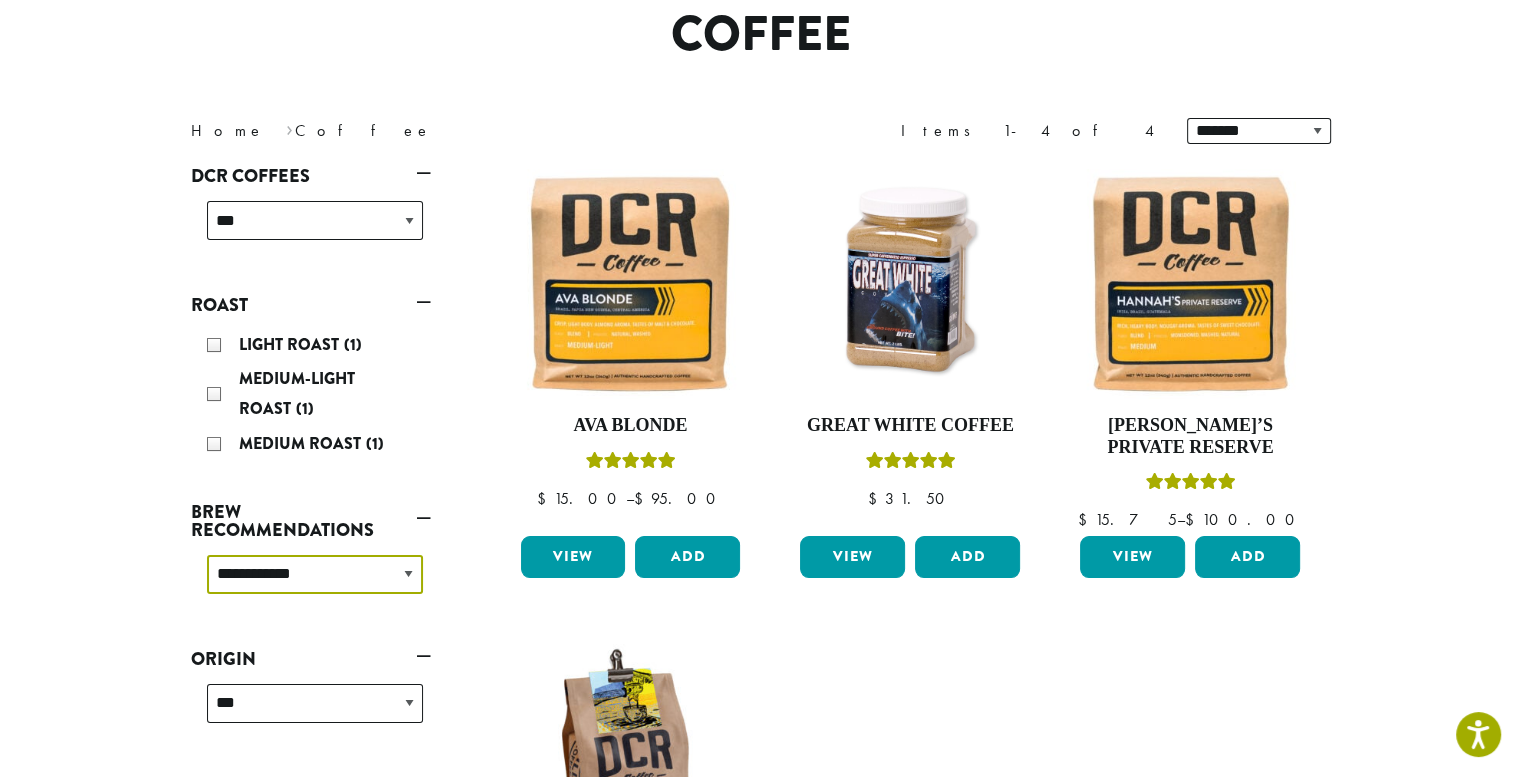 scroll, scrollTop: 178, scrollLeft: 0, axis: vertical 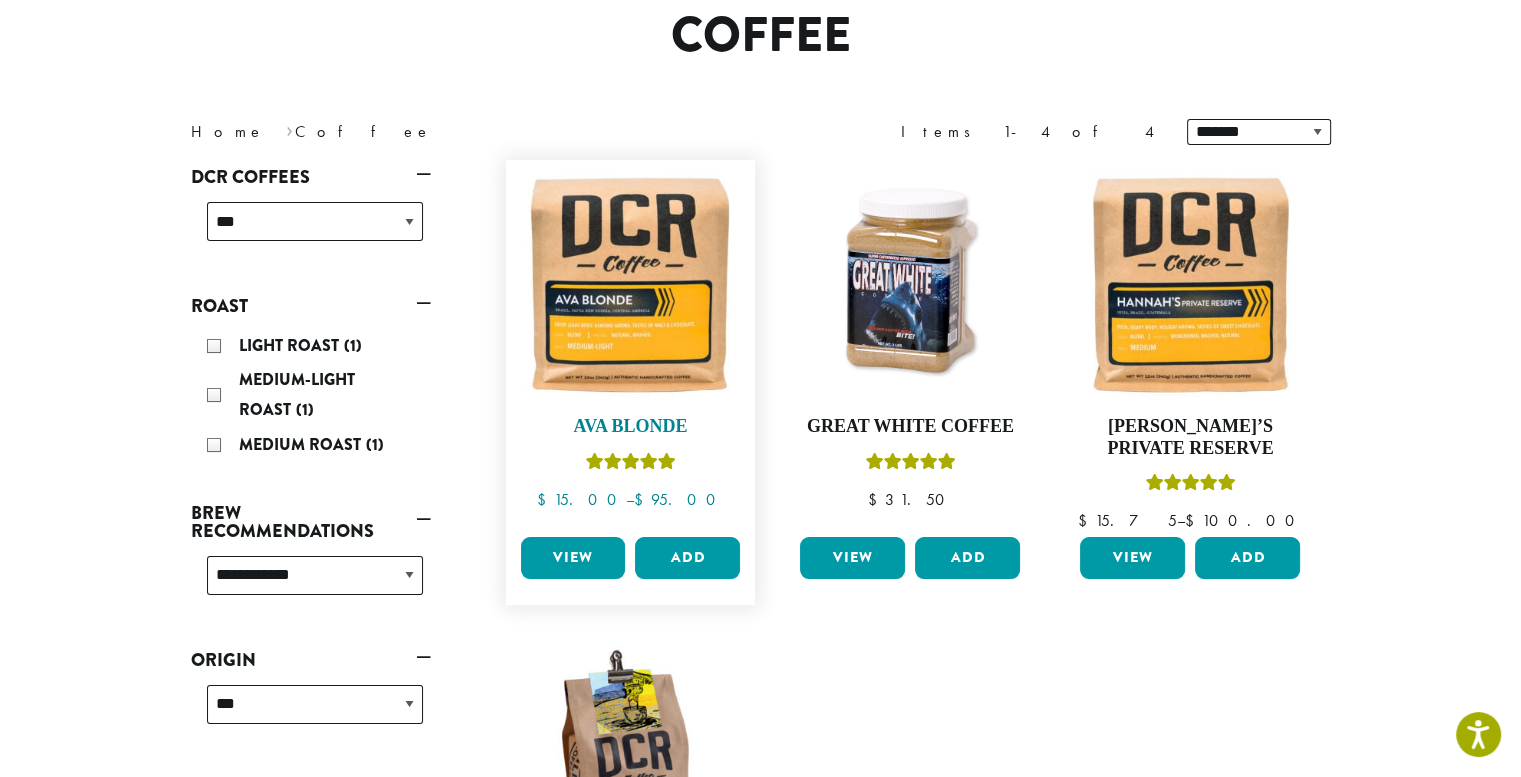 click at bounding box center (630, 285) 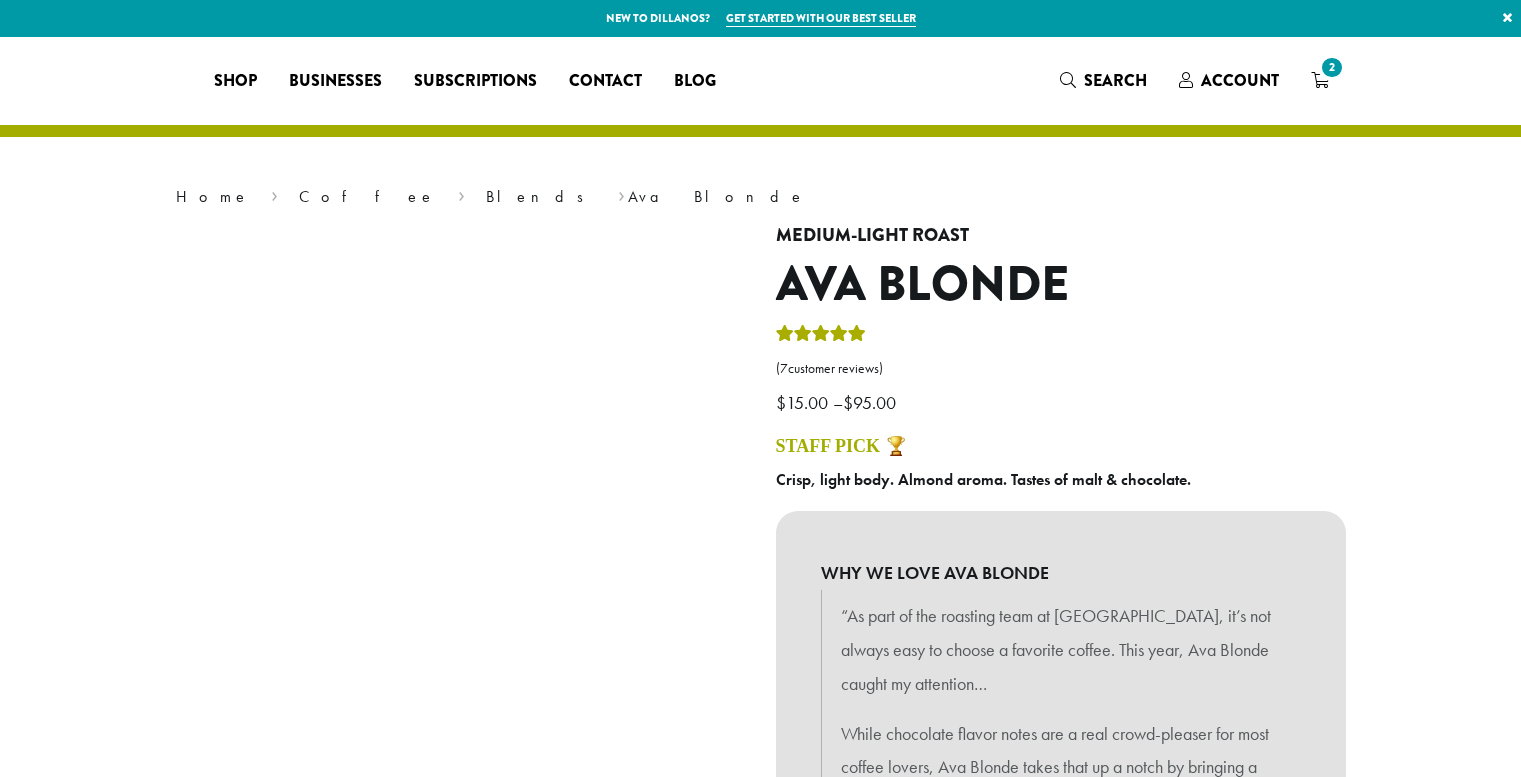 scroll, scrollTop: 0, scrollLeft: 0, axis: both 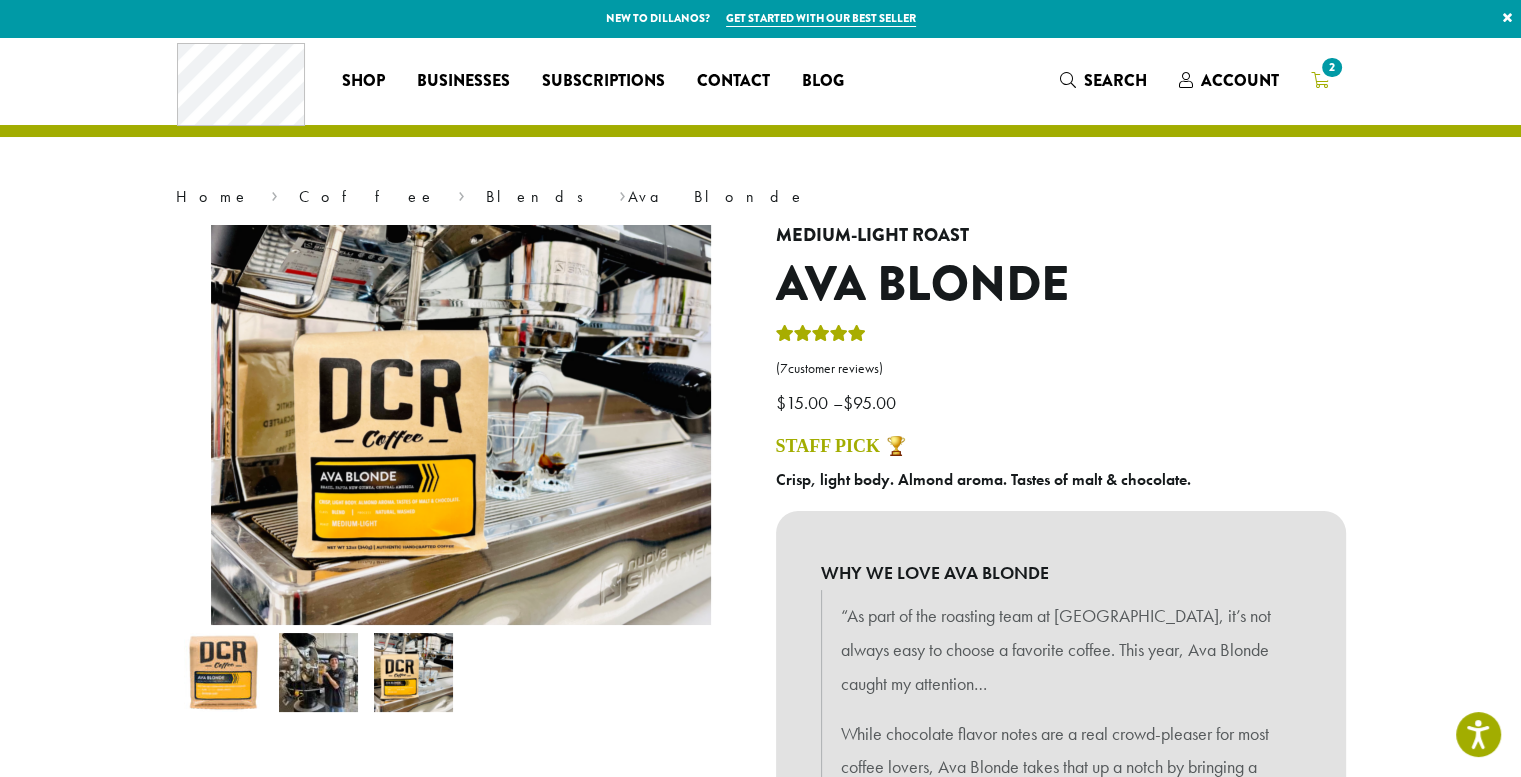 click on "2" at bounding box center [1331, 67] 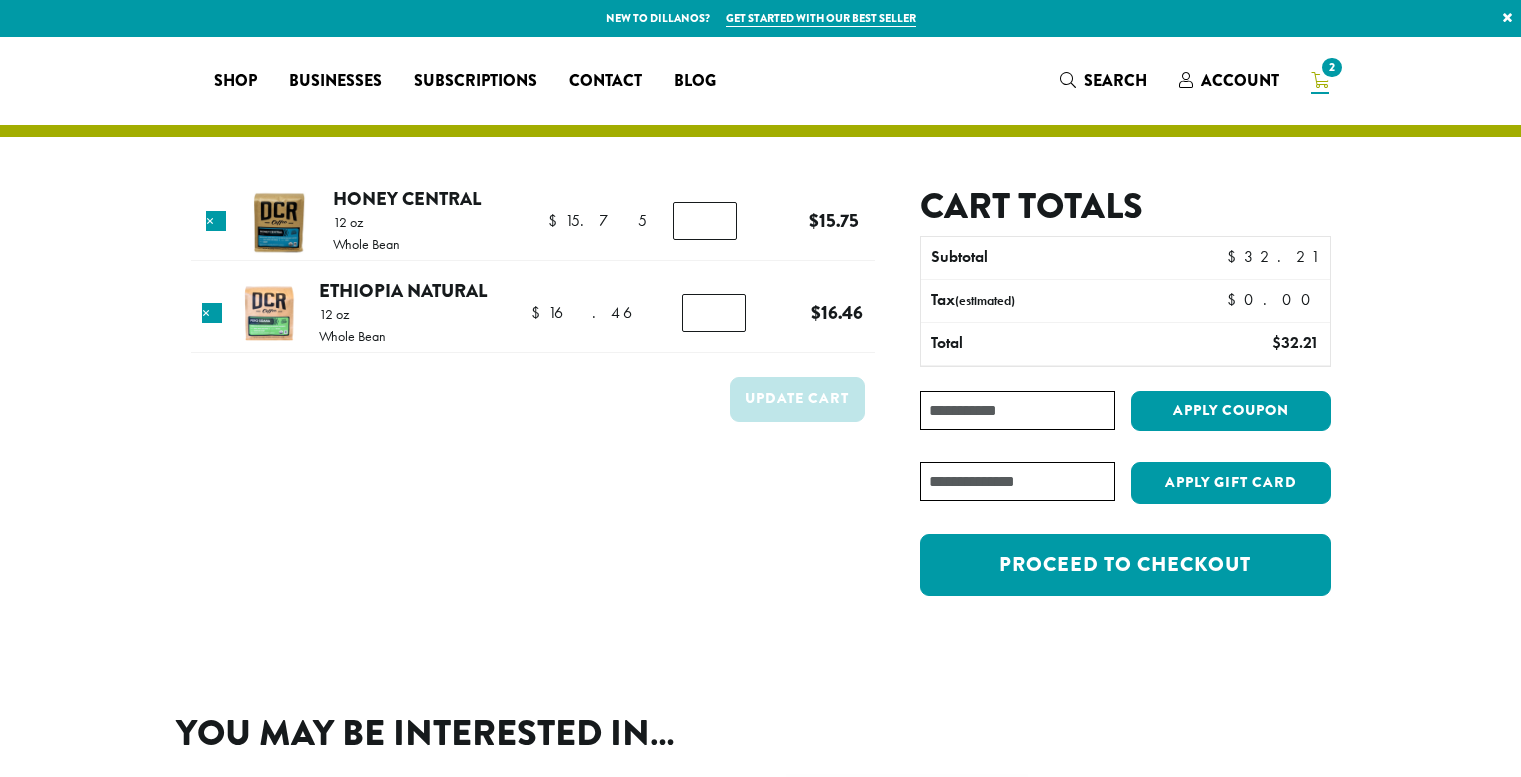 scroll, scrollTop: 0, scrollLeft: 0, axis: both 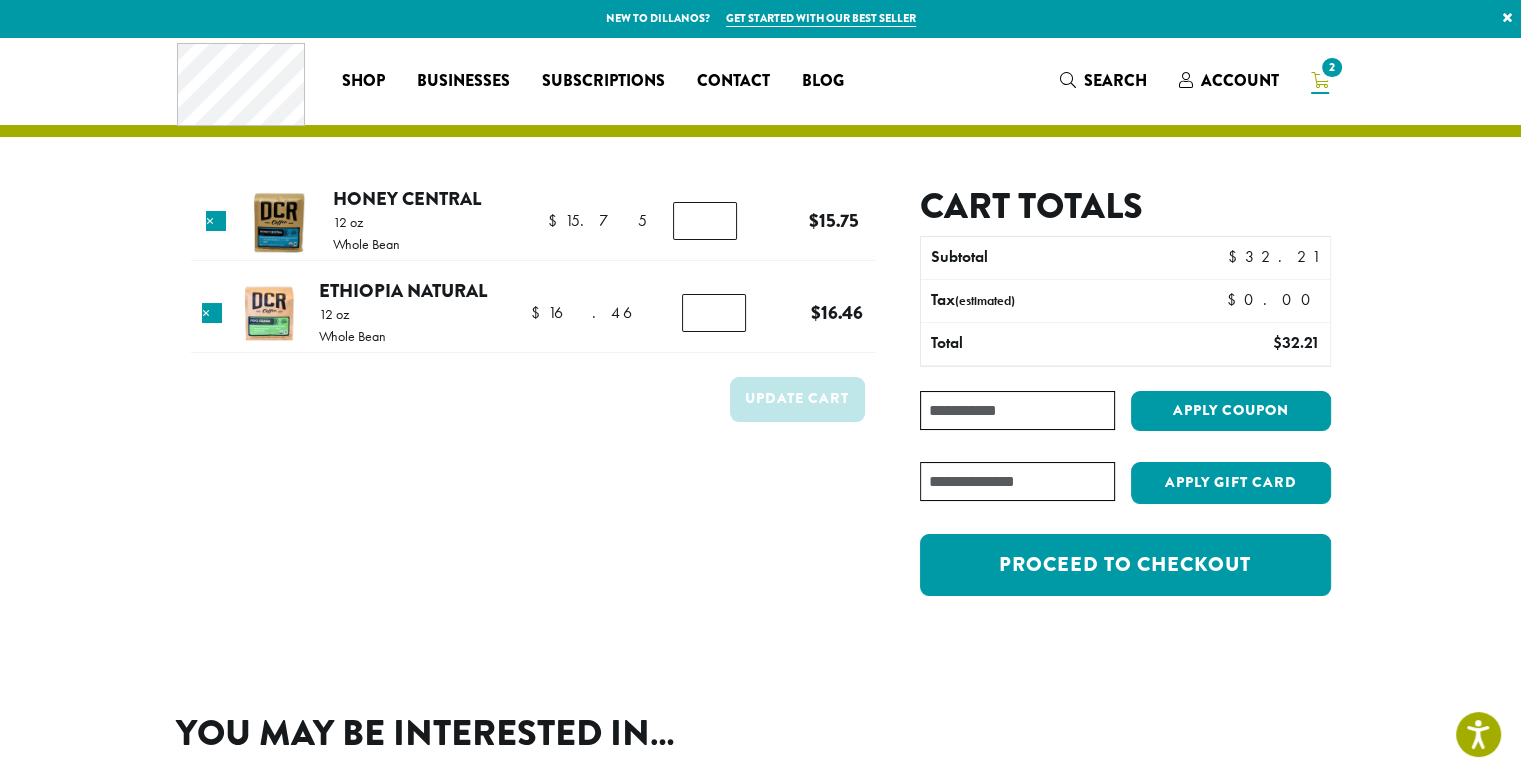 click at bounding box center (279, 222) 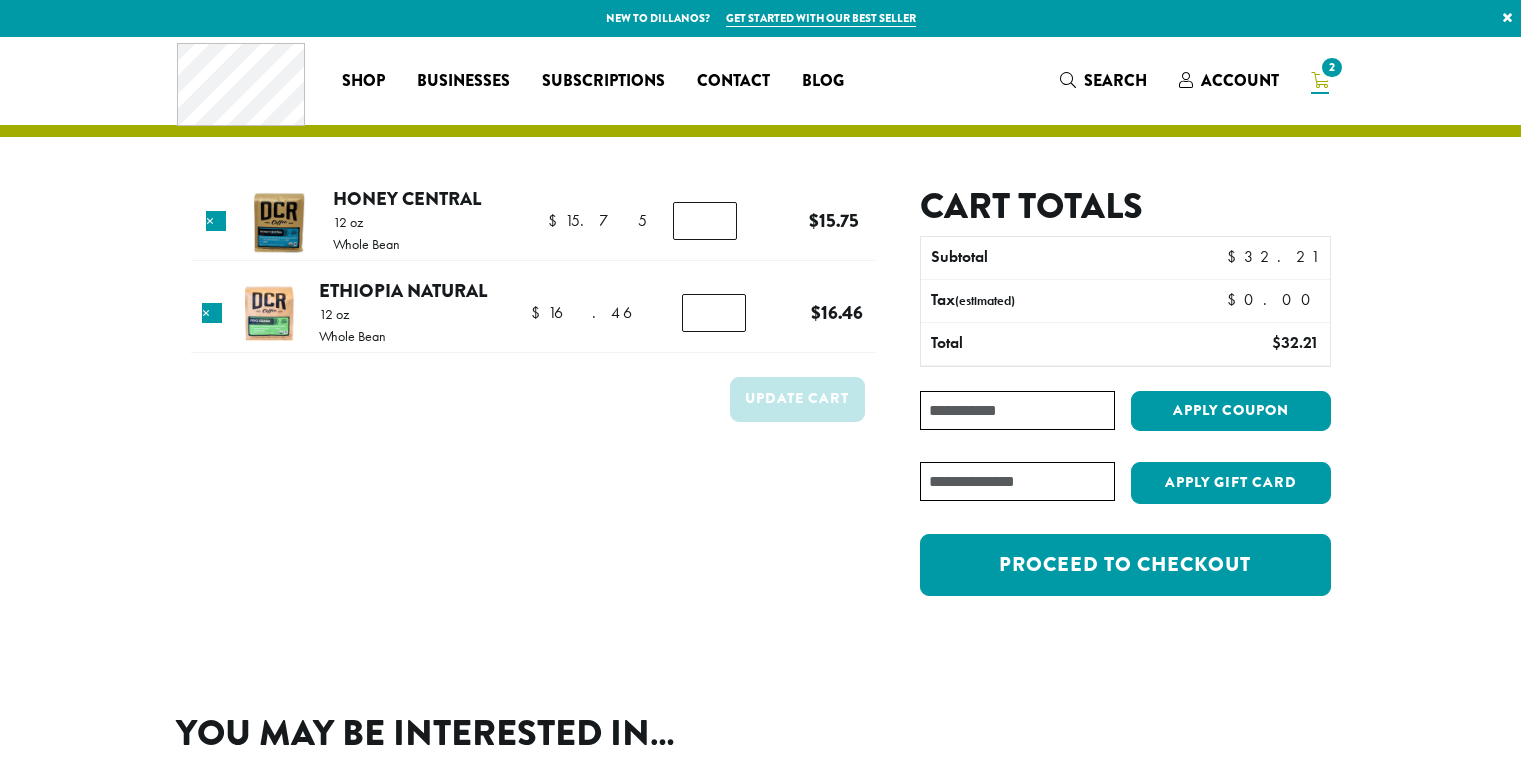 scroll, scrollTop: 0, scrollLeft: 0, axis: both 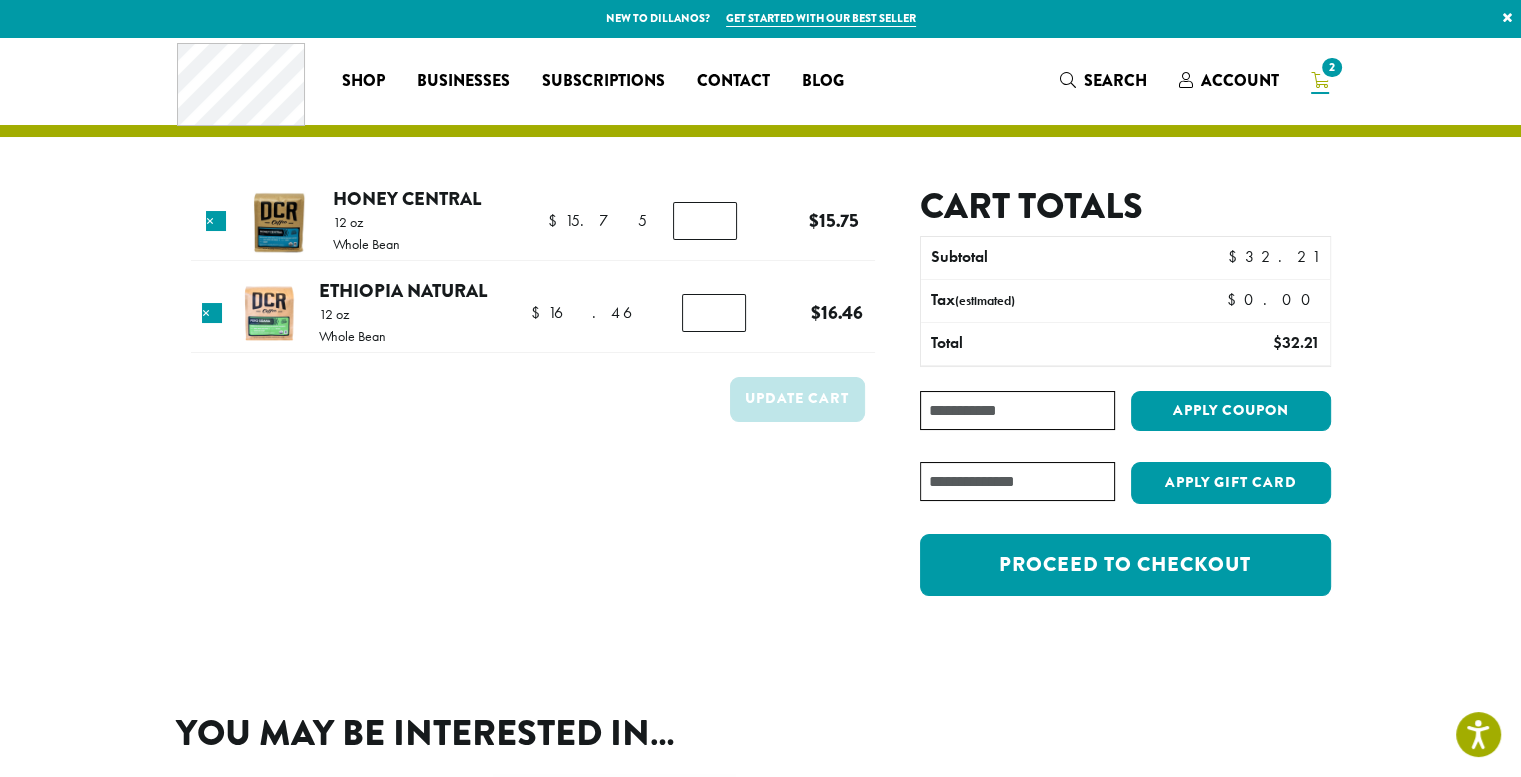 click at bounding box center (270, 314) 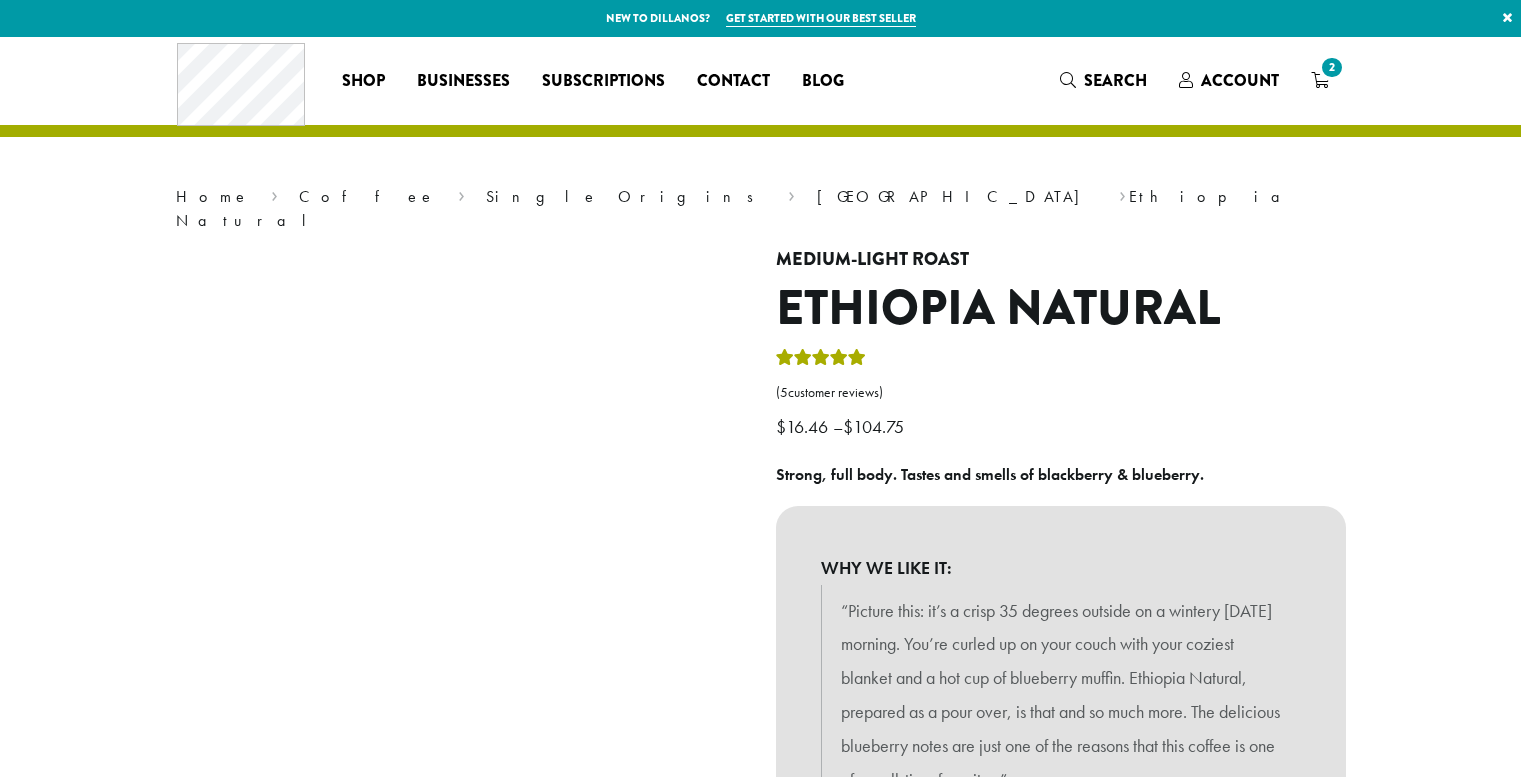 scroll, scrollTop: 0, scrollLeft: 0, axis: both 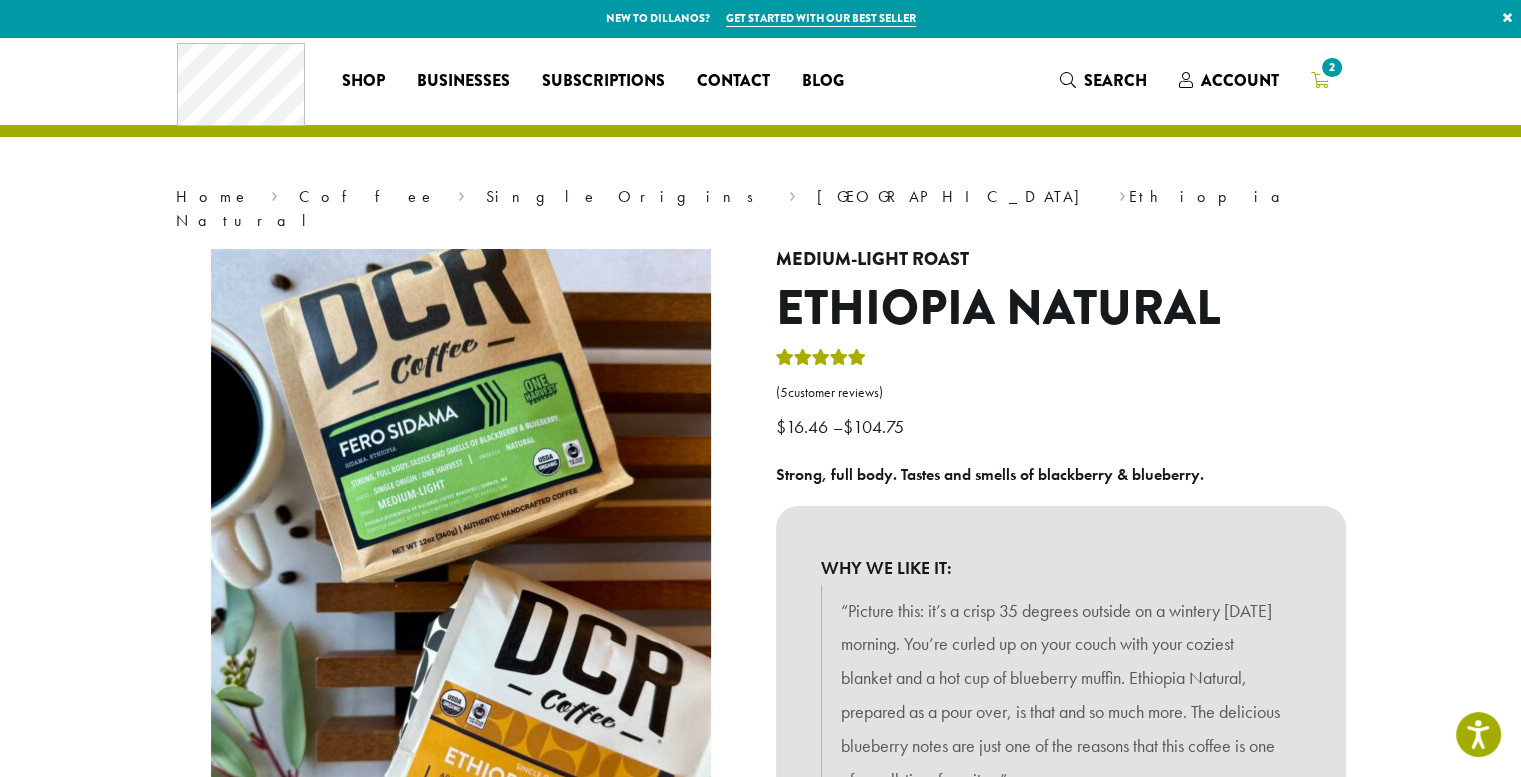 click on "2" at bounding box center (1331, 67) 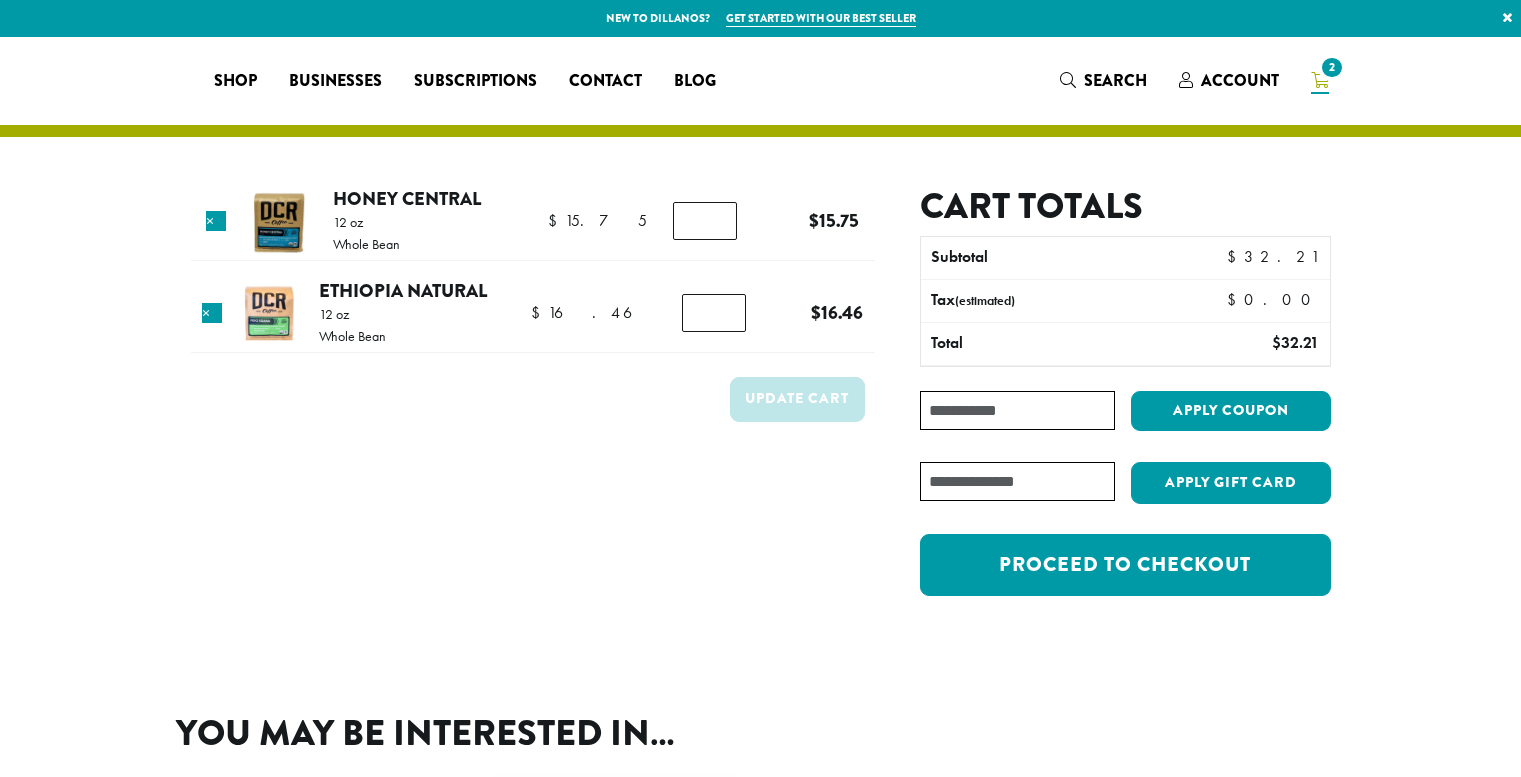 scroll, scrollTop: 0, scrollLeft: 0, axis: both 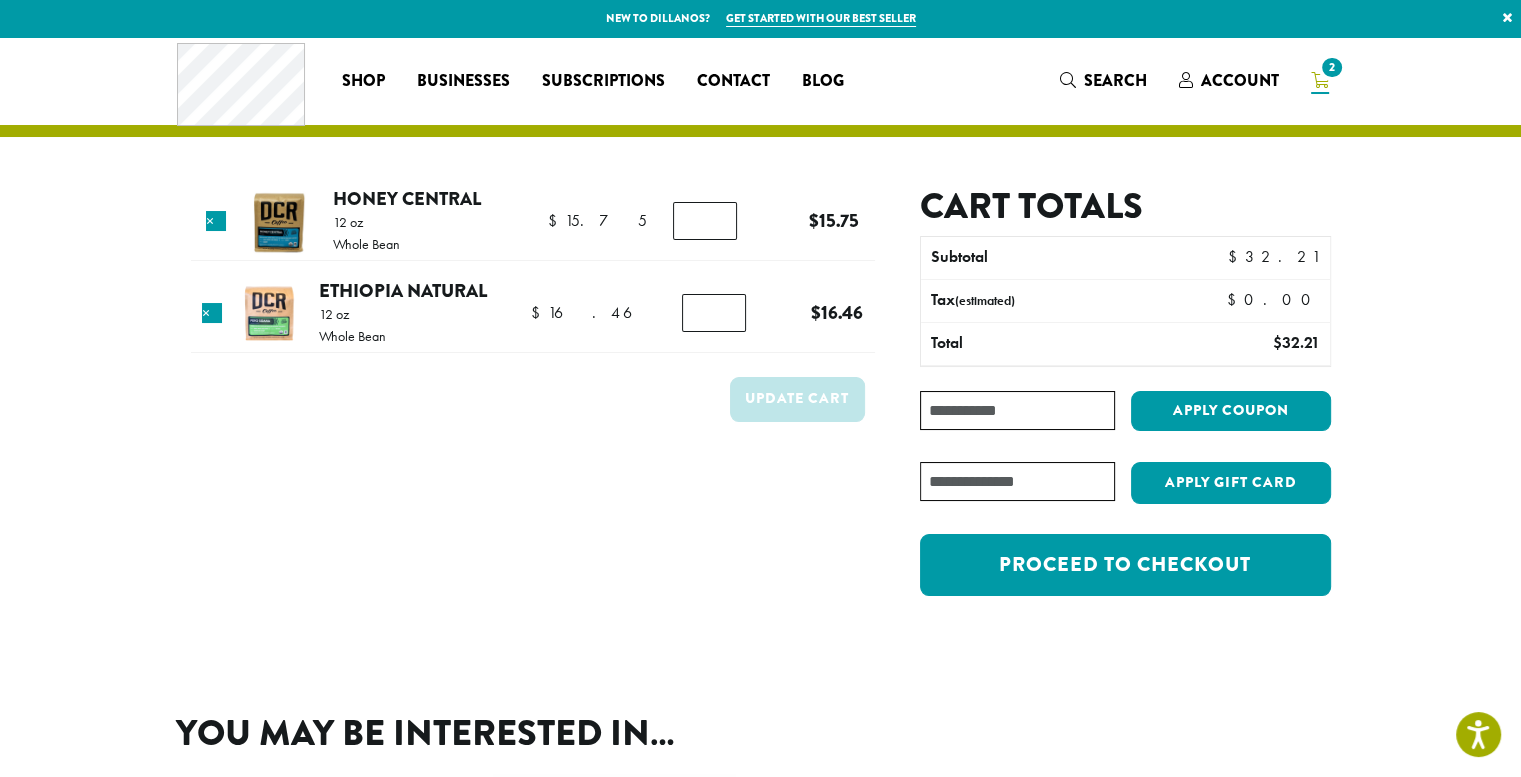 click on "*" at bounding box center [705, 221] 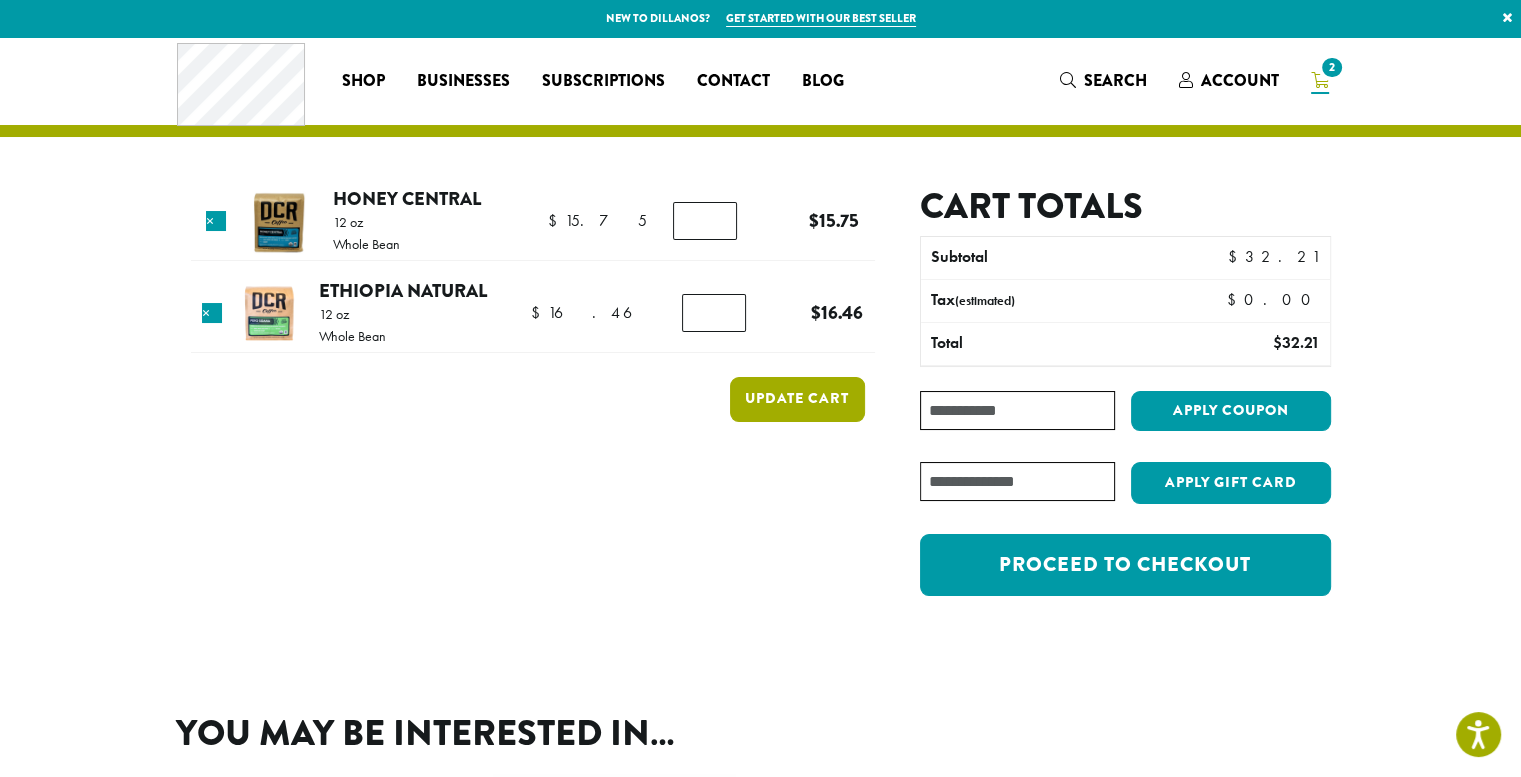 click on "Update cart" at bounding box center (797, 399) 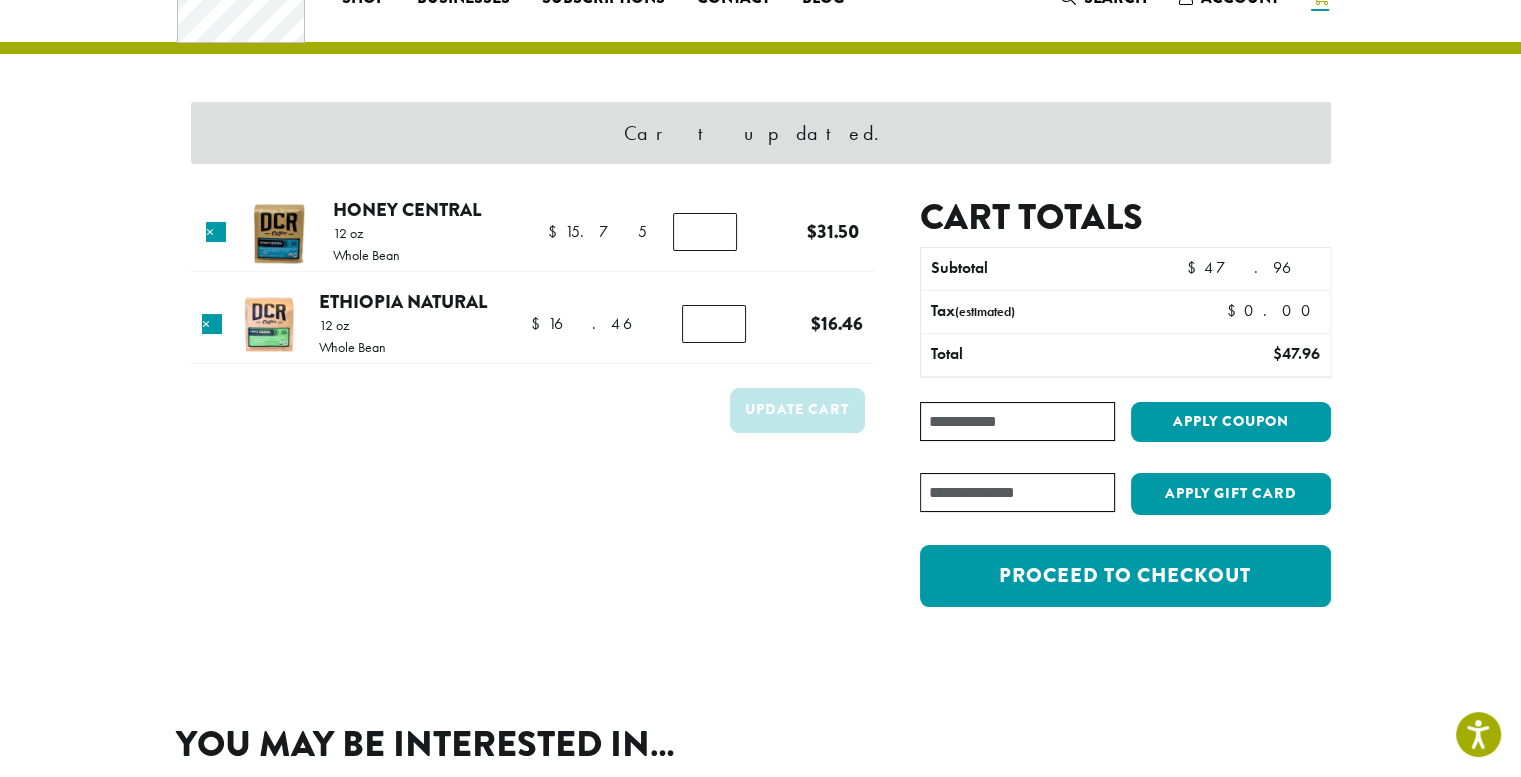 scroll, scrollTop: 84, scrollLeft: 0, axis: vertical 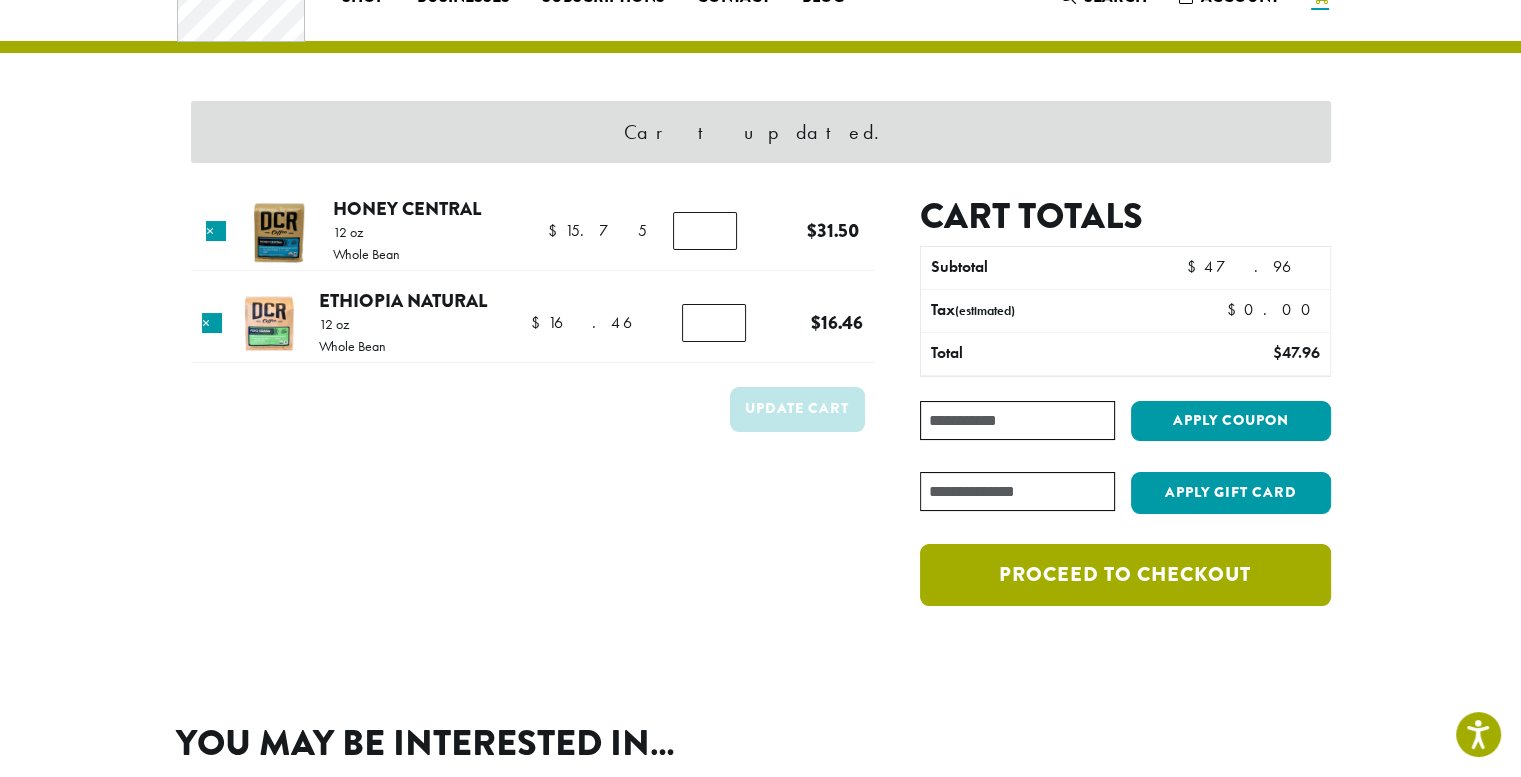 click on "Proceed to checkout" at bounding box center [1125, 575] 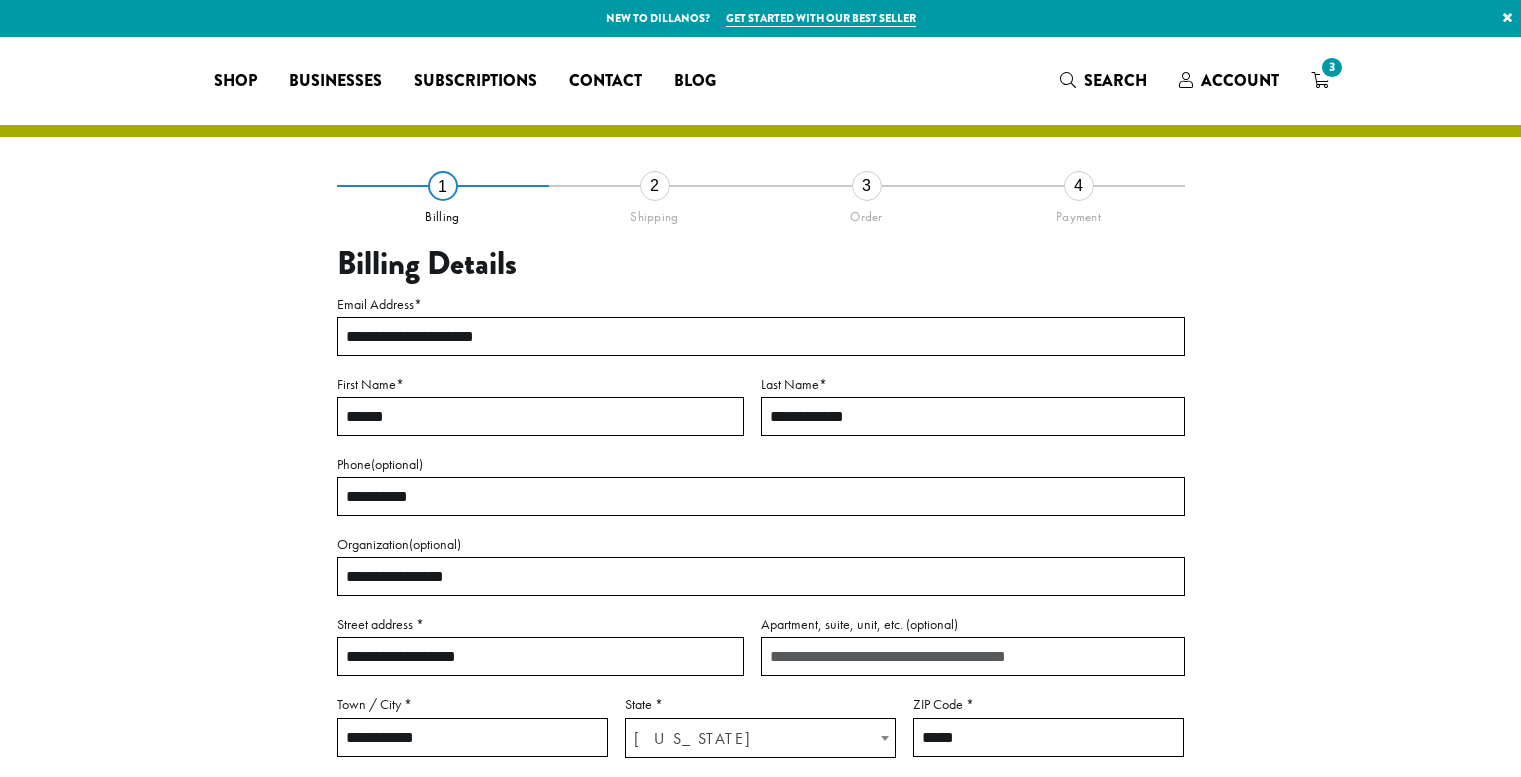 select on "**" 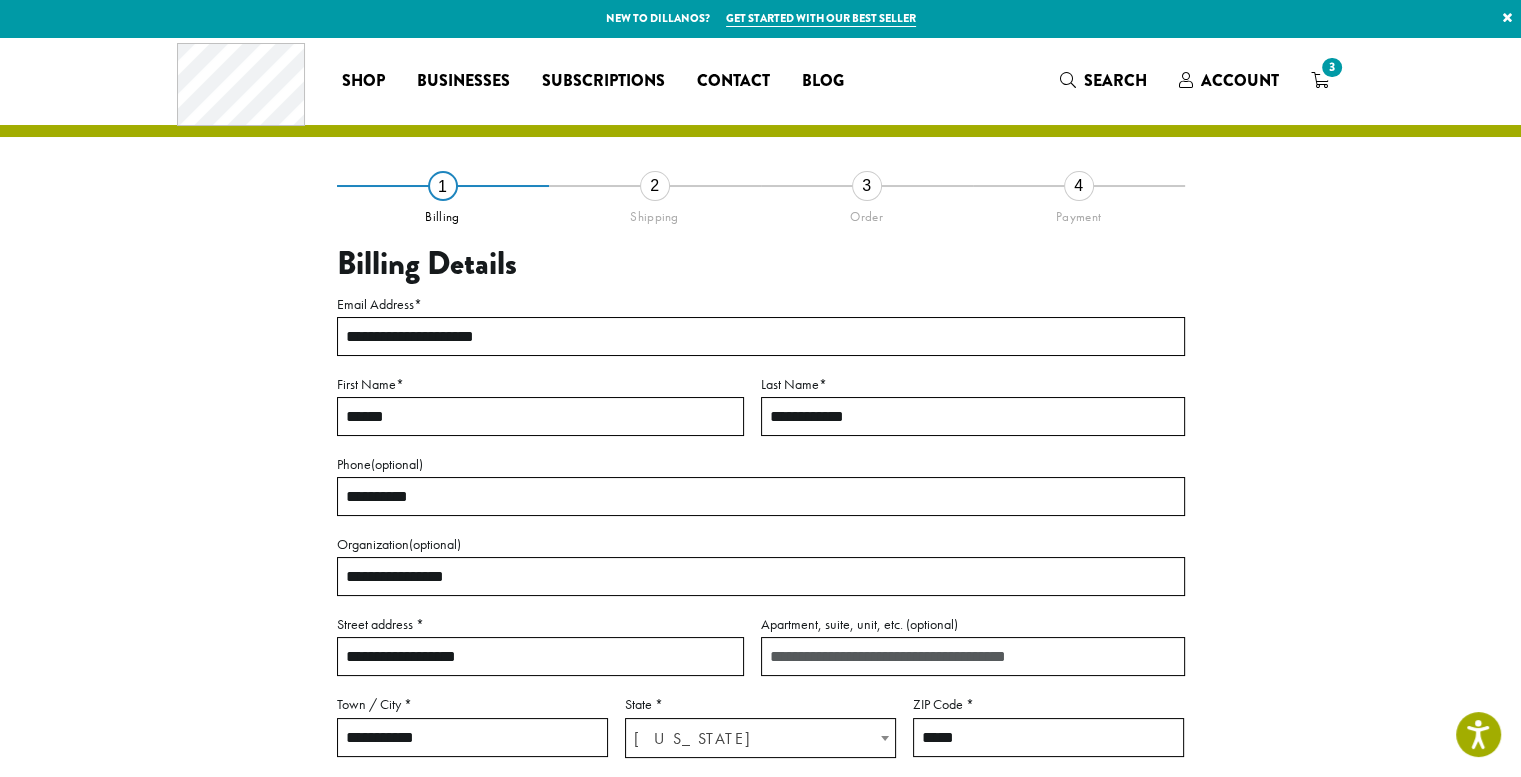 scroll, scrollTop: 0, scrollLeft: 0, axis: both 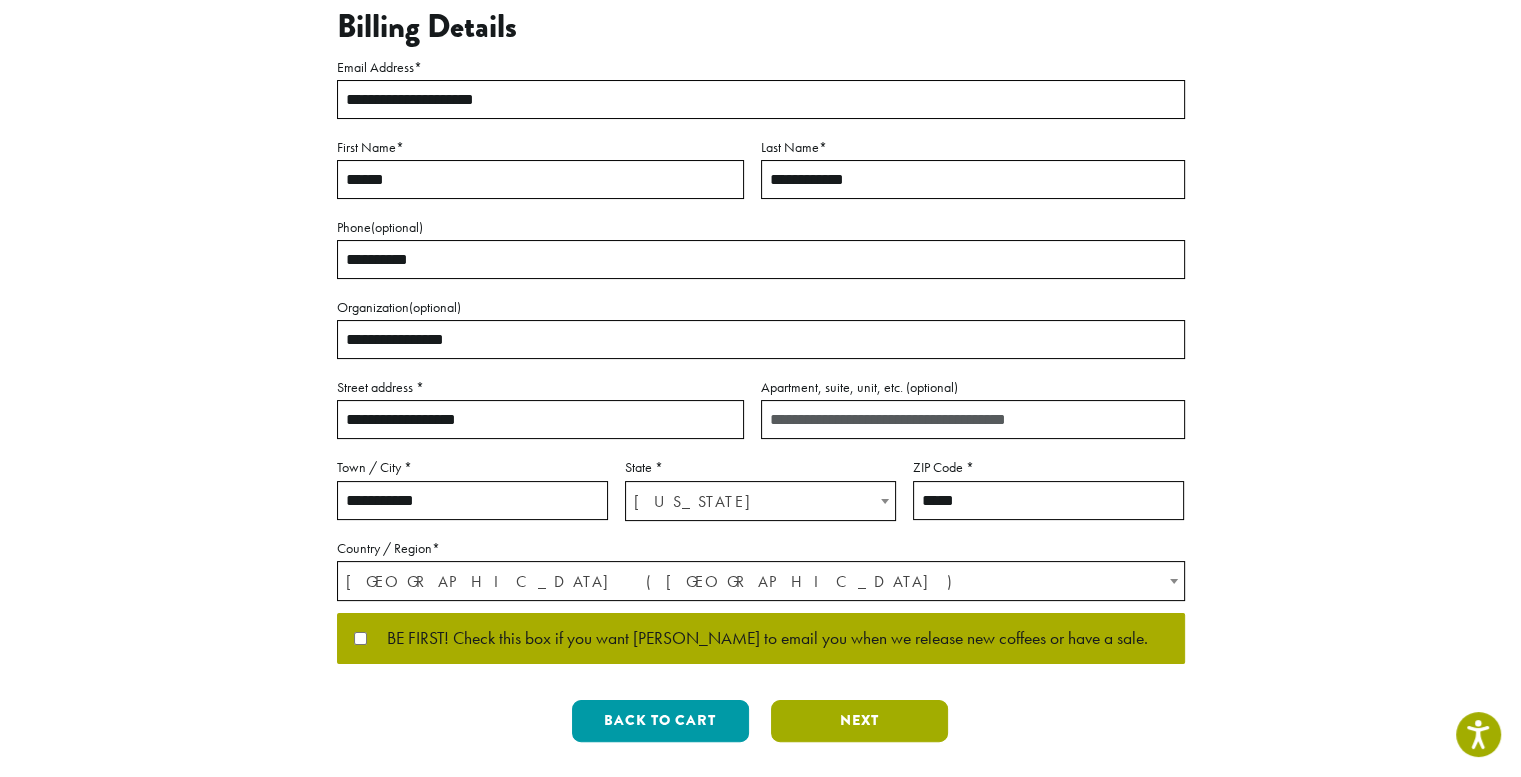 click on "Next" at bounding box center (859, 721) 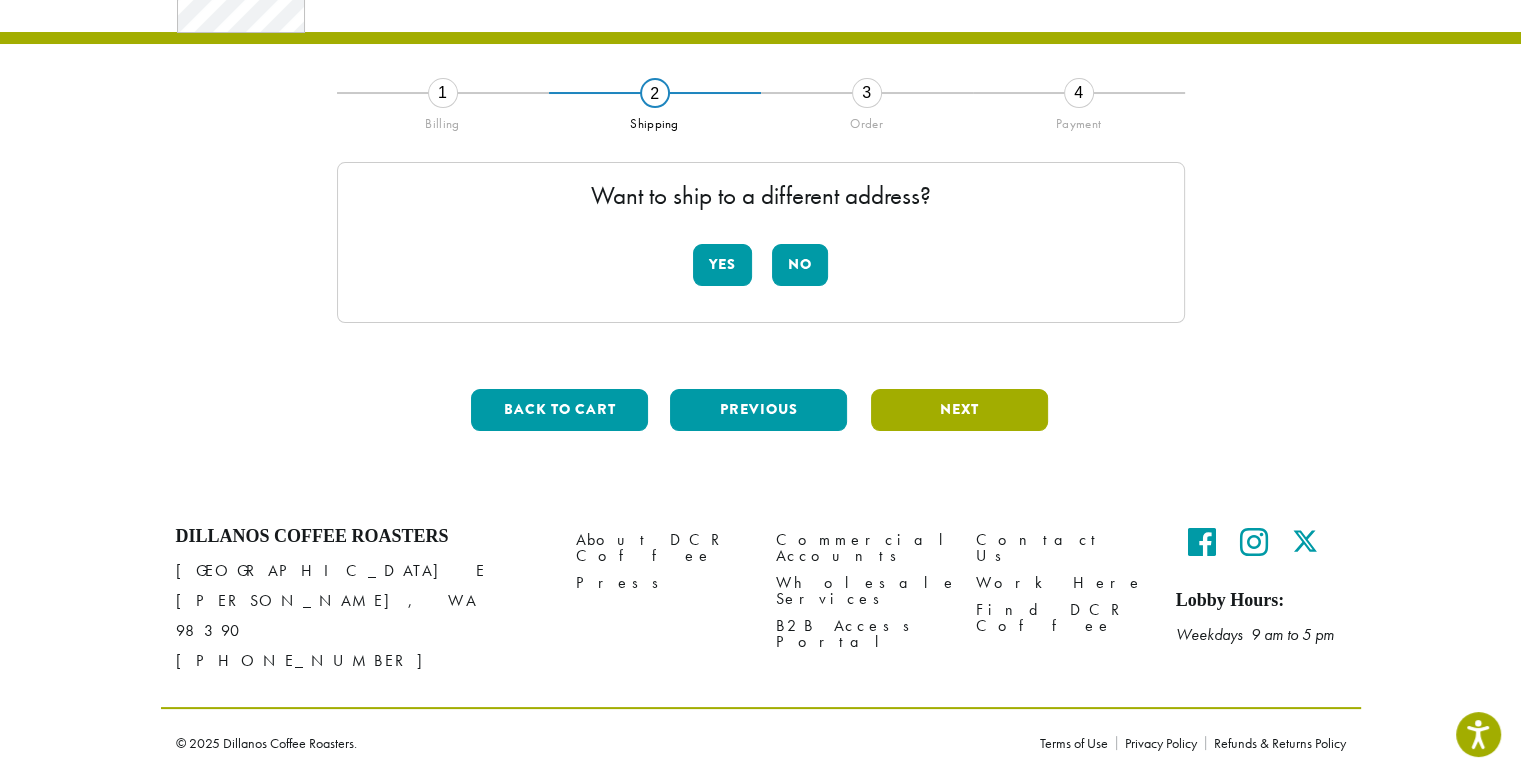 scroll, scrollTop: 65, scrollLeft: 0, axis: vertical 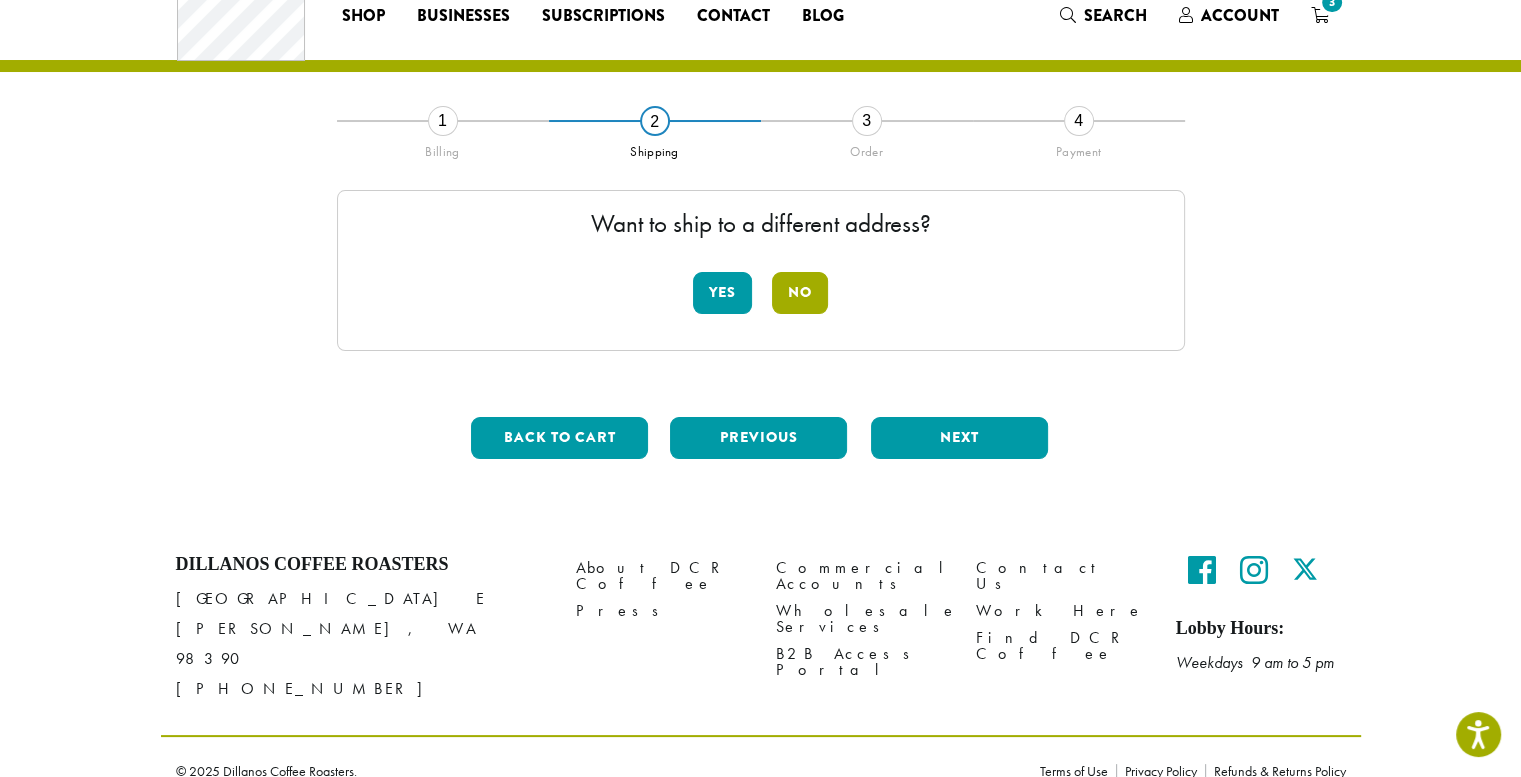 click on "No" at bounding box center (800, 293) 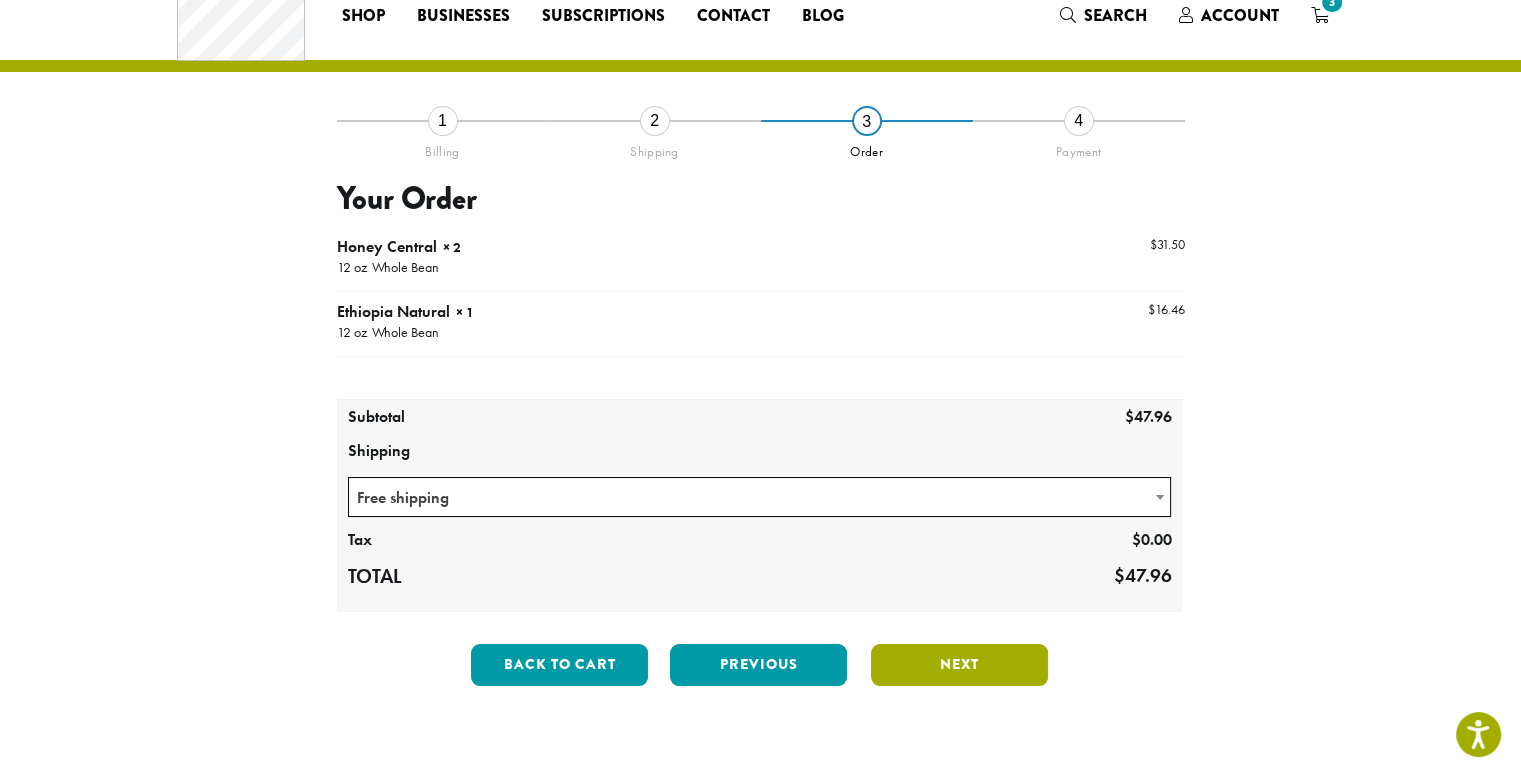 click on "Next" at bounding box center [959, 665] 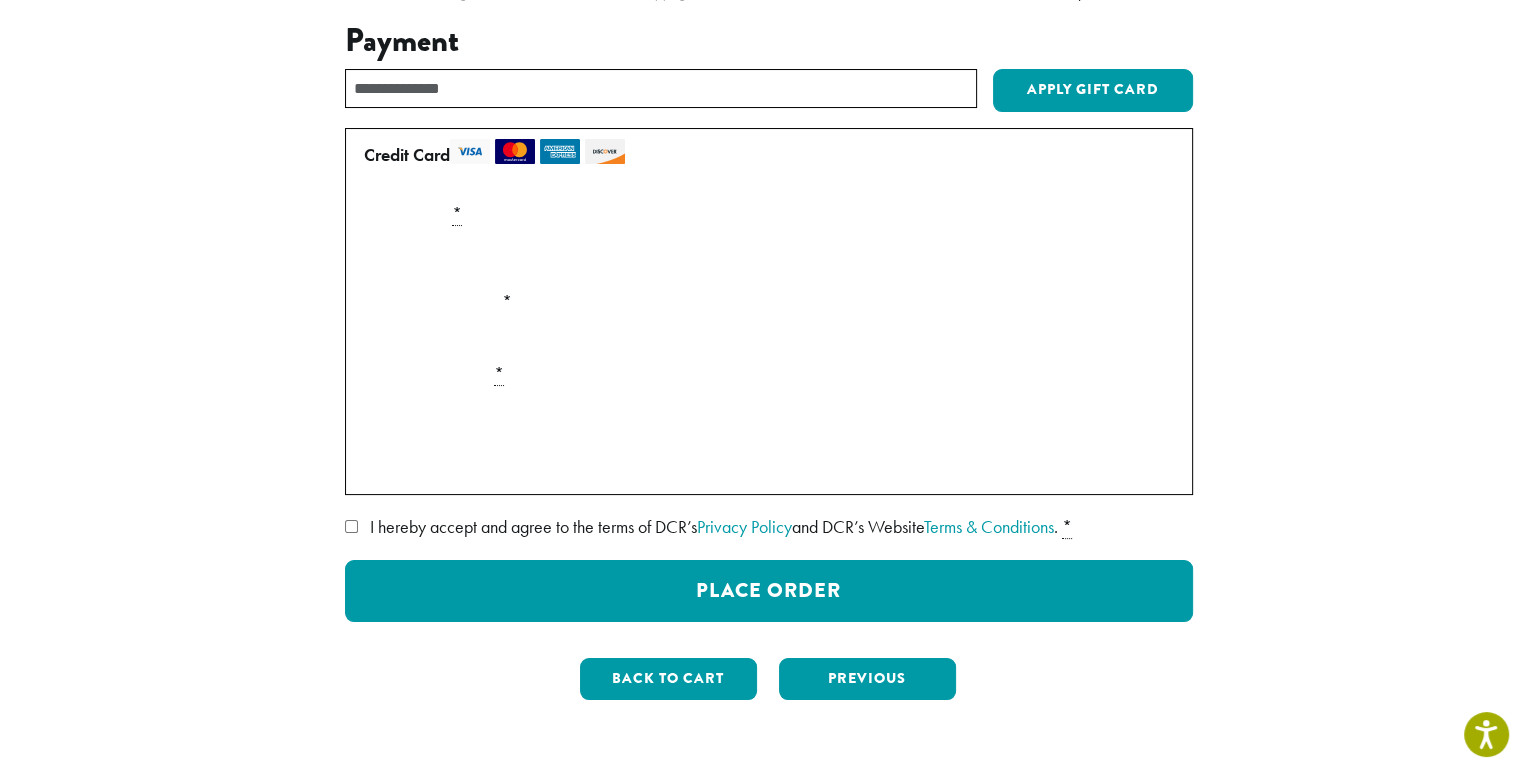 scroll, scrollTop: 224, scrollLeft: 0, axis: vertical 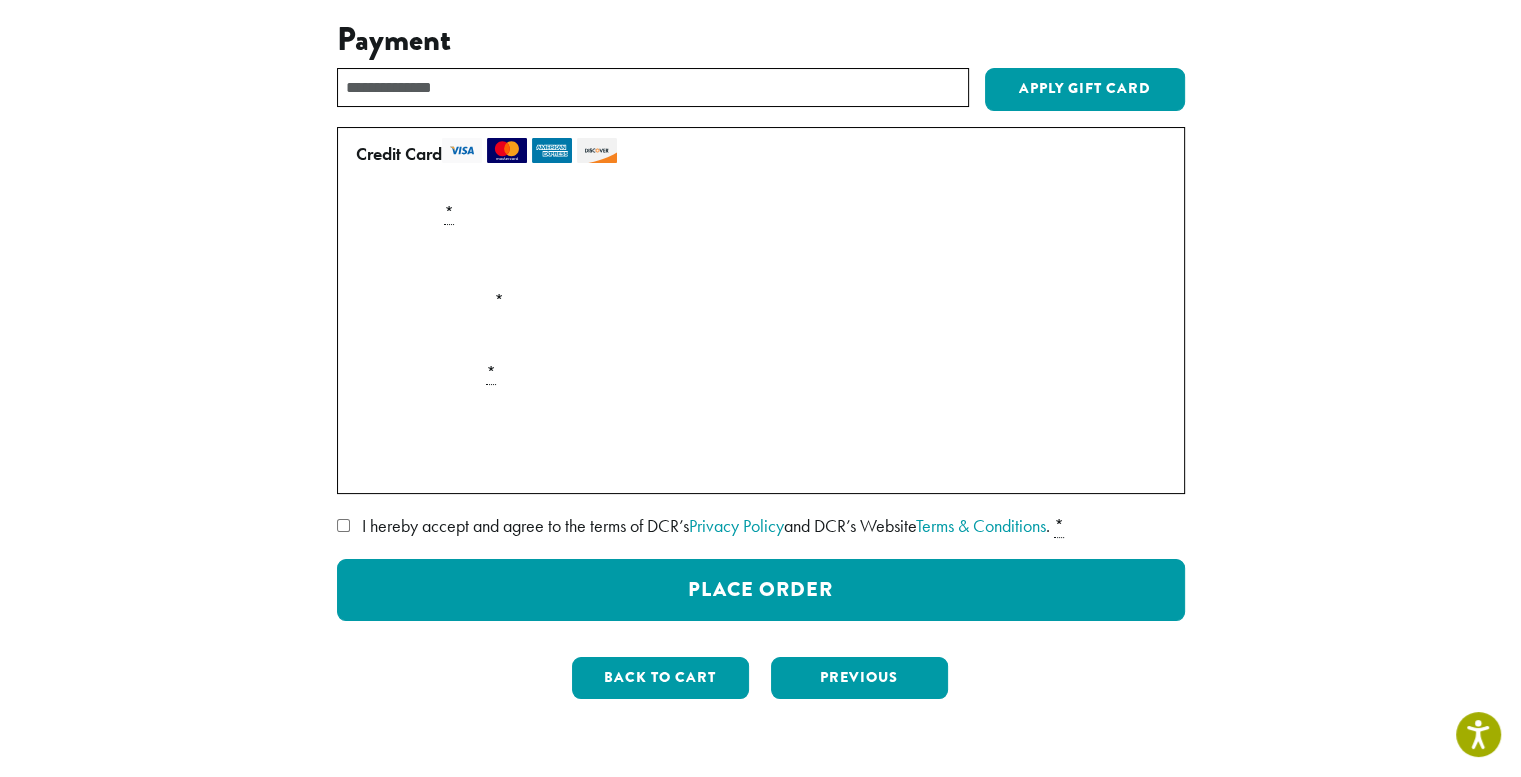 click on "I hereby accept and agree to the terms of DCR’s  Privacy Policy  and DCR’s Website  Terms & Conditions ." at bounding box center [706, 525] 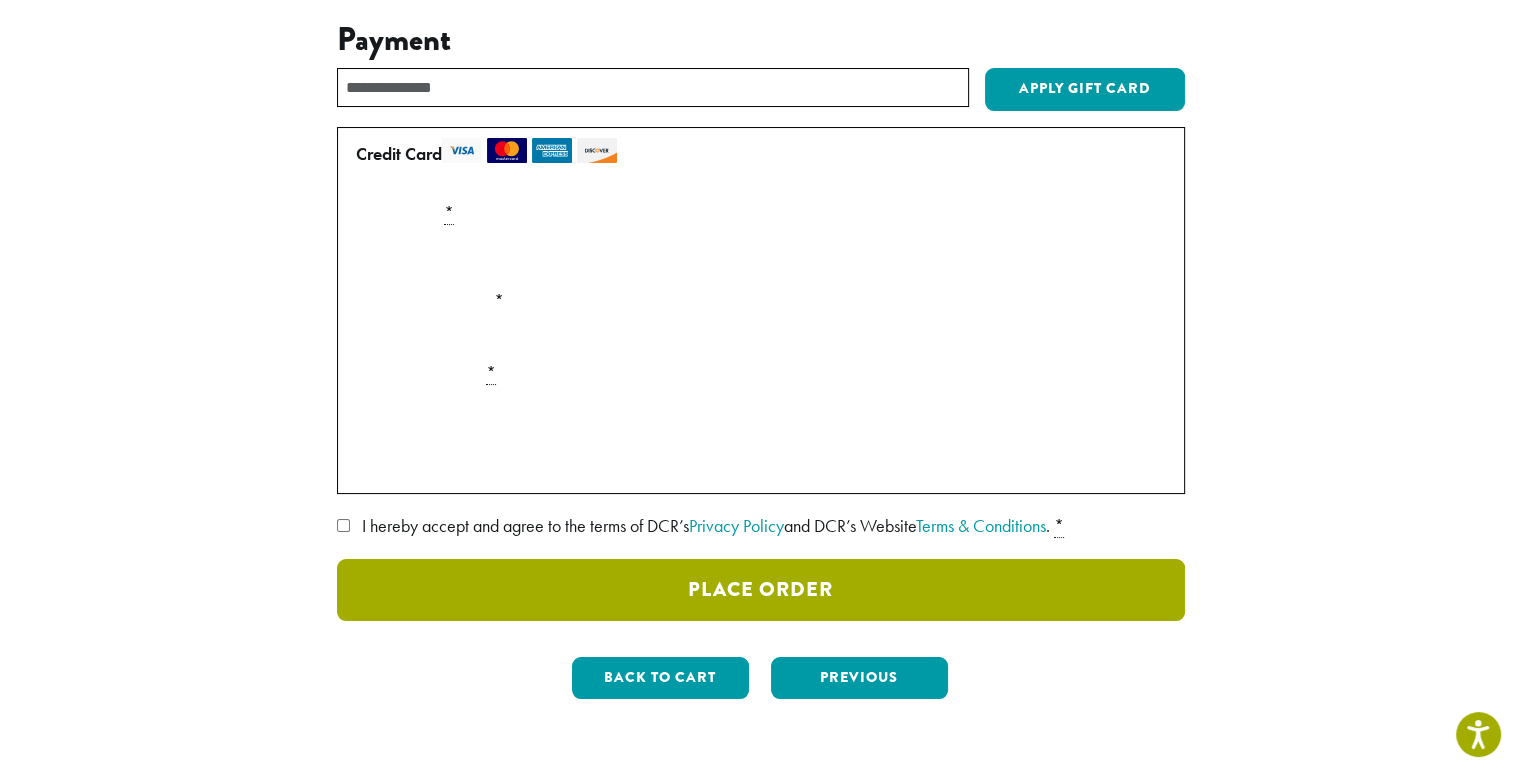 click on "Place Order" at bounding box center (761, 590) 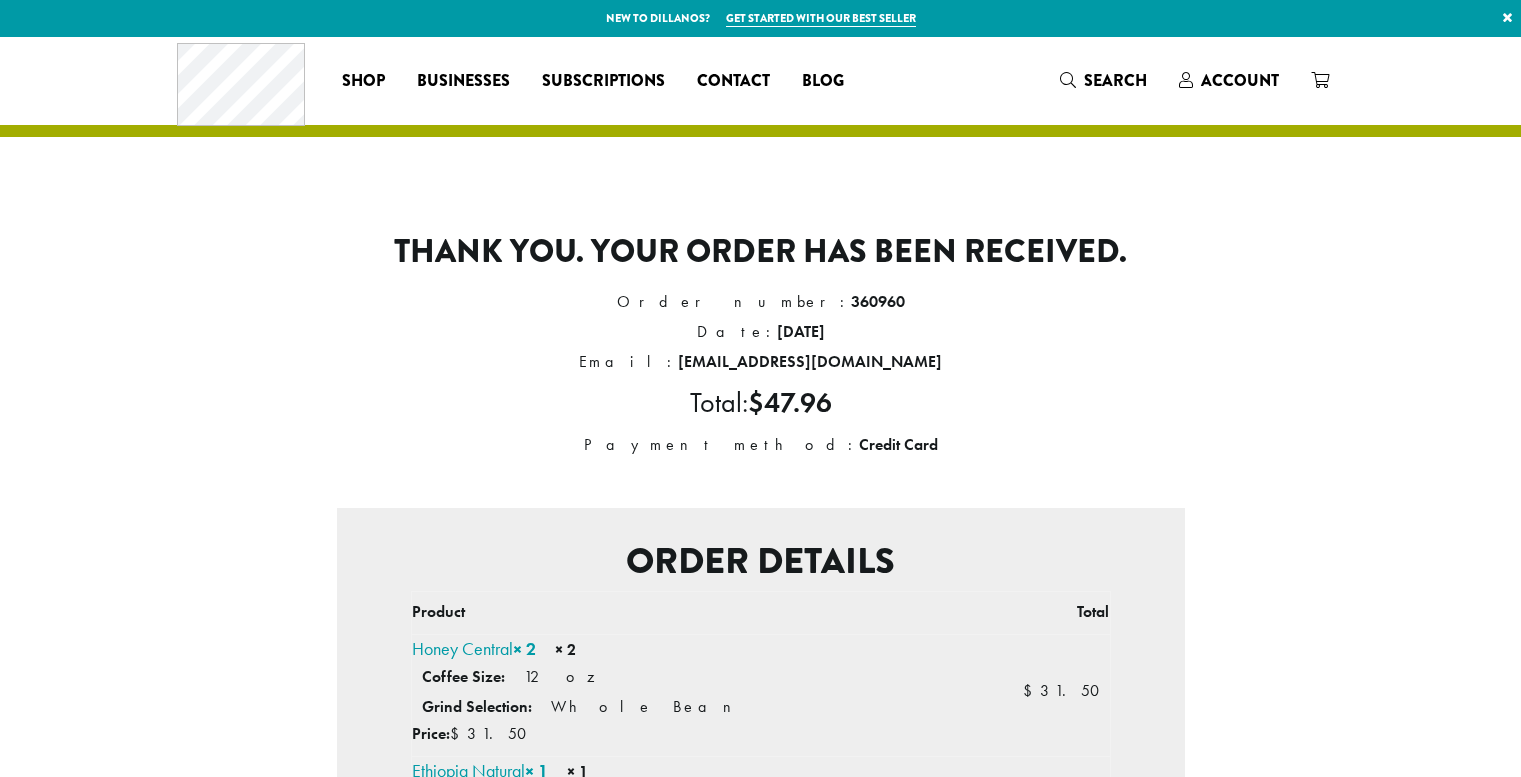 scroll, scrollTop: 0, scrollLeft: 0, axis: both 